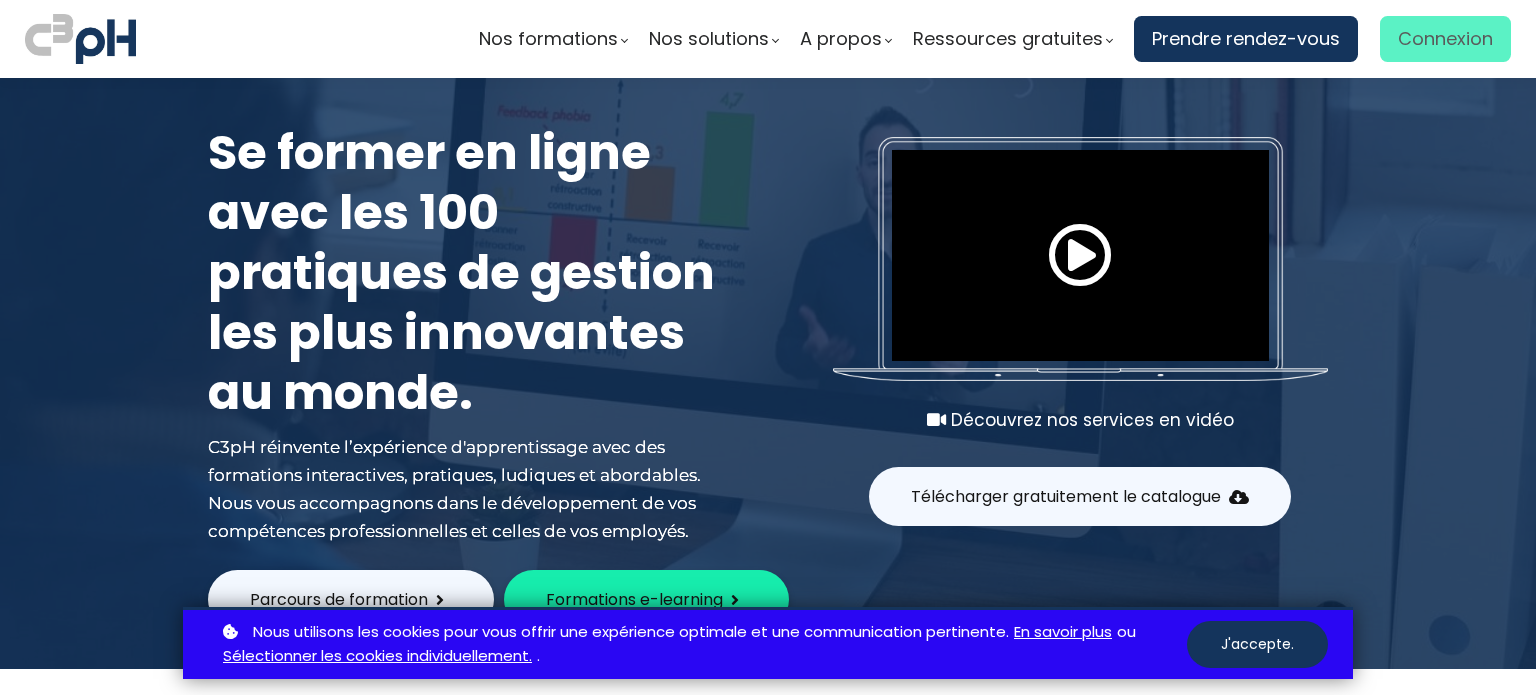 scroll, scrollTop: 0, scrollLeft: 0, axis: both 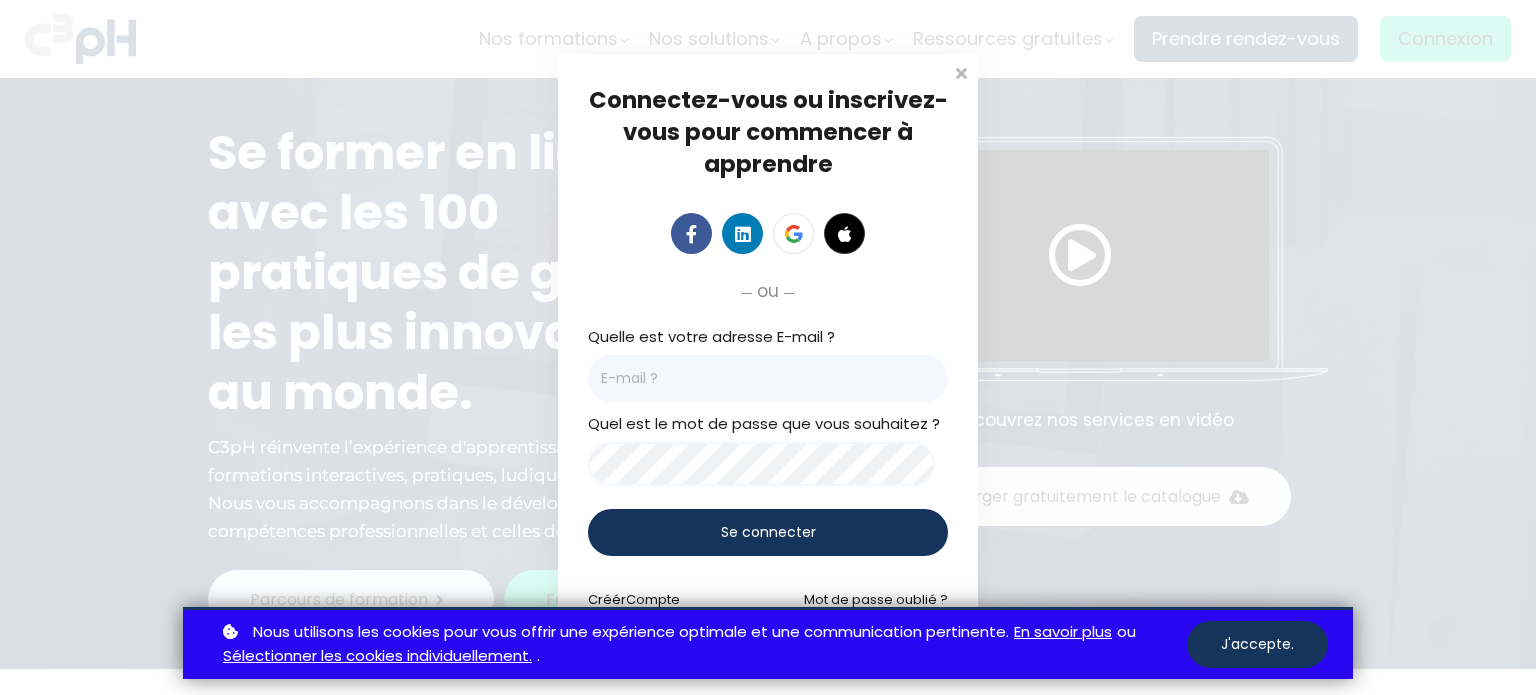 click at bounding box center [768, 378] 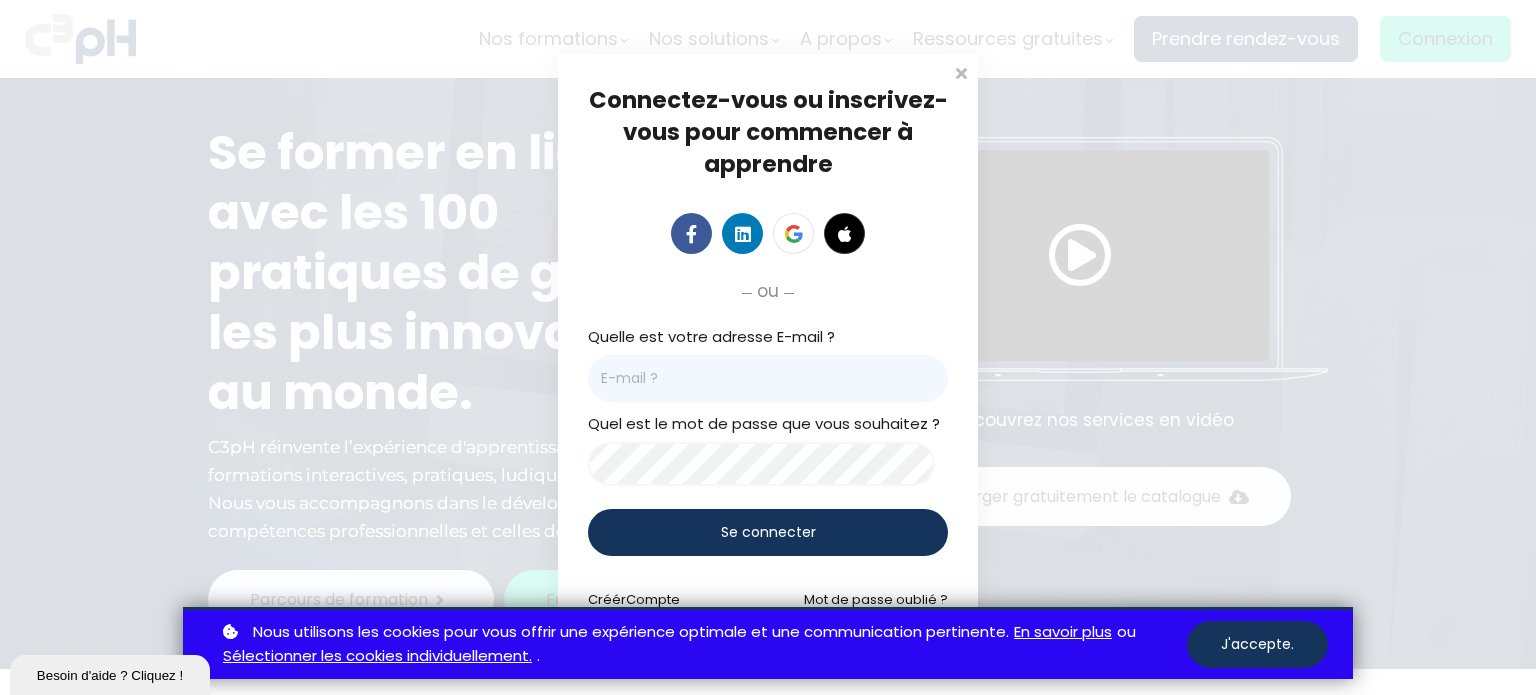 scroll, scrollTop: 0, scrollLeft: 0, axis: both 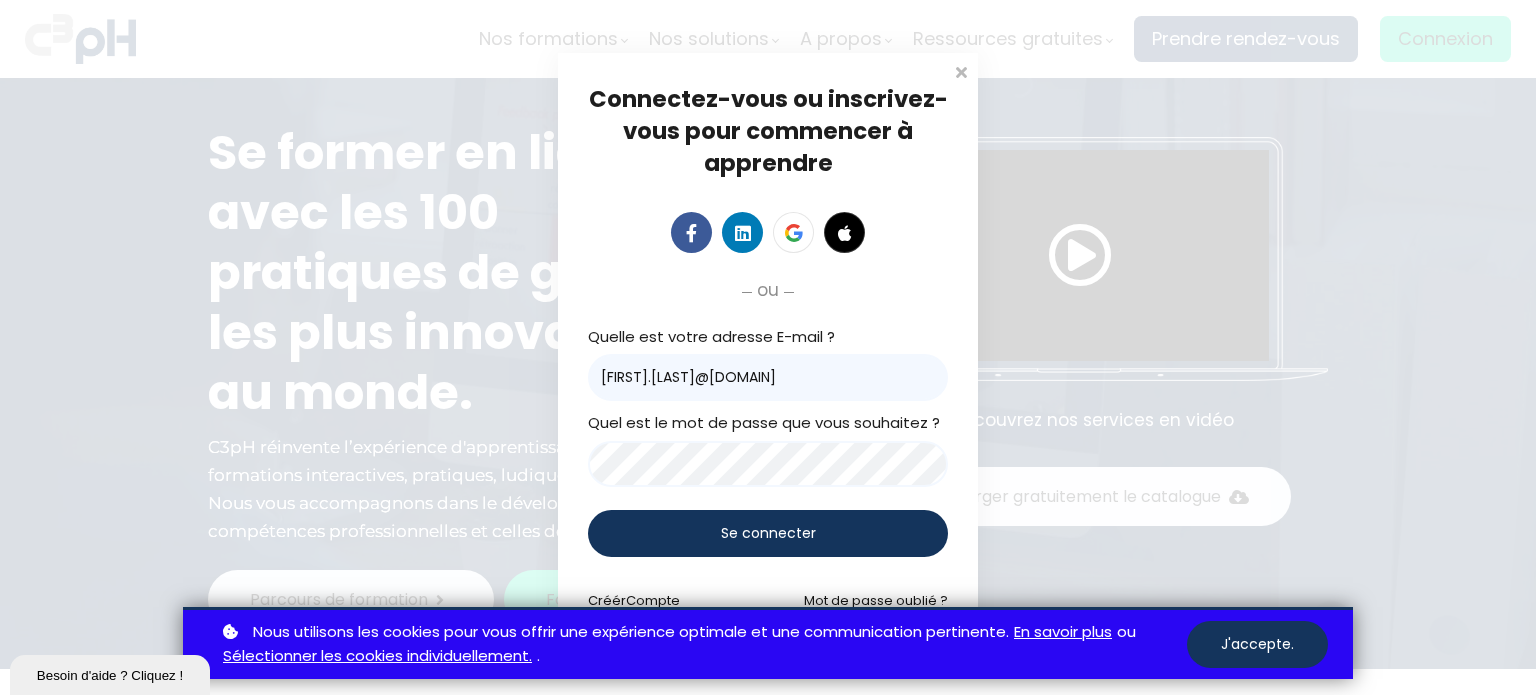 drag, startPoint x: 707, startPoint y: 525, endPoint x: 692, endPoint y: 534, distance: 17.492855 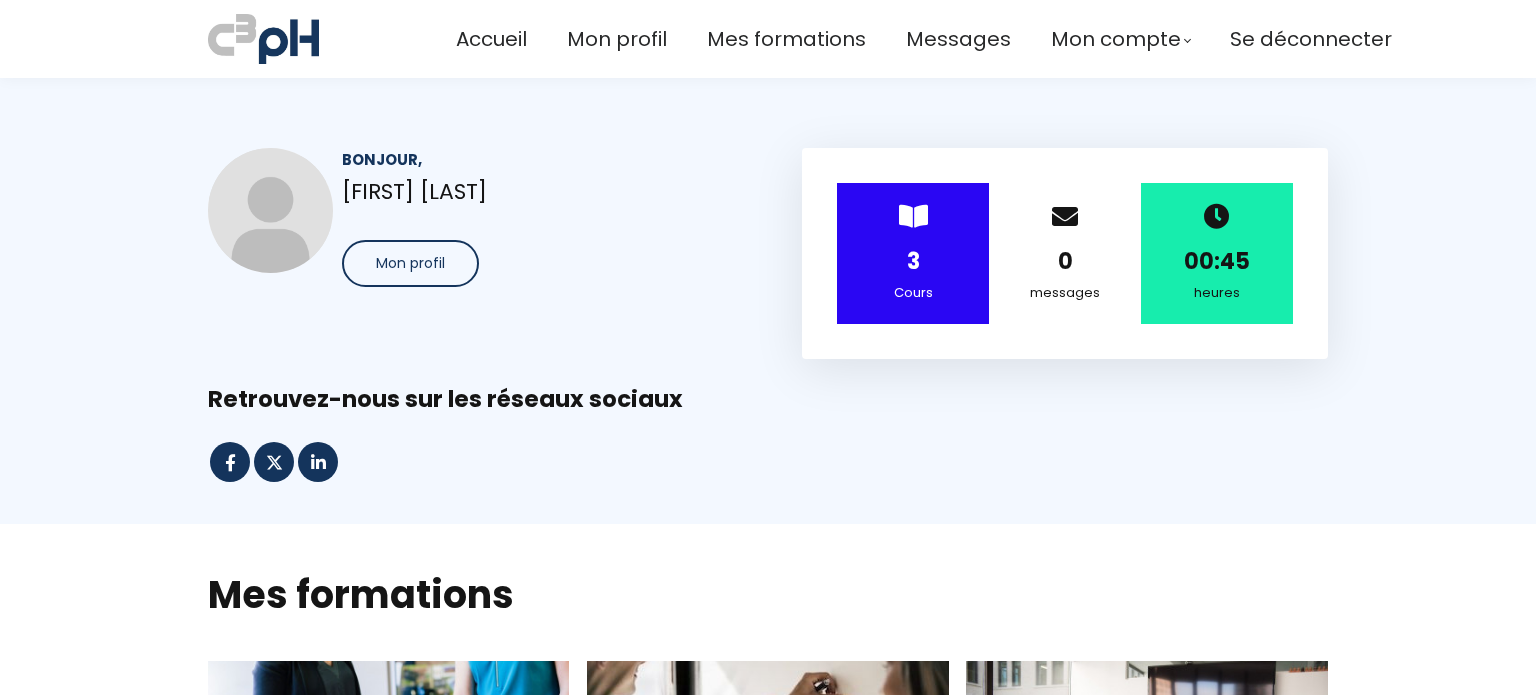 scroll, scrollTop: 0, scrollLeft: 0, axis: both 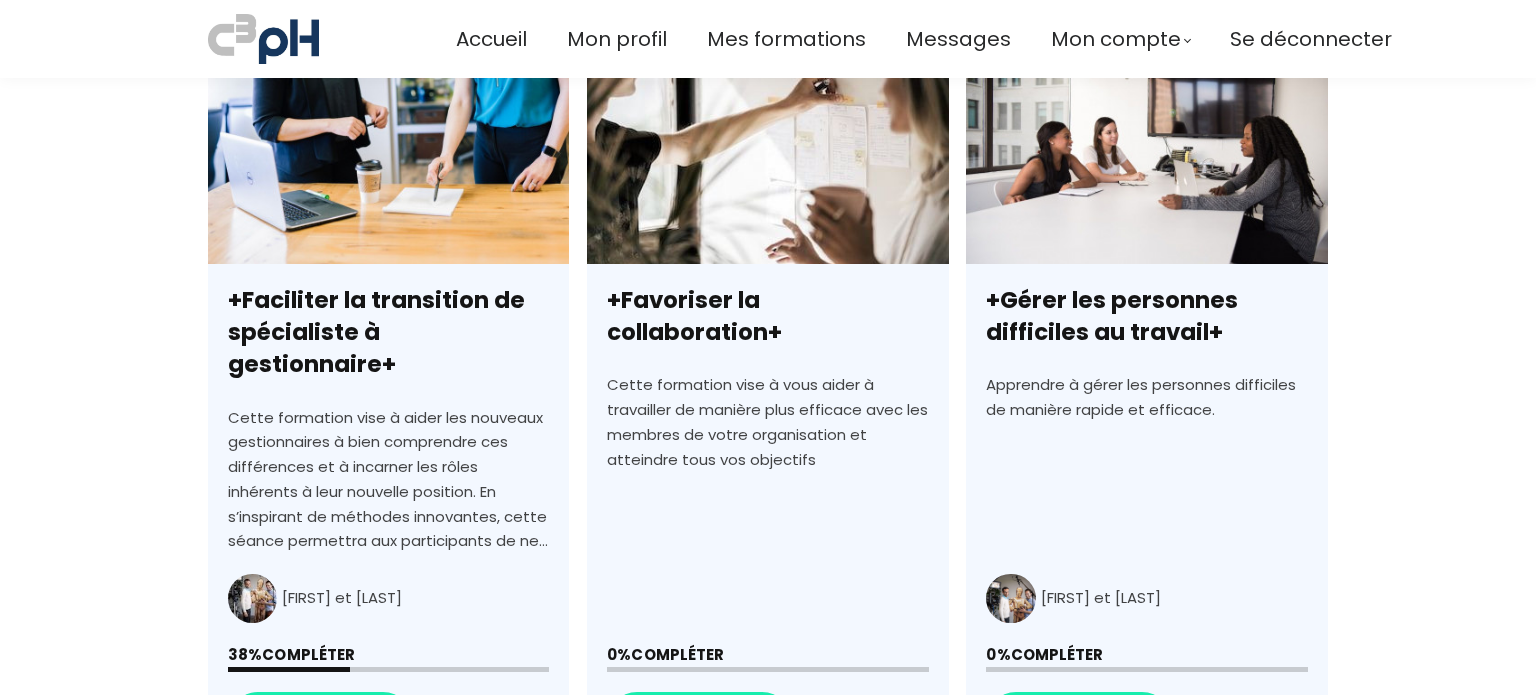 click on "+Faciliter la transition de spécialiste à gestionnaire+" at bounding box center [388, 420] 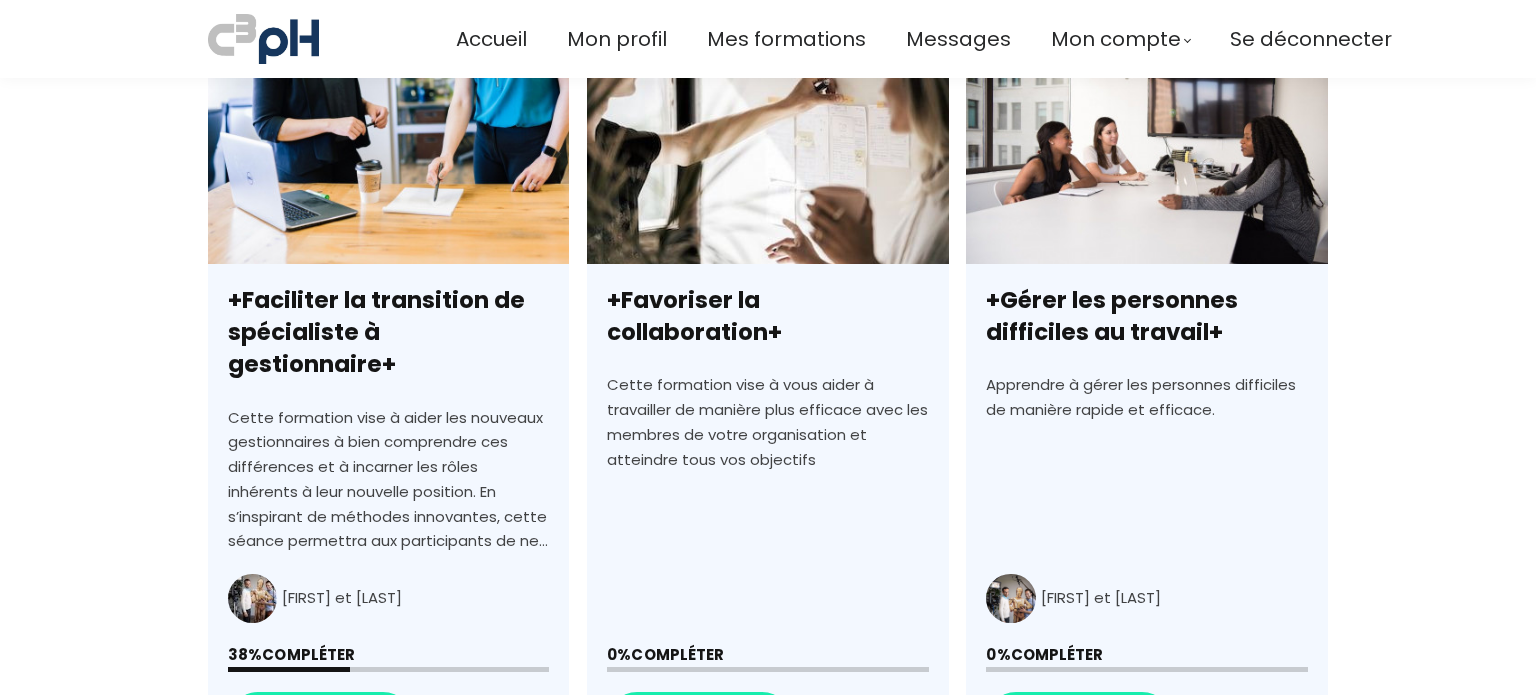 scroll, scrollTop: 700, scrollLeft: 0, axis: vertical 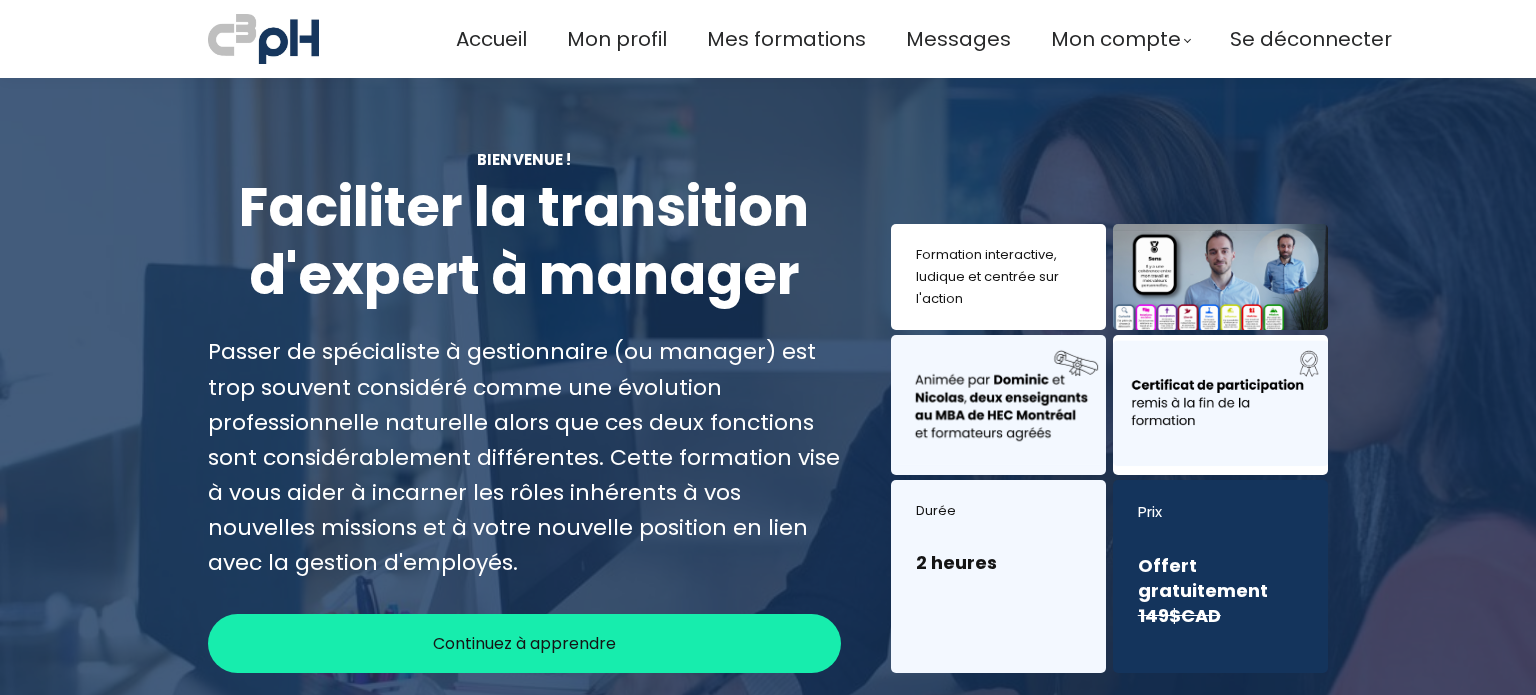 click on "Continuez à apprendre" at bounding box center (524, 643) 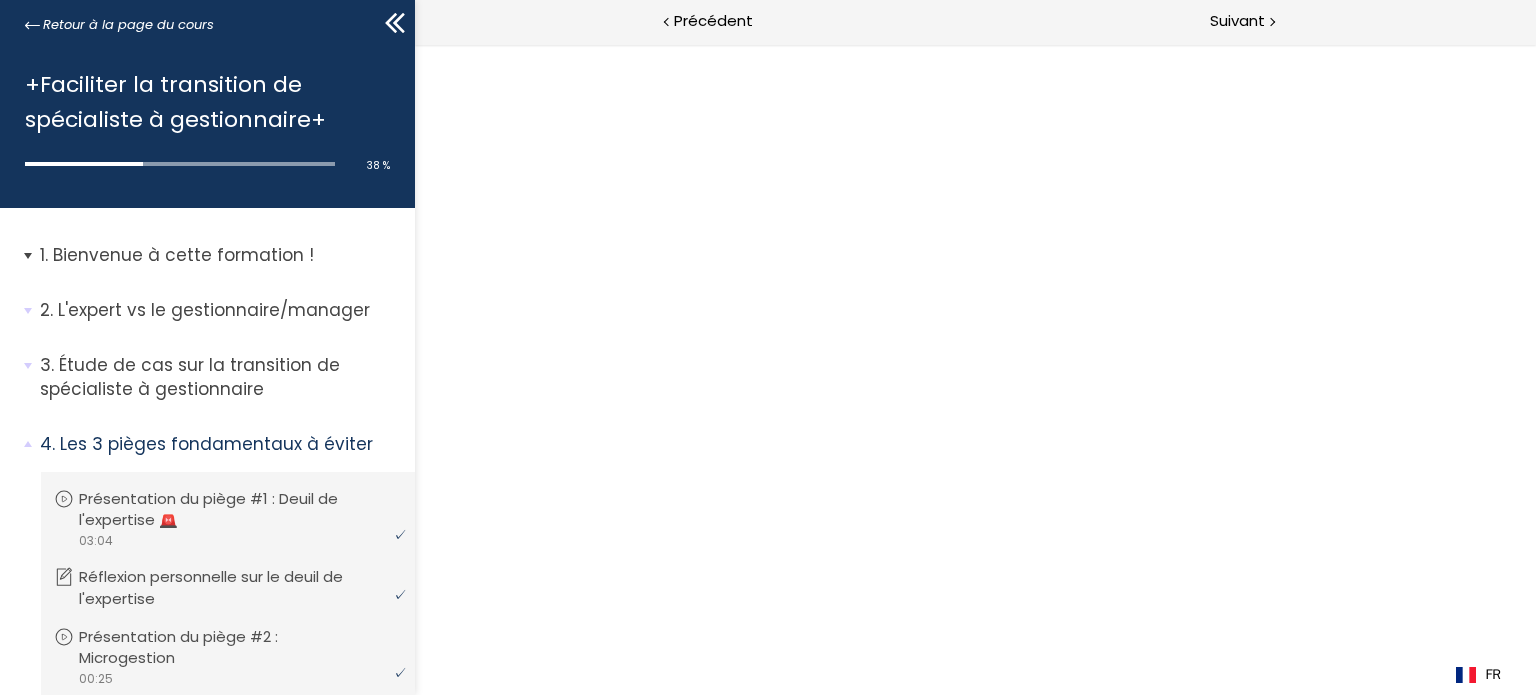 scroll, scrollTop: 0, scrollLeft: 0, axis: both 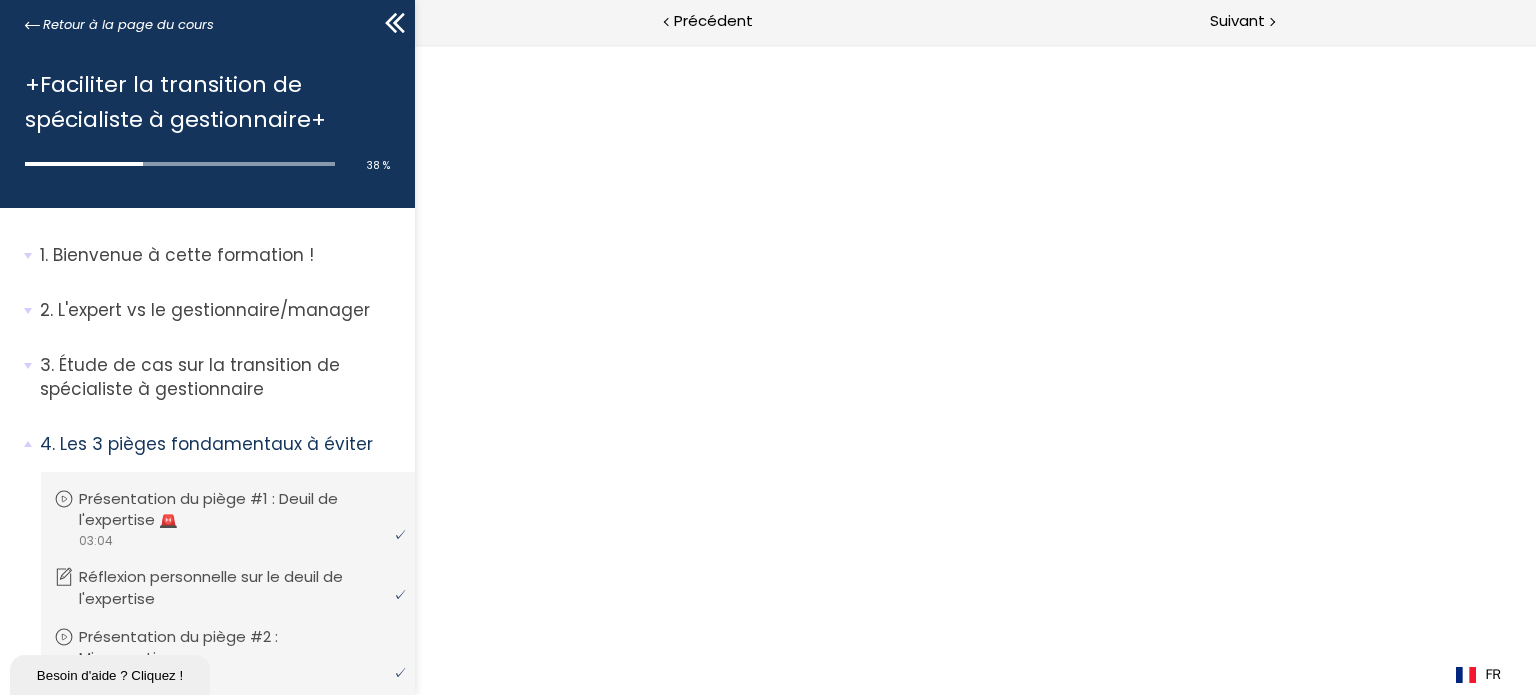 click on "38 %" at bounding box center [378, 165] 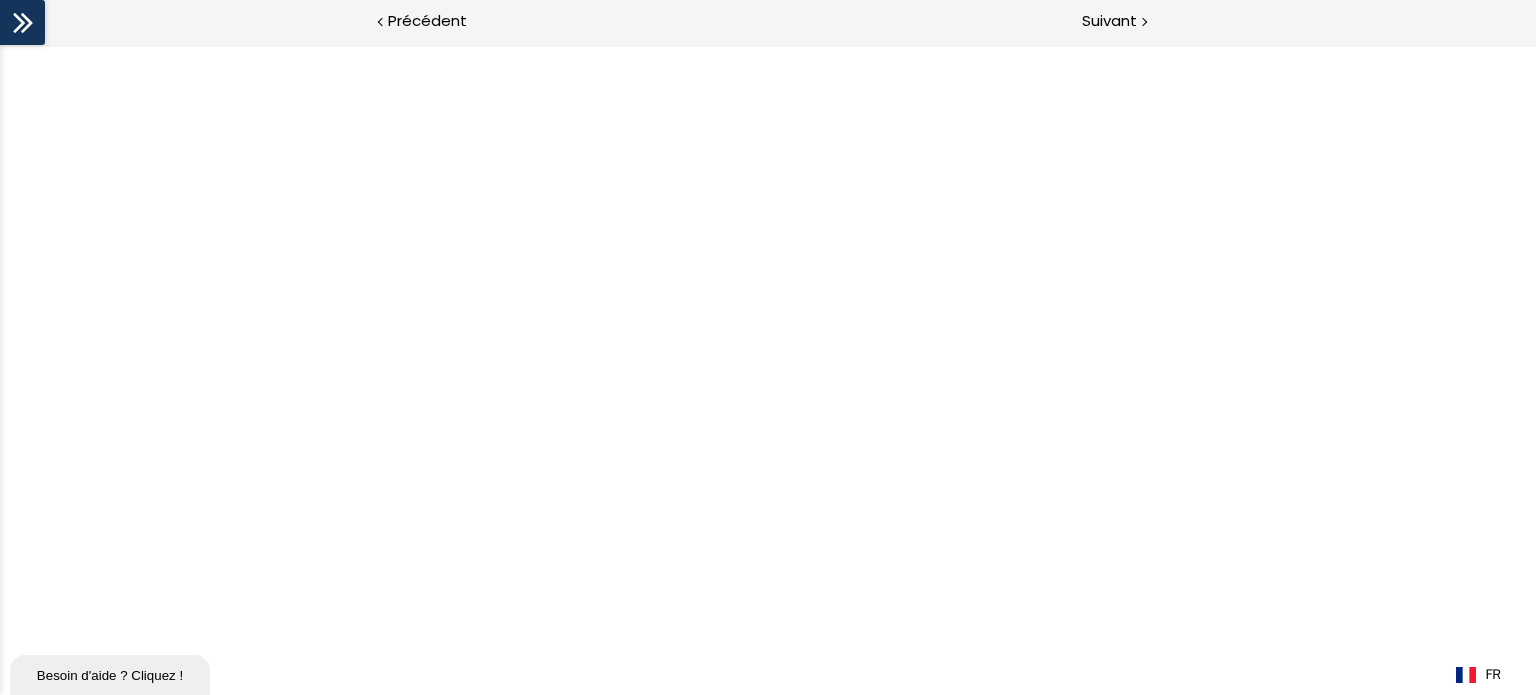 drag, startPoint x: 26, startPoint y: 35, endPoint x: 164, endPoint y: 40, distance: 138.09055 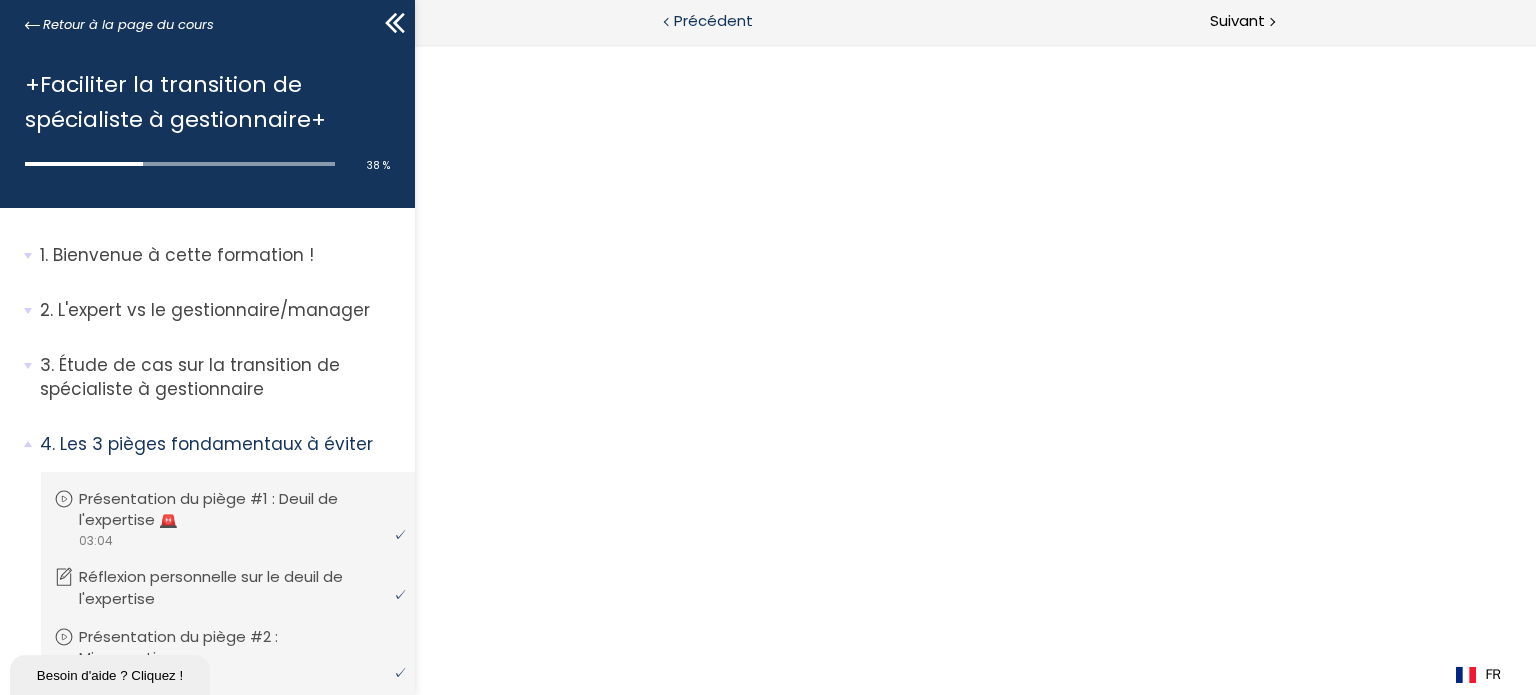 click on "Précédent" at bounding box center (713, 21) 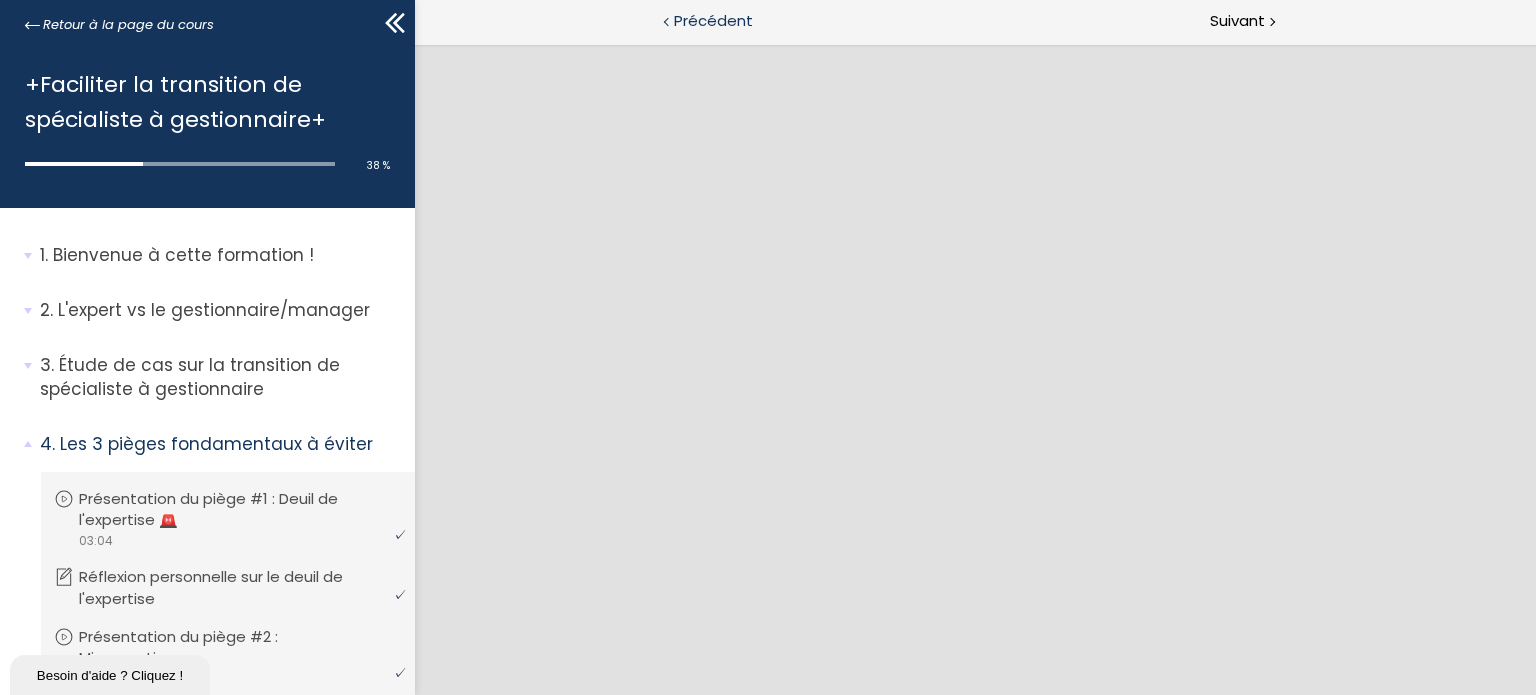 scroll, scrollTop: 0, scrollLeft: 0, axis: both 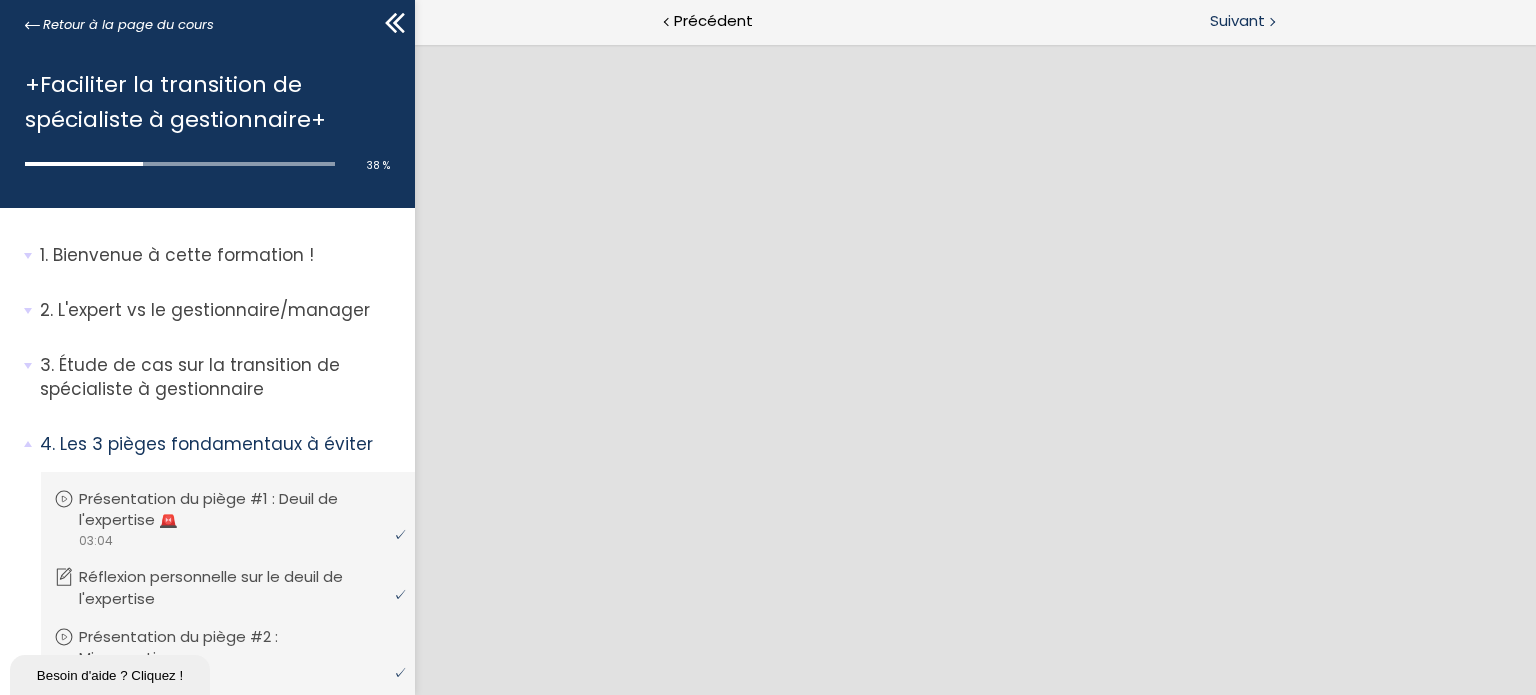 click on "Suivant" at bounding box center [1255, 22] 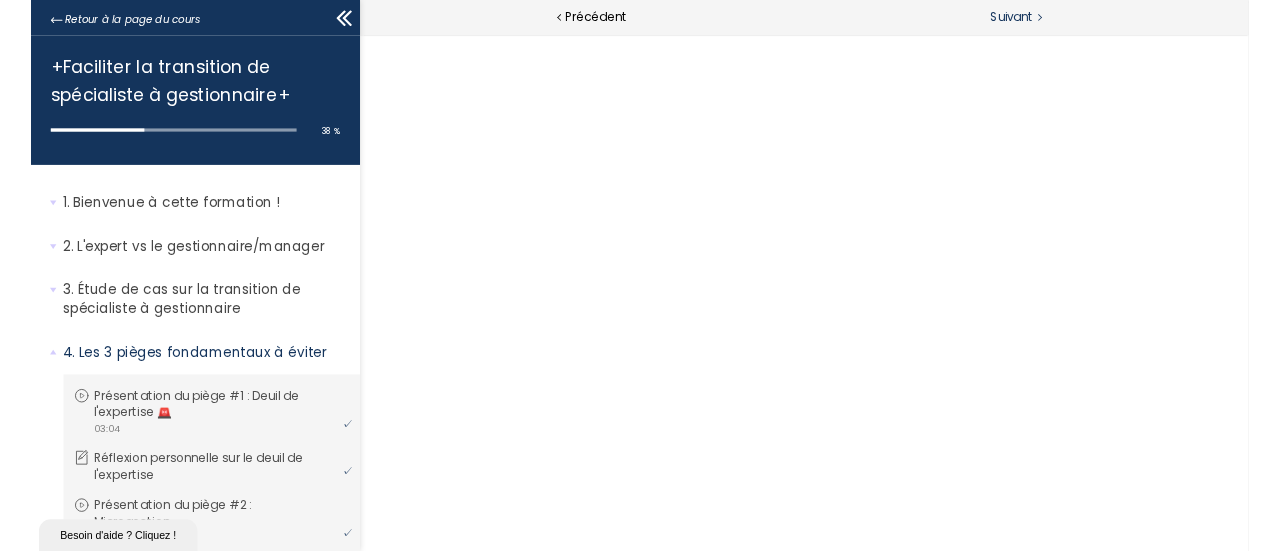 scroll, scrollTop: 0, scrollLeft: 0, axis: both 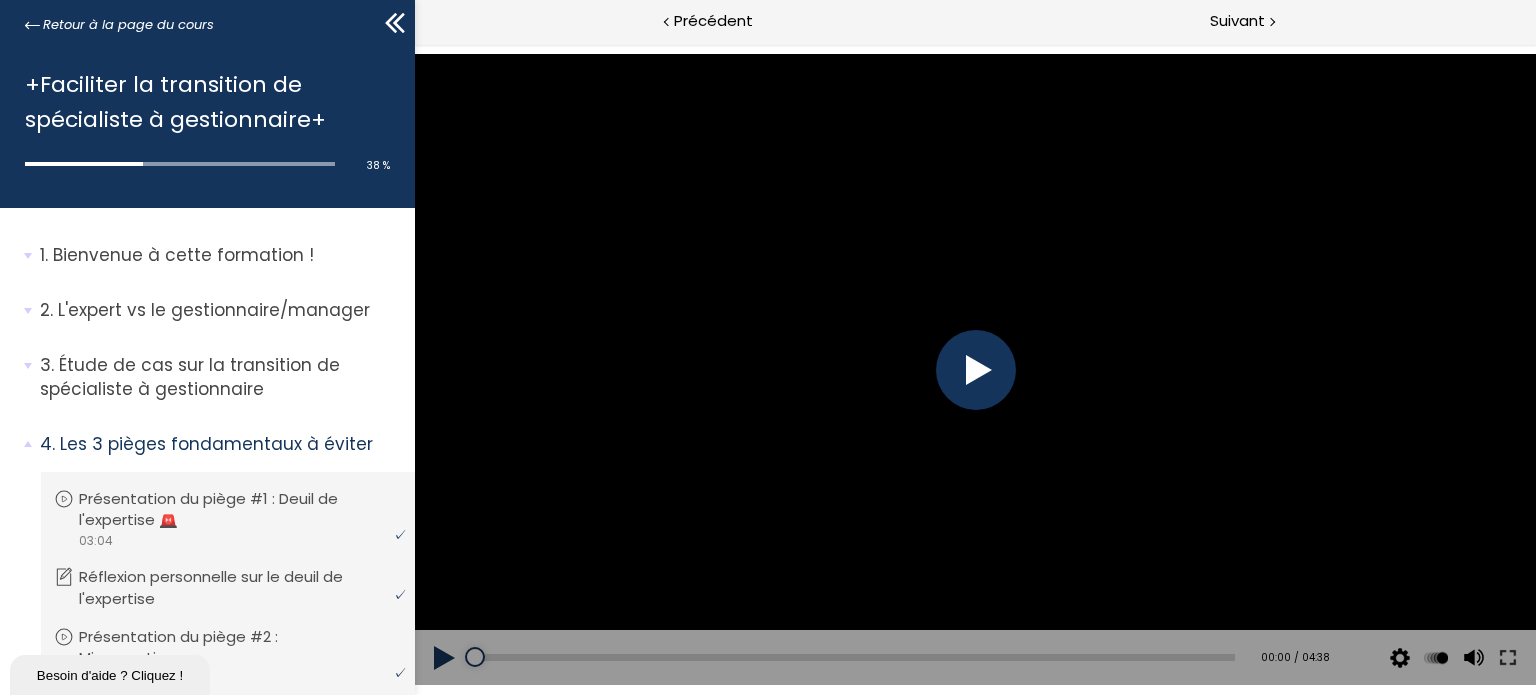 click at bounding box center (975, 370) 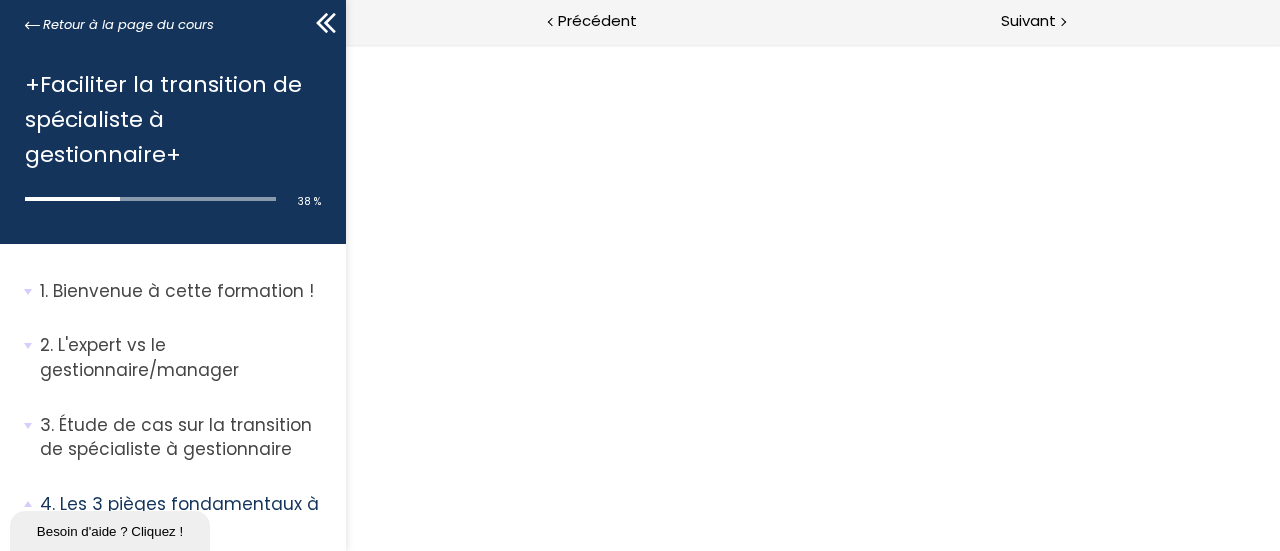 scroll, scrollTop: 0, scrollLeft: 0, axis: both 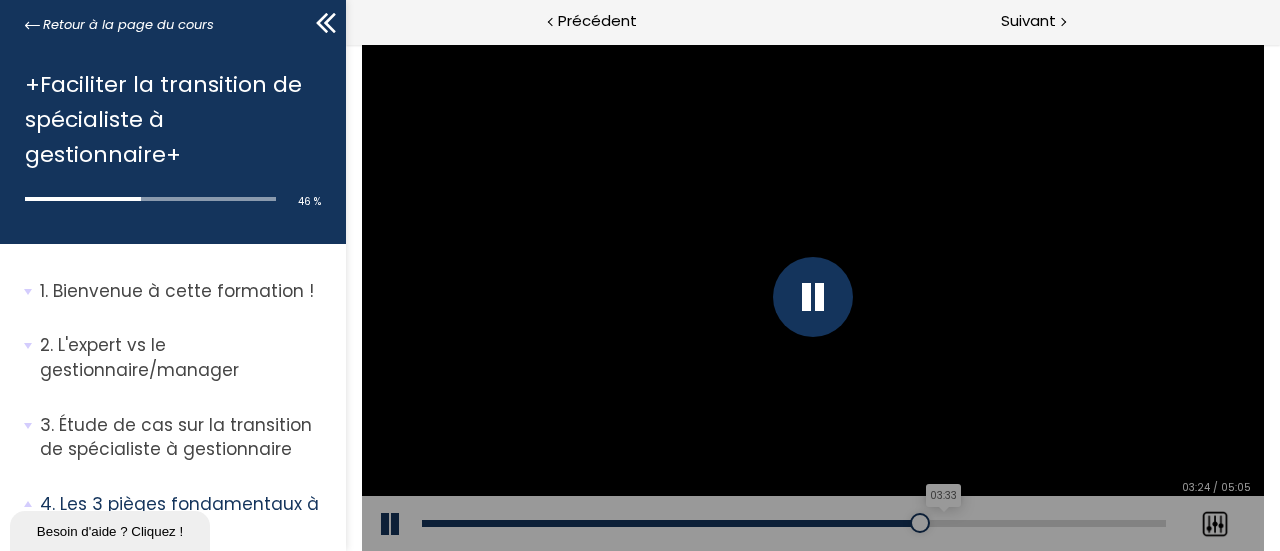 click on "03:33" at bounding box center (793, 523) 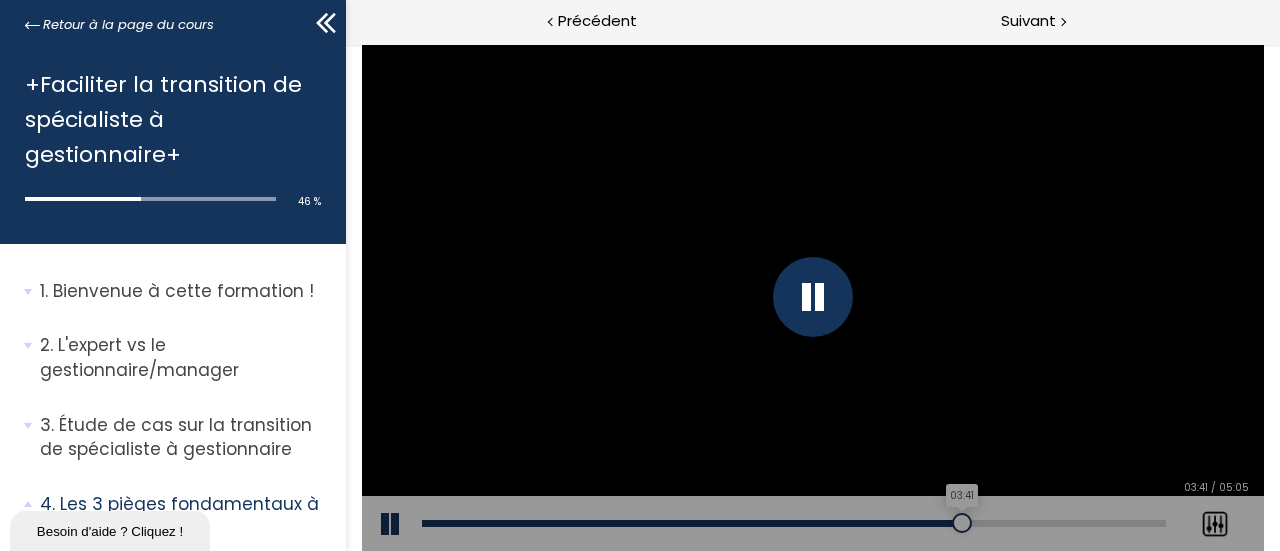 click on "03:41" at bounding box center [793, 523] 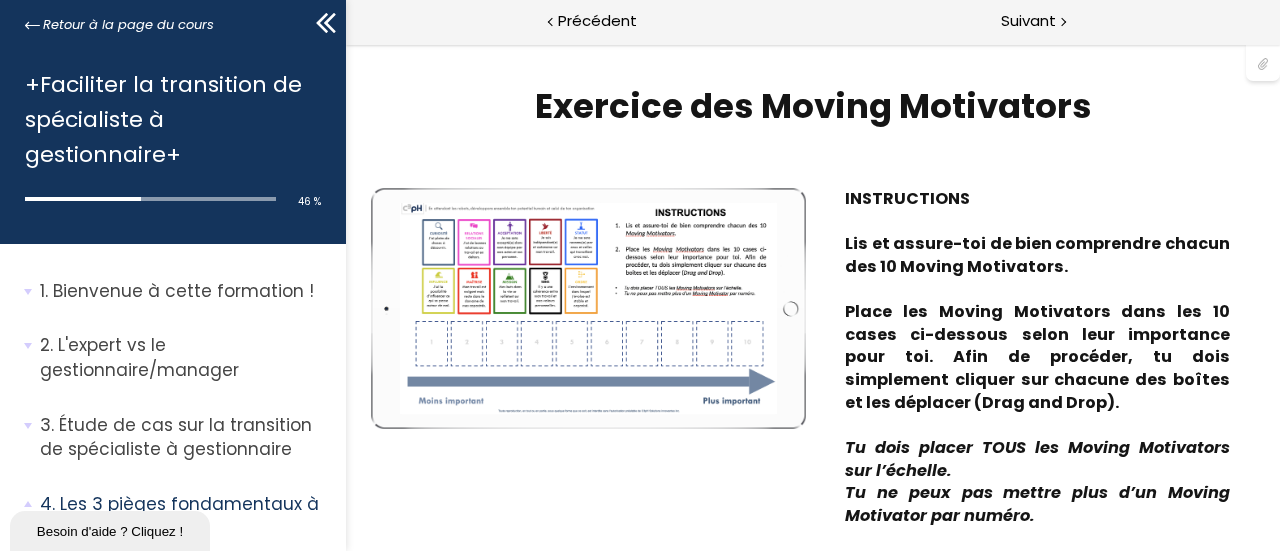scroll, scrollTop: 0, scrollLeft: 0, axis: both 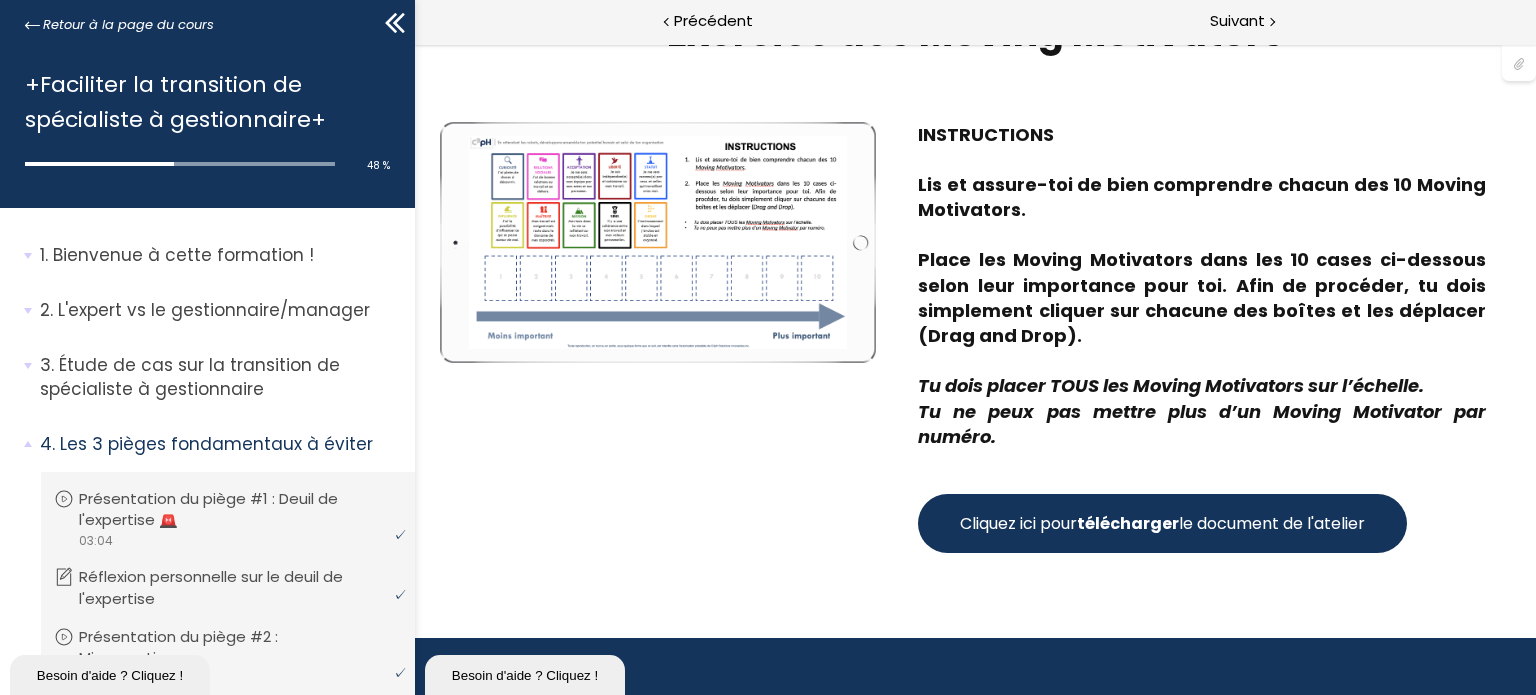 click on "Cliquez ici pour  télécharger  le document de l'atelier" at bounding box center (1161, 523) 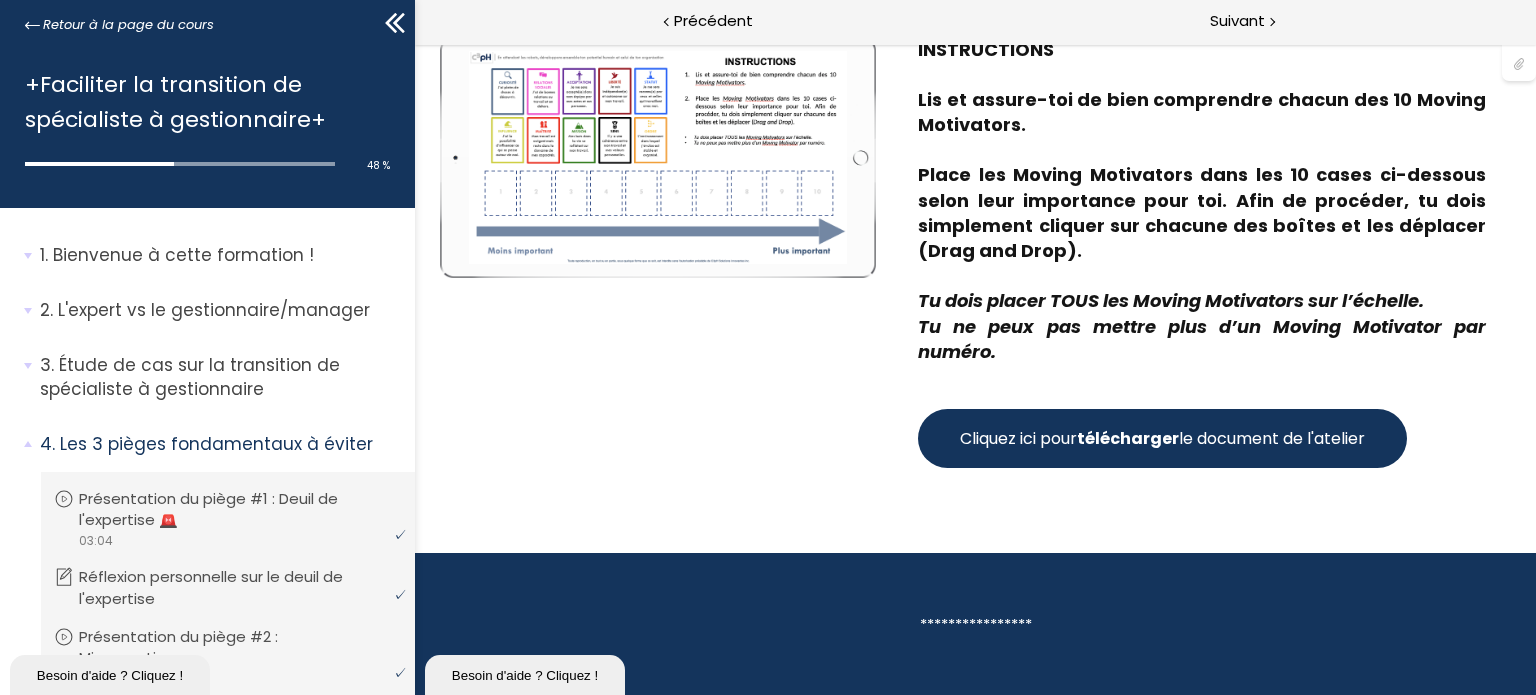 scroll, scrollTop: 0, scrollLeft: 0, axis: both 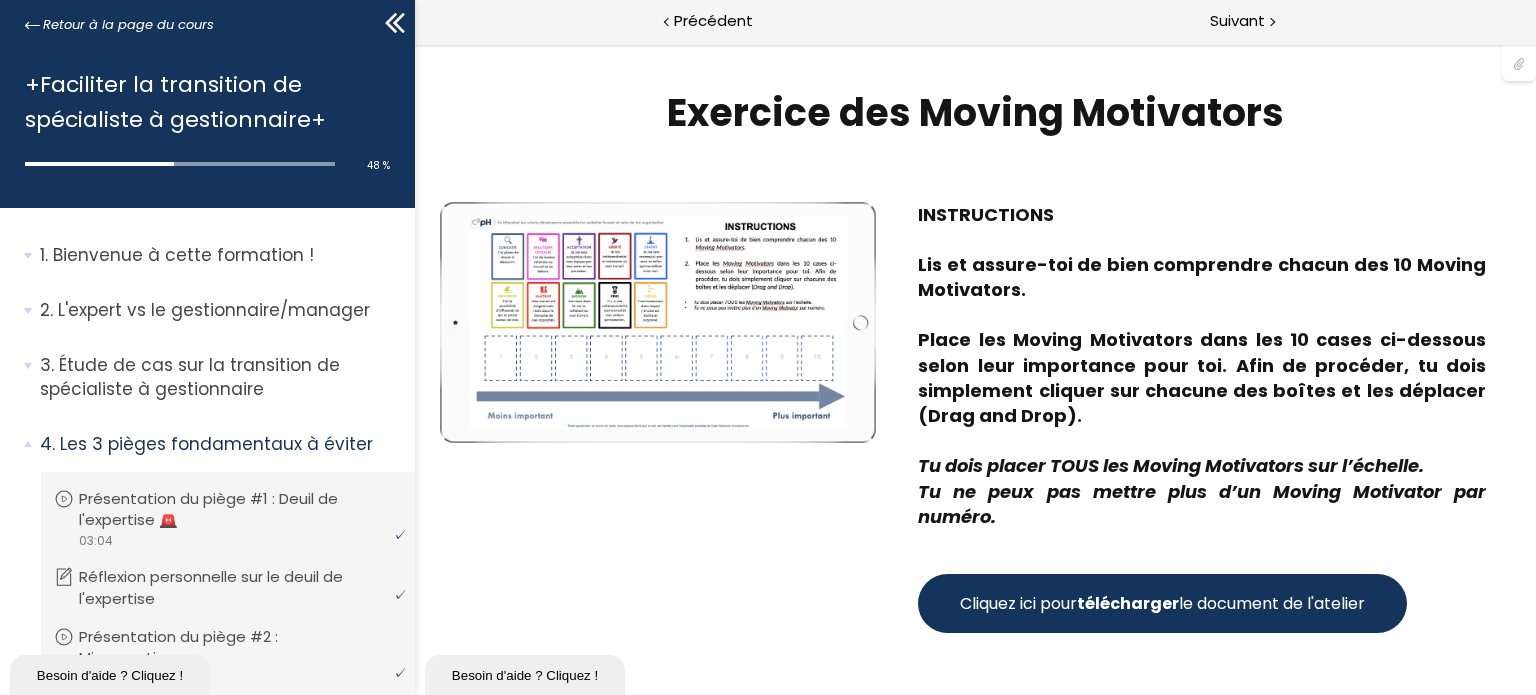 click on "Besoin d'aide ?  Cliquez !" at bounding box center (524, 675) 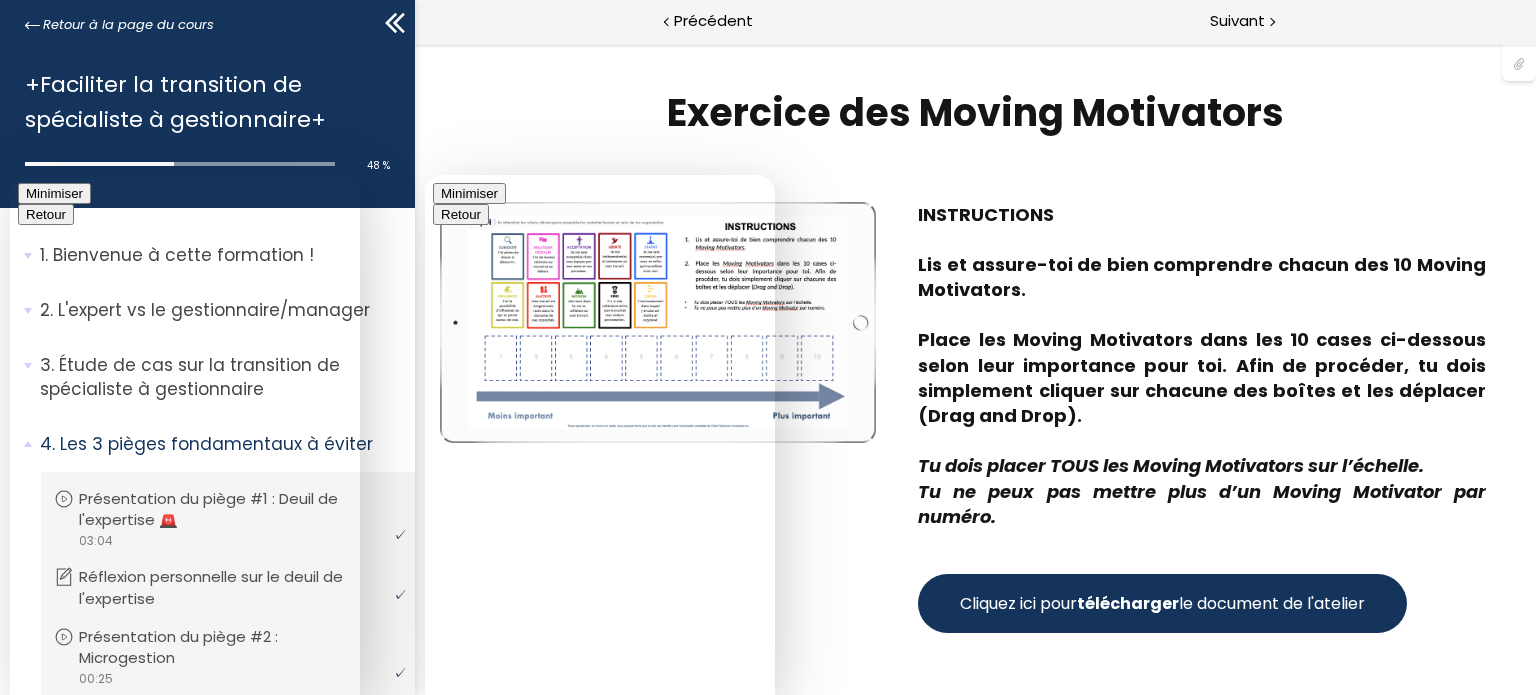 click on "Minimiser" at bounding box center [468, 193] 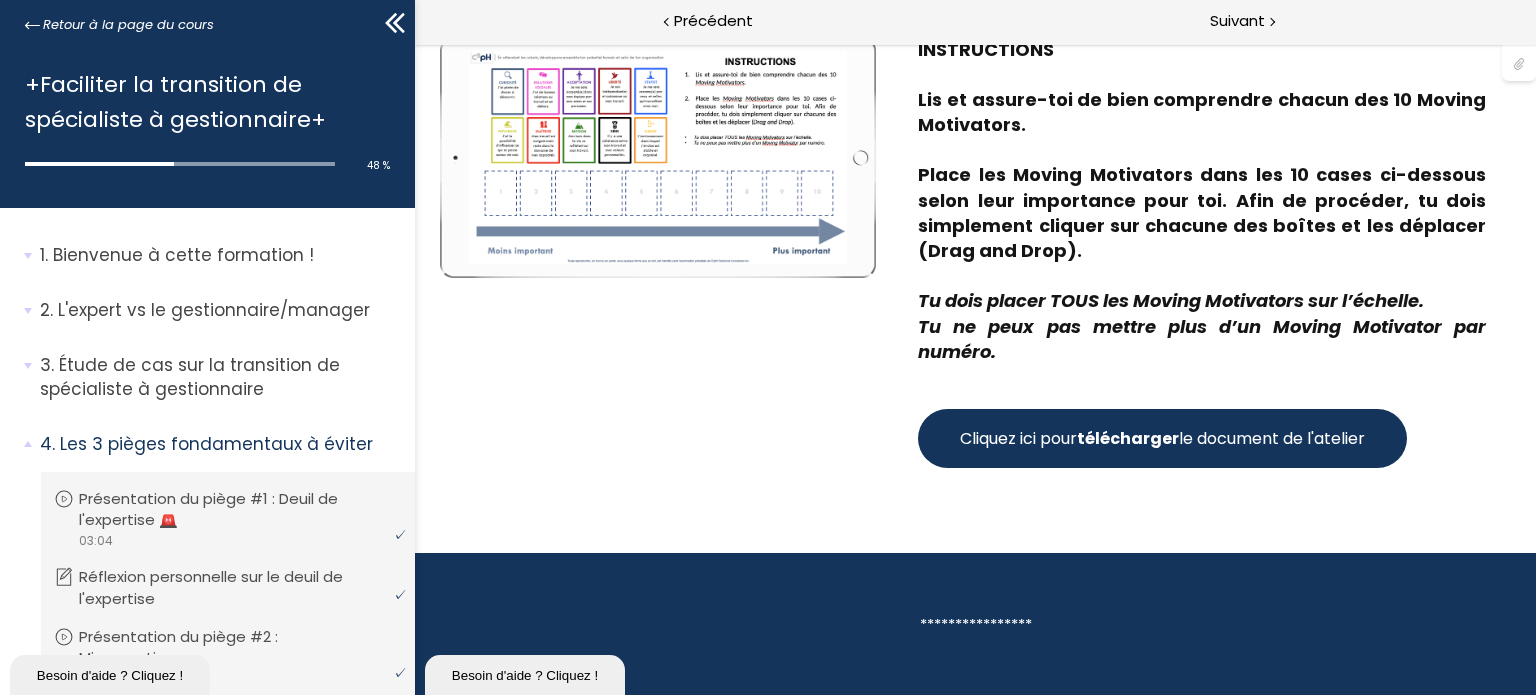 scroll, scrollTop: 0, scrollLeft: 0, axis: both 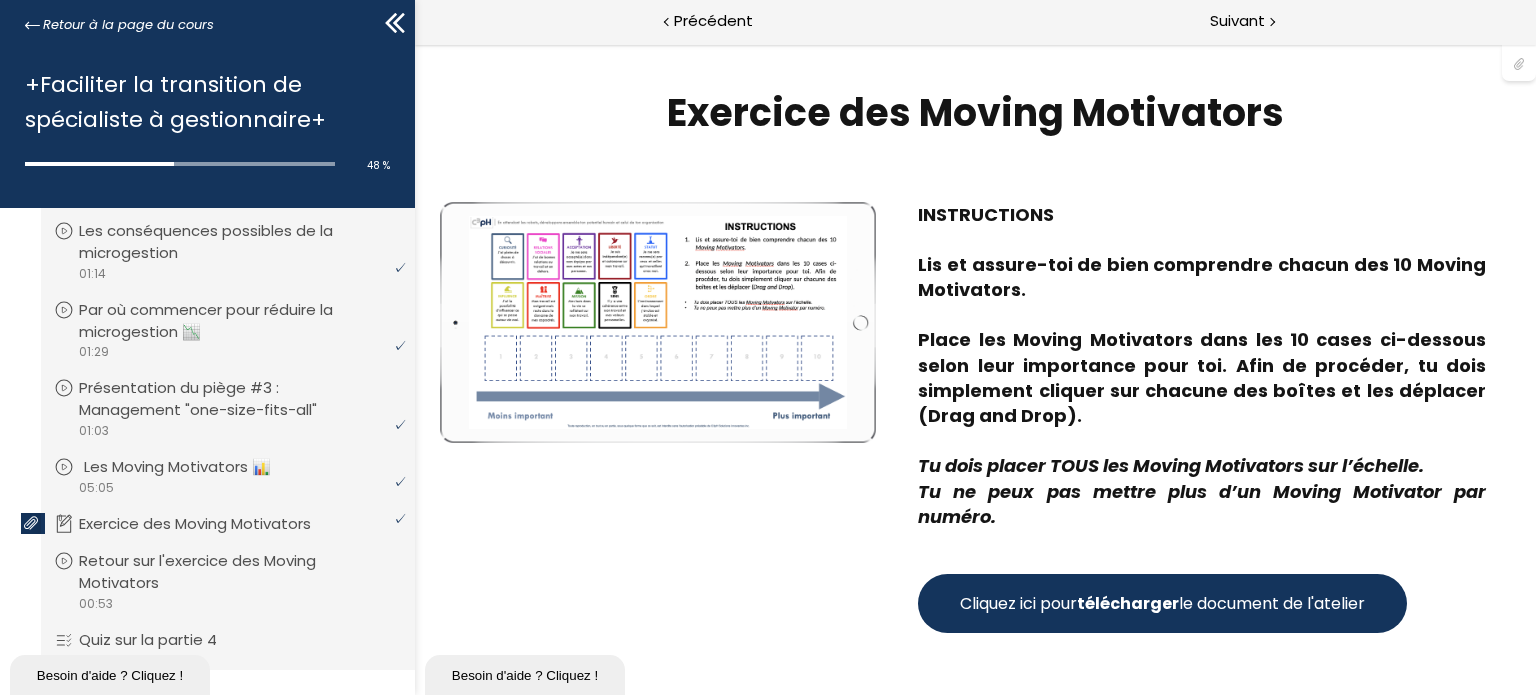 click on "Les Moving Motivators 📊" at bounding box center (192, 467) 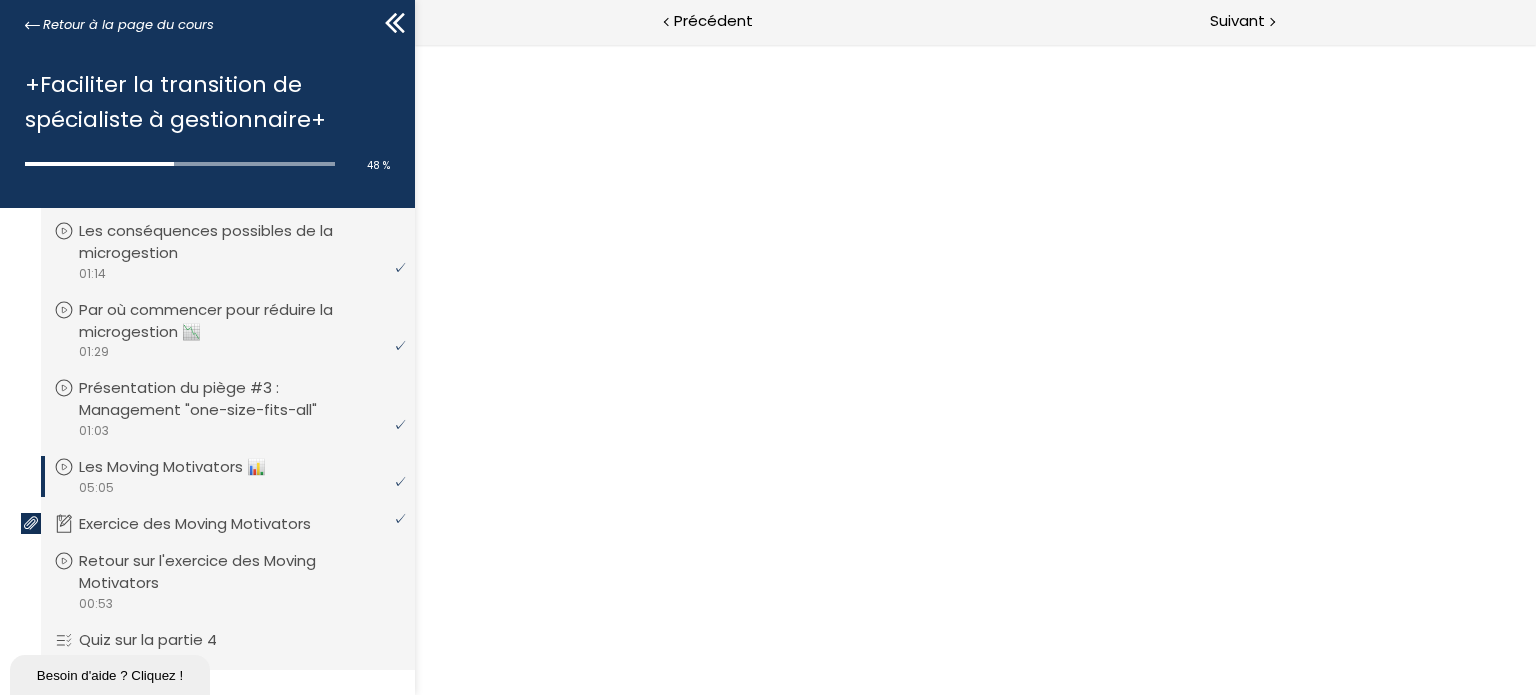 scroll, scrollTop: 0, scrollLeft: 0, axis: both 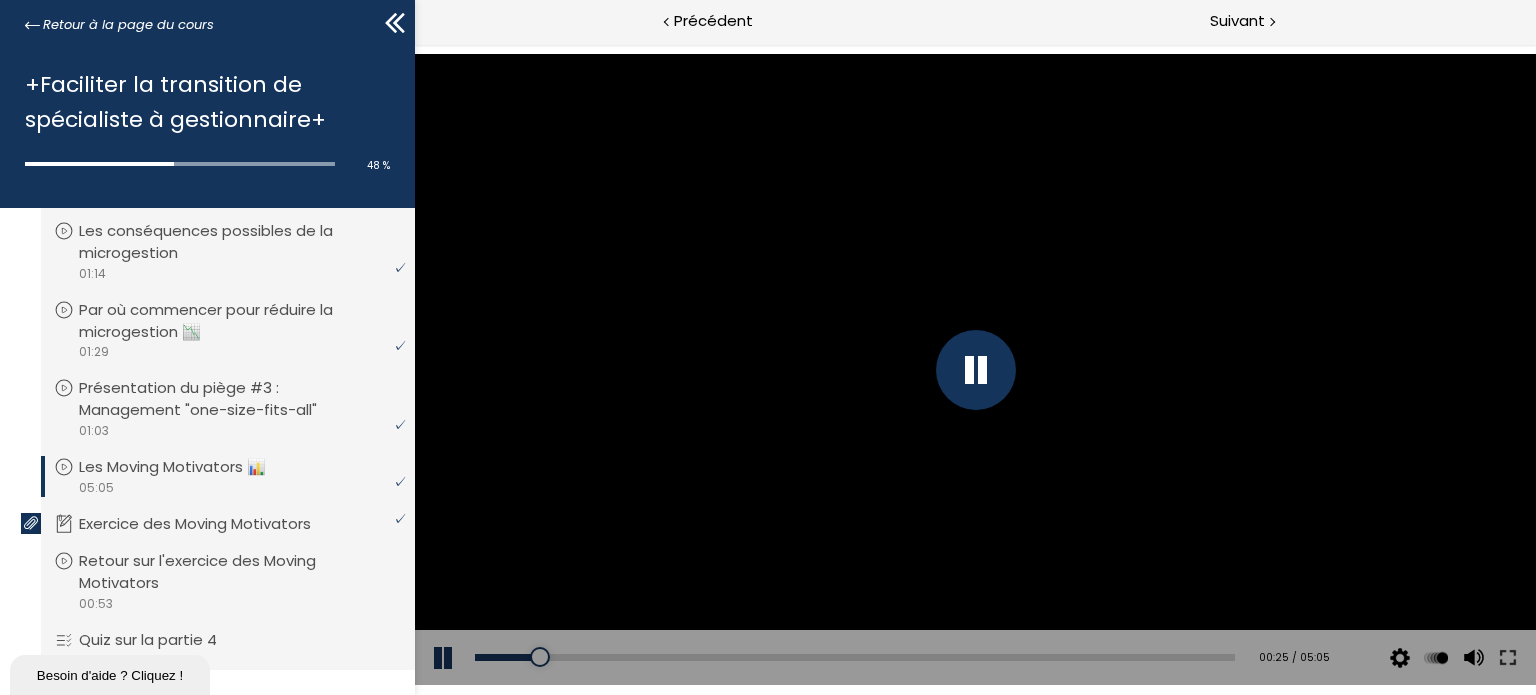 click at bounding box center (975, 370) 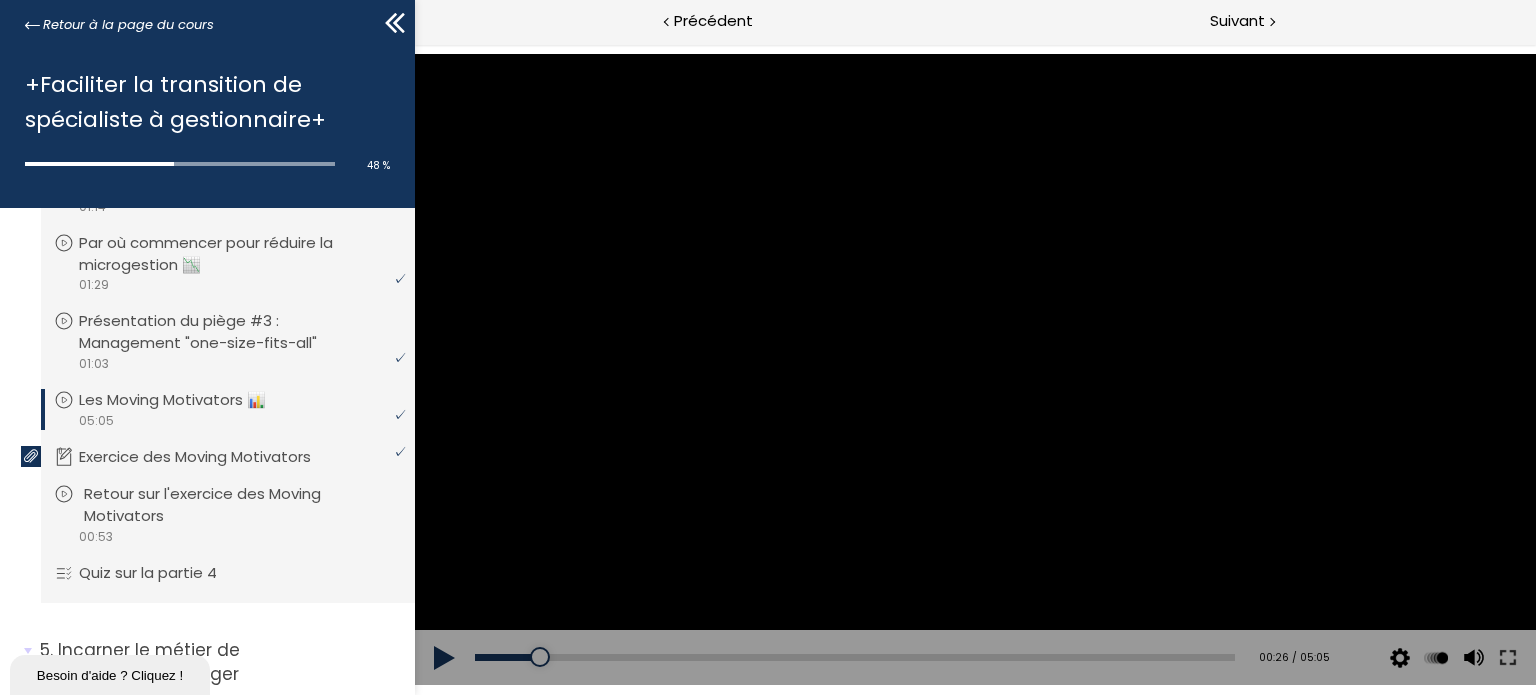 scroll, scrollTop: 700, scrollLeft: 0, axis: vertical 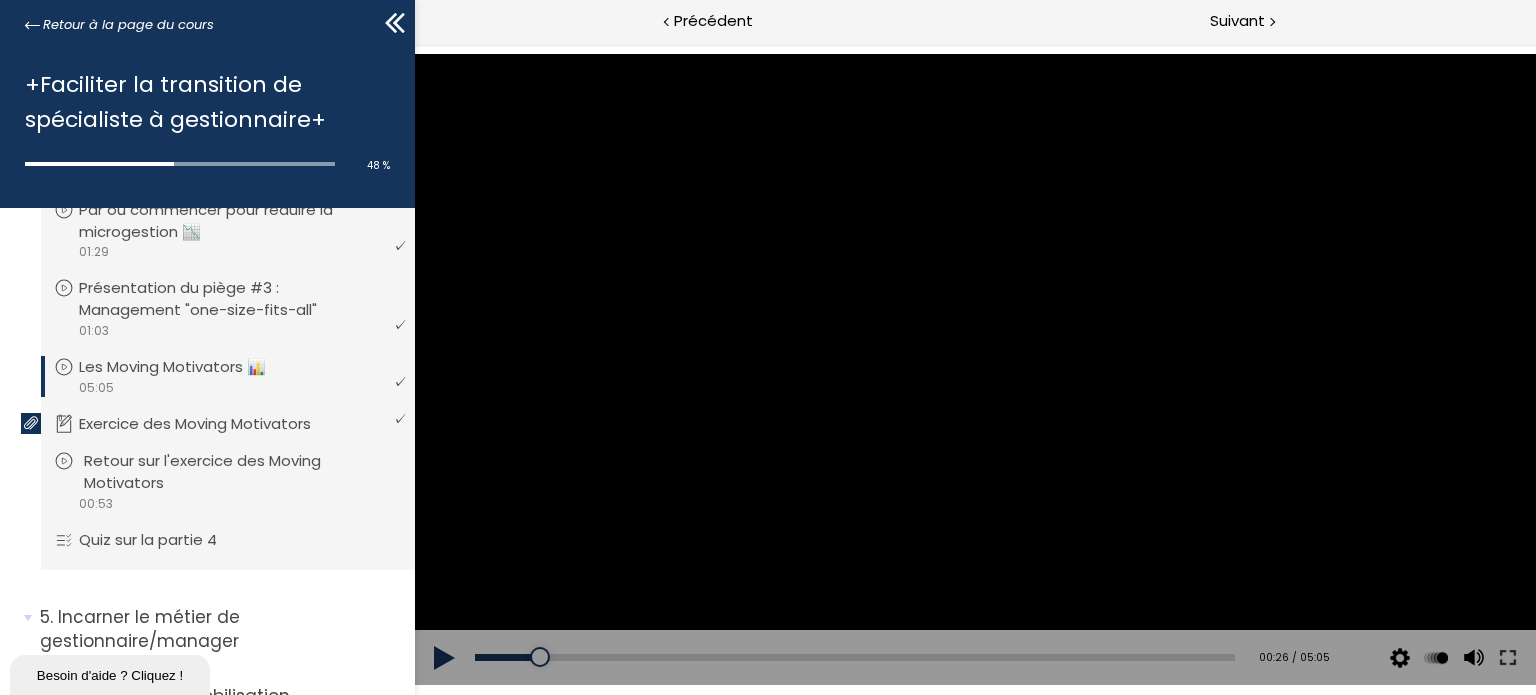 click on "Retour sur l'exercice des Moving Motivators" at bounding box center [243, 472] 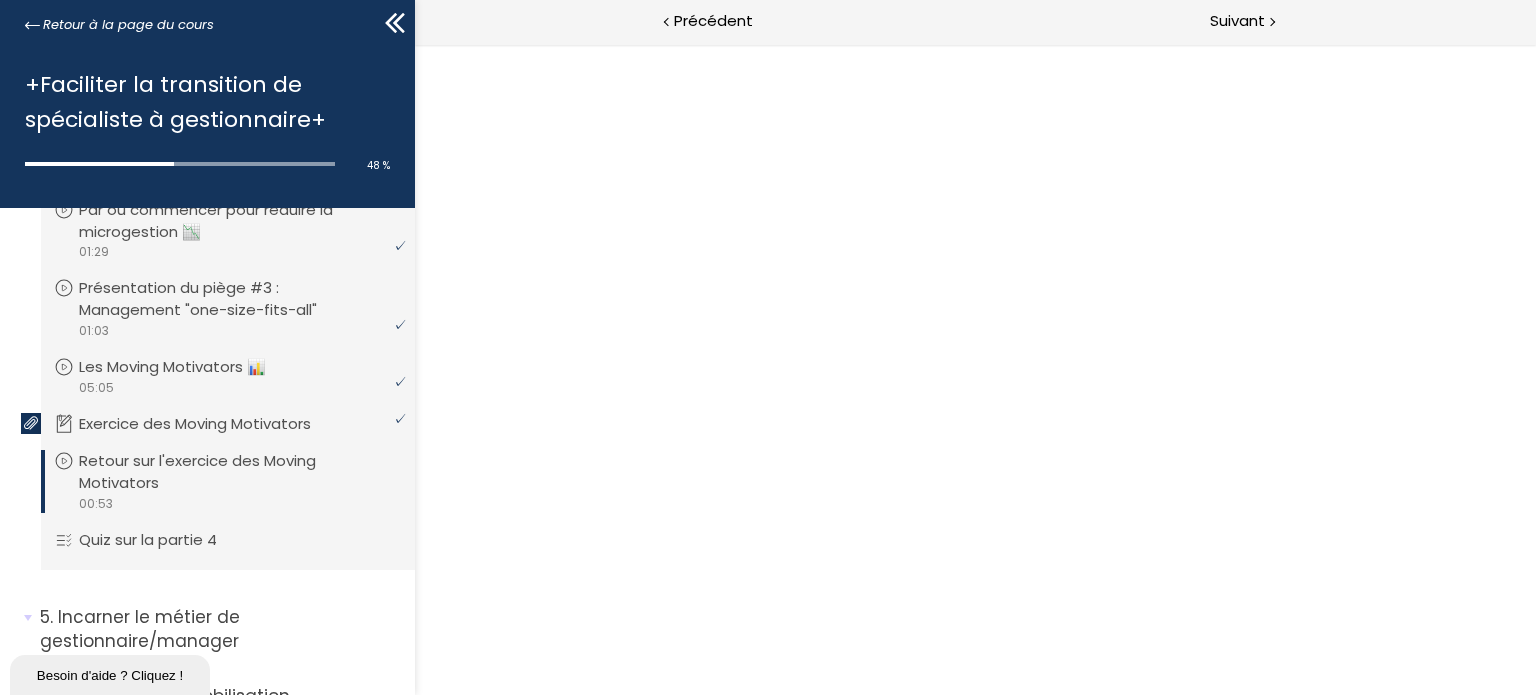 scroll, scrollTop: 0, scrollLeft: 0, axis: both 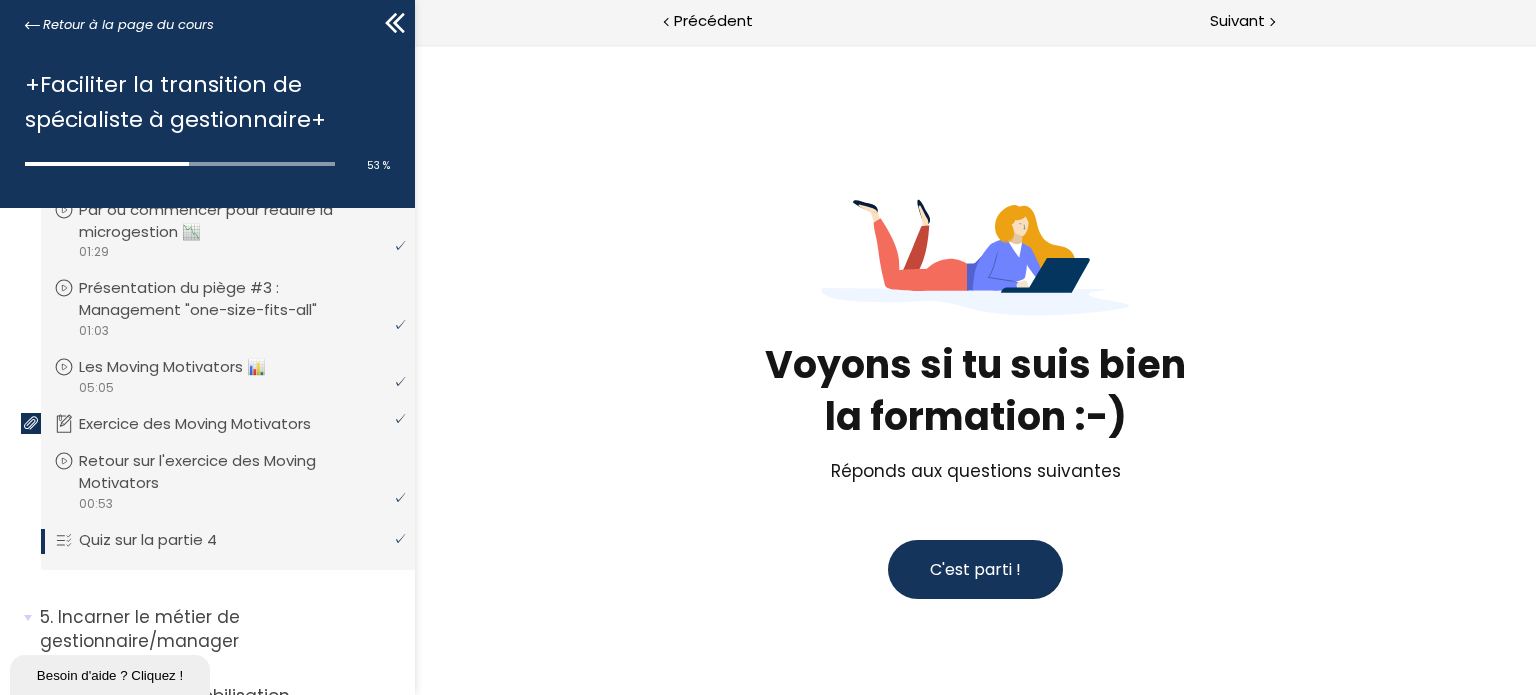 click on "C'est parti !" at bounding box center (974, 569) 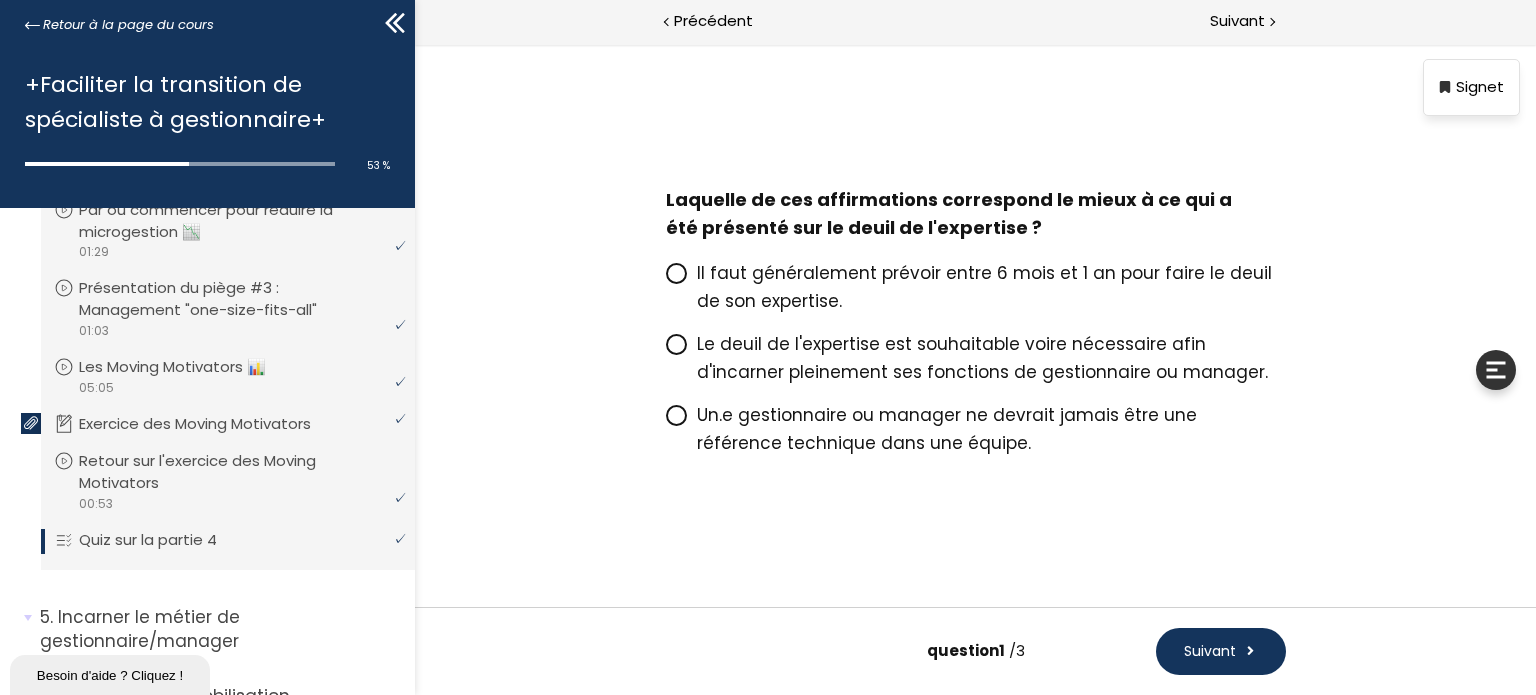 click on "Un.e gestionnaire ou manager ne devrait jamais être une référence technique dans une équipe." at bounding box center (990, 429) 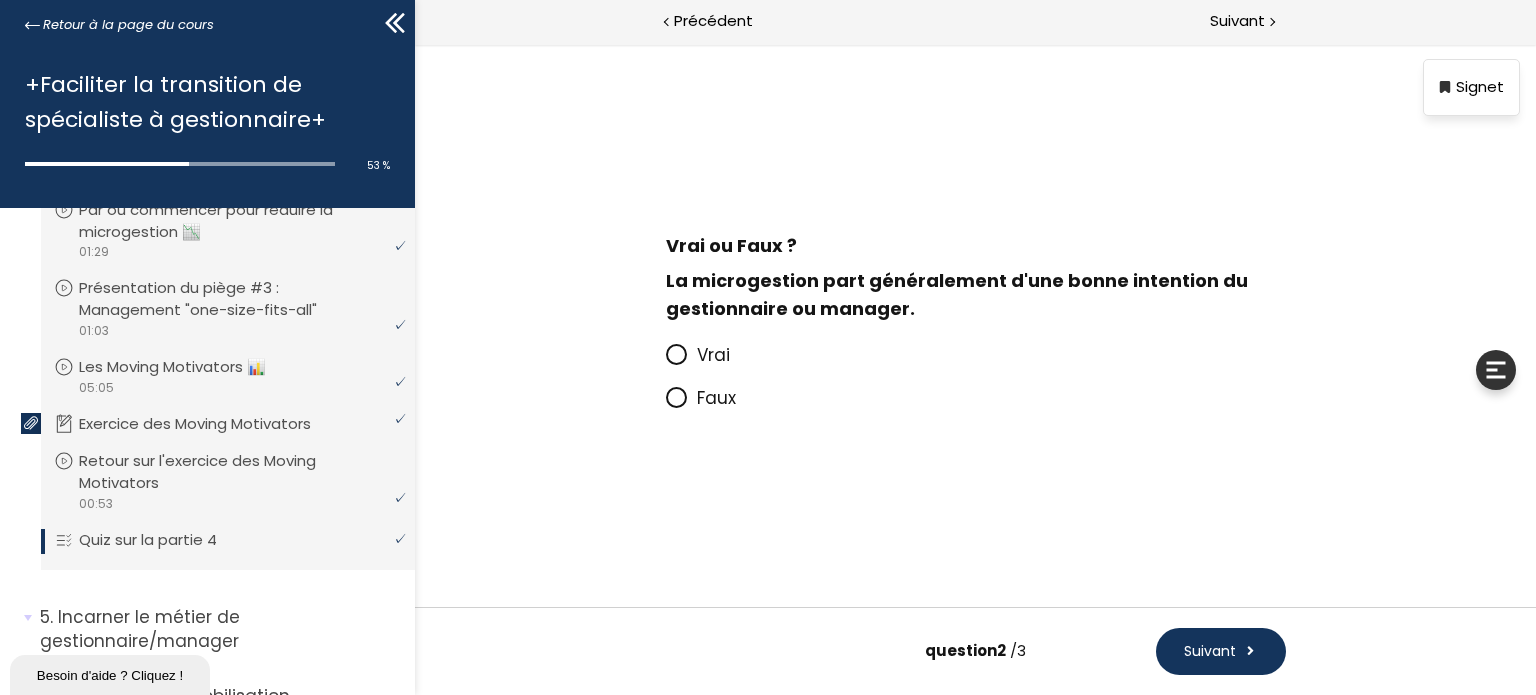 click on "Vrai" at bounding box center [712, 355] 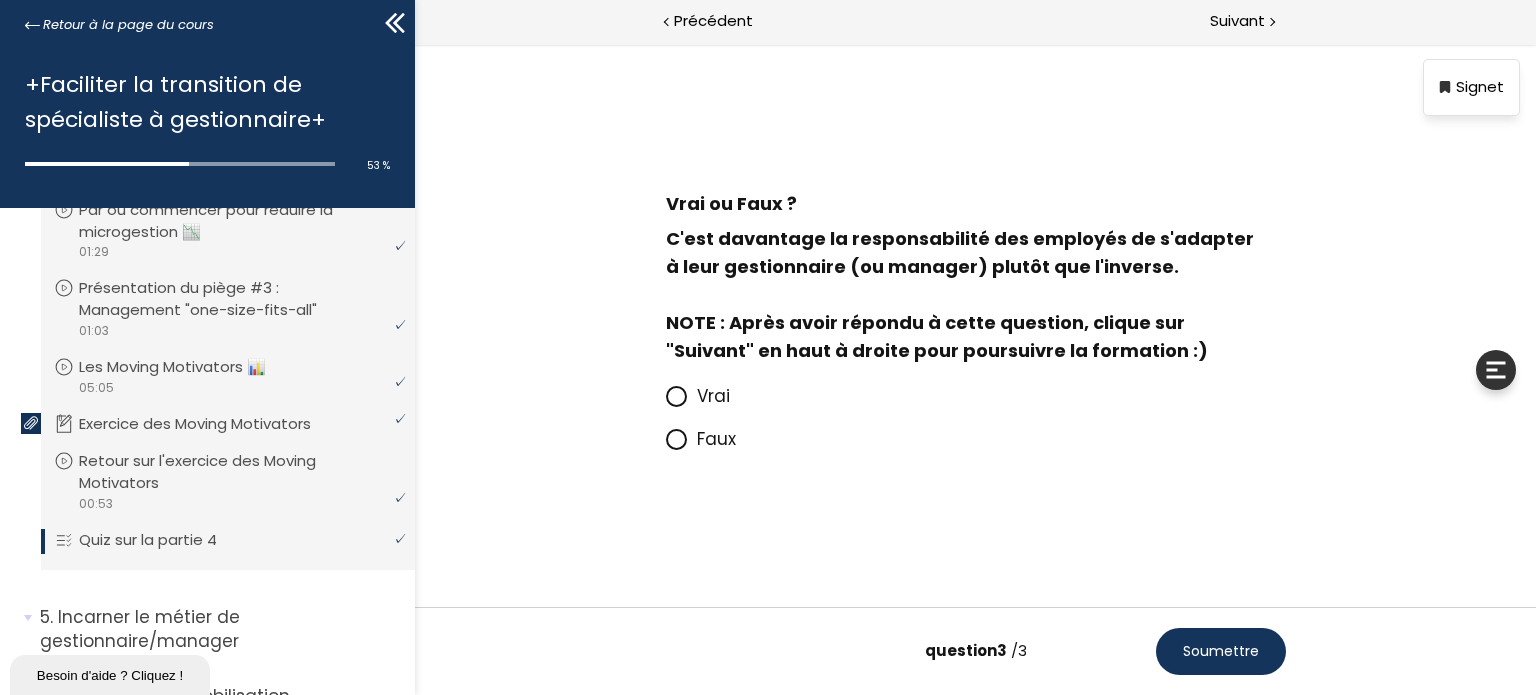 click on "Faux" at bounding box center [715, 439] 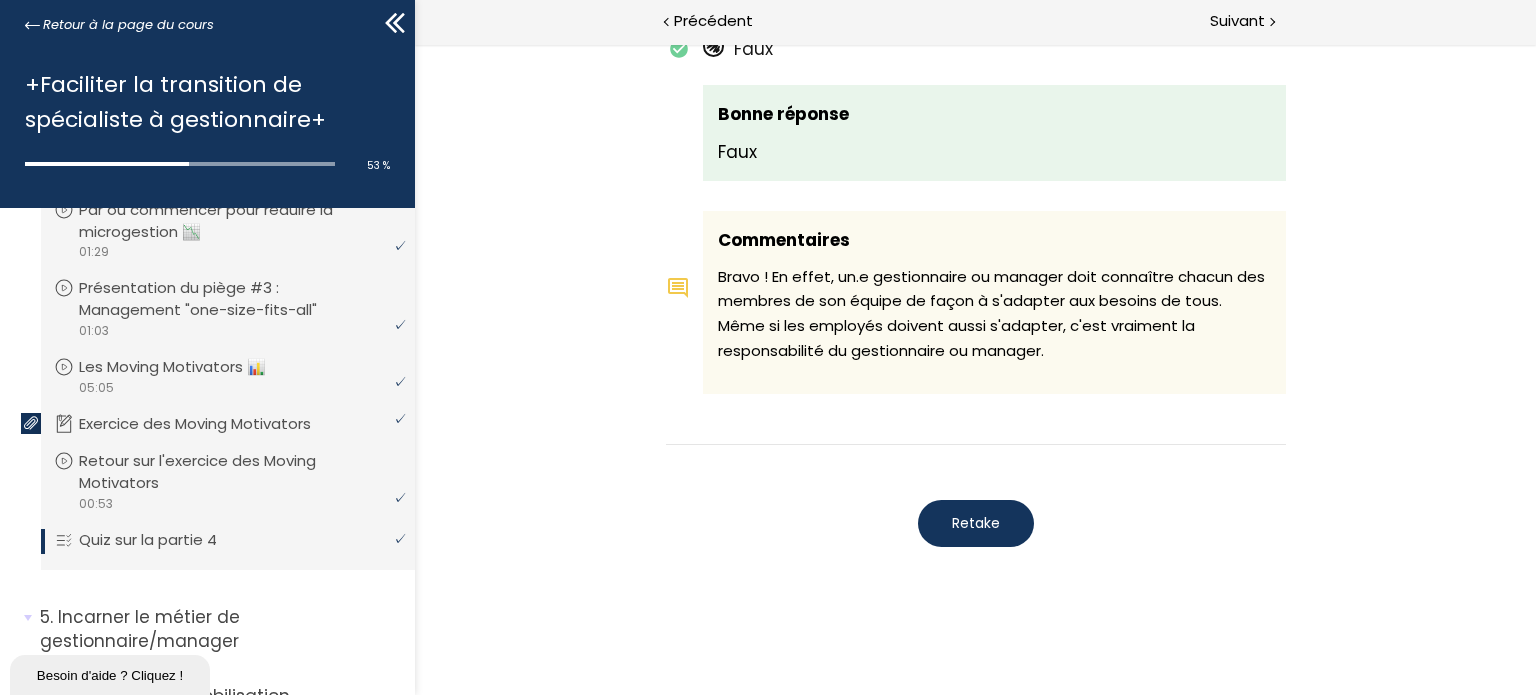 scroll, scrollTop: 2016, scrollLeft: 0, axis: vertical 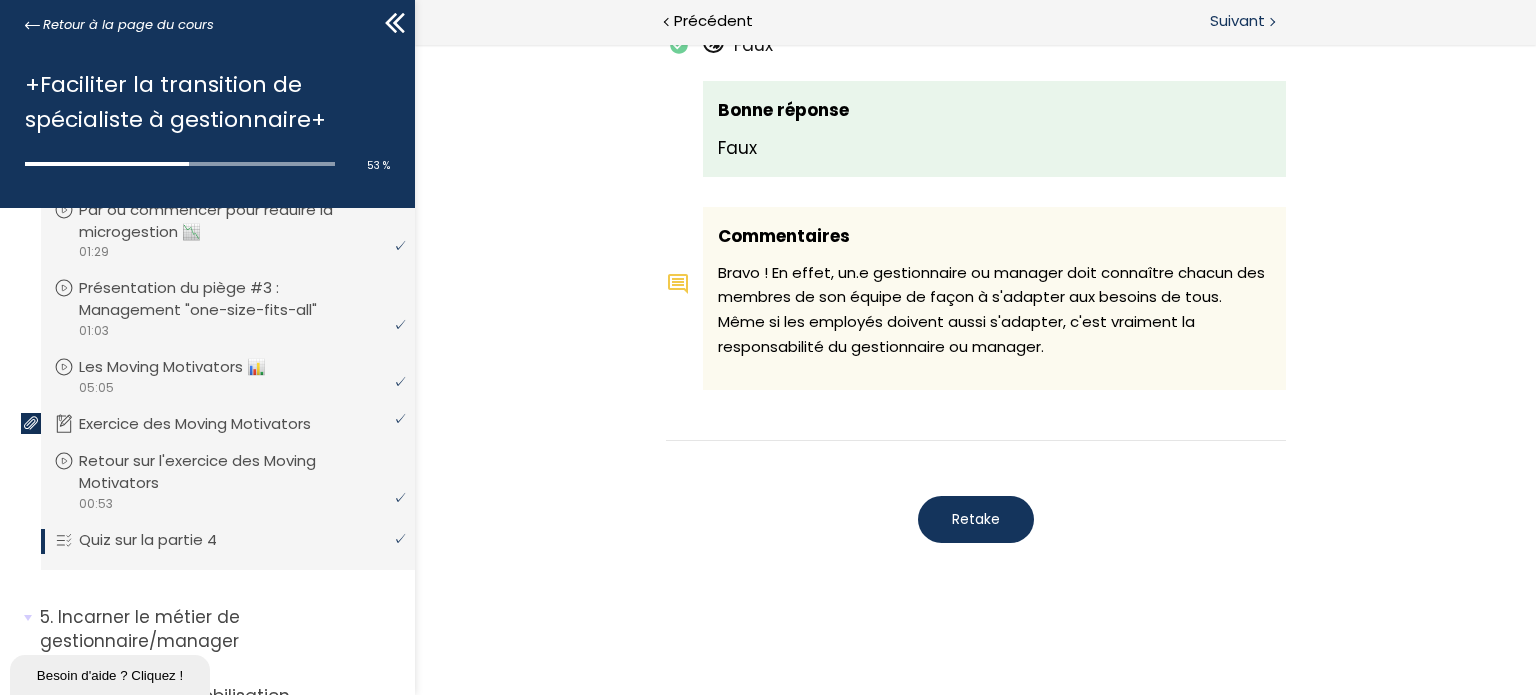 click on "Suivant" at bounding box center [1237, 21] 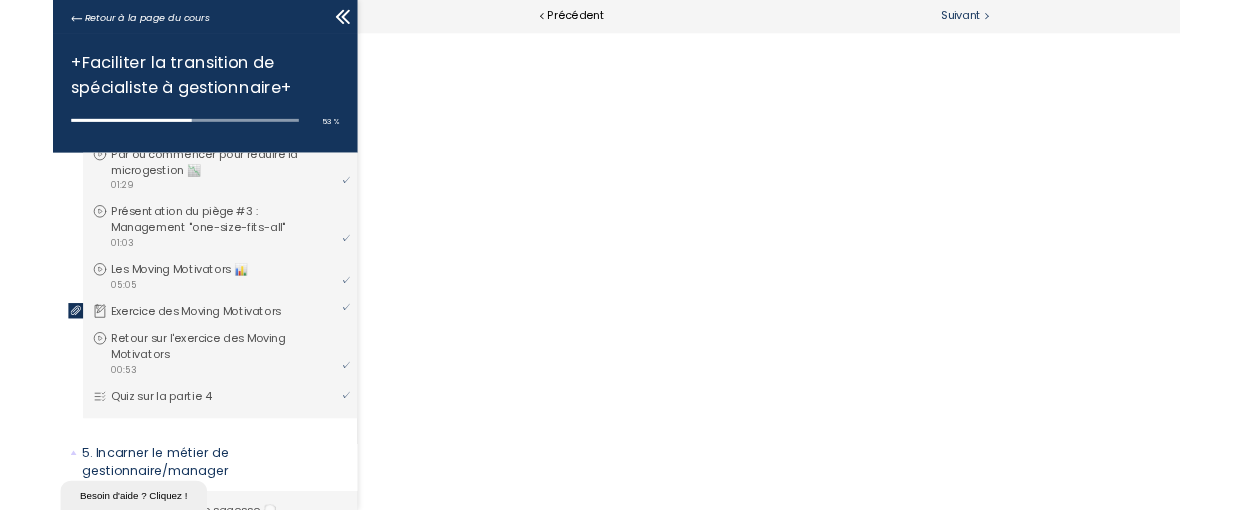 scroll, scrollTop: 0, scrollLeft: 0, axis: both 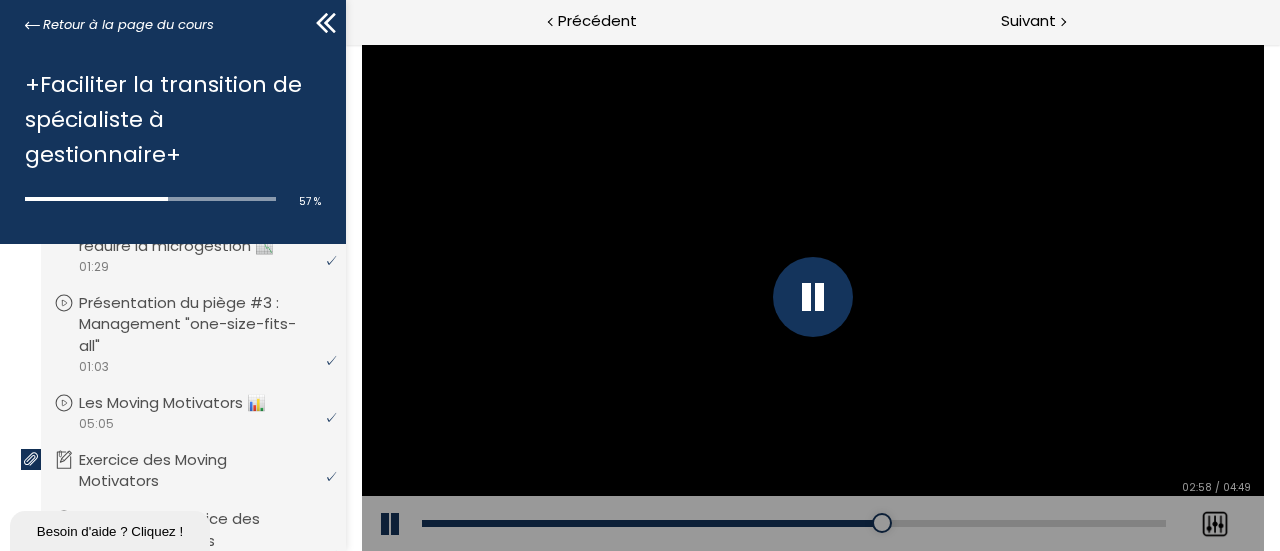 click at bounding box center (812, 297) 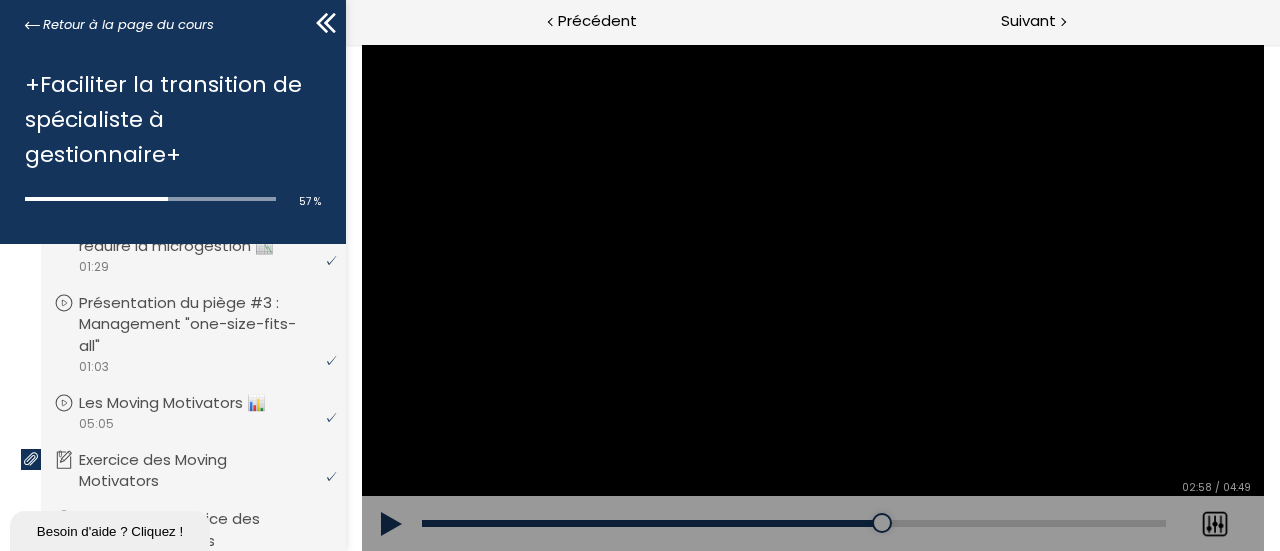 click at bounding box center (391, 524) 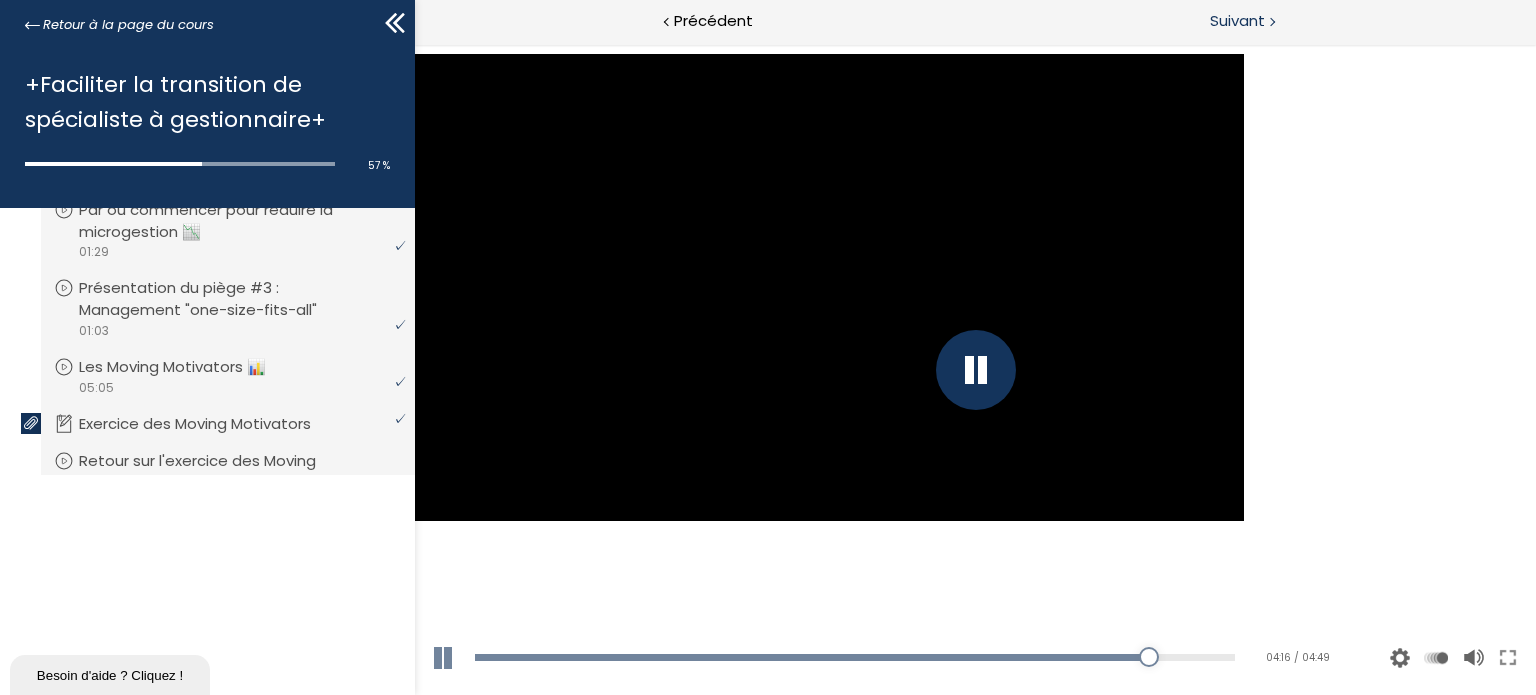 scroll, scrollTop: 792, scrollLeft: 0, axis: vertical 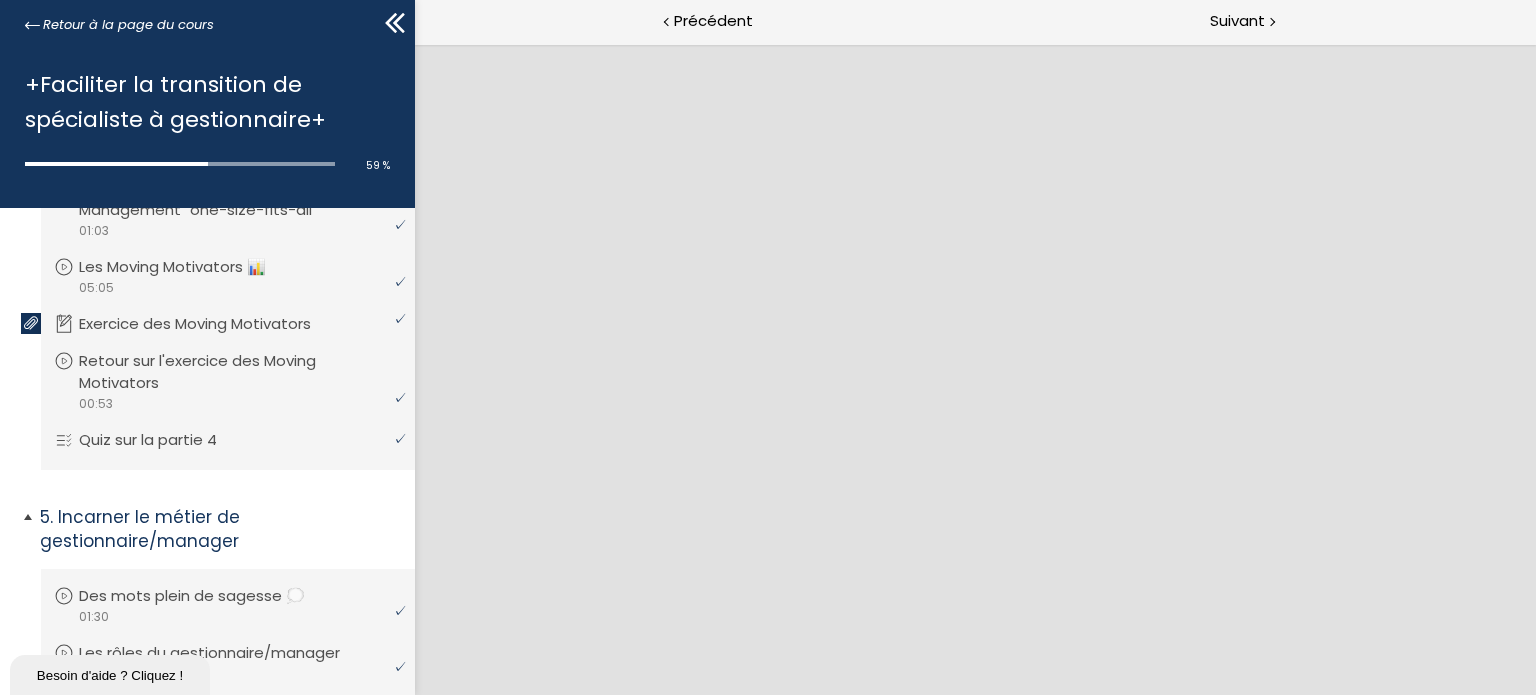 click on "Incarner le métier de gestionnaire/manager" at bounding box center (220, 529) 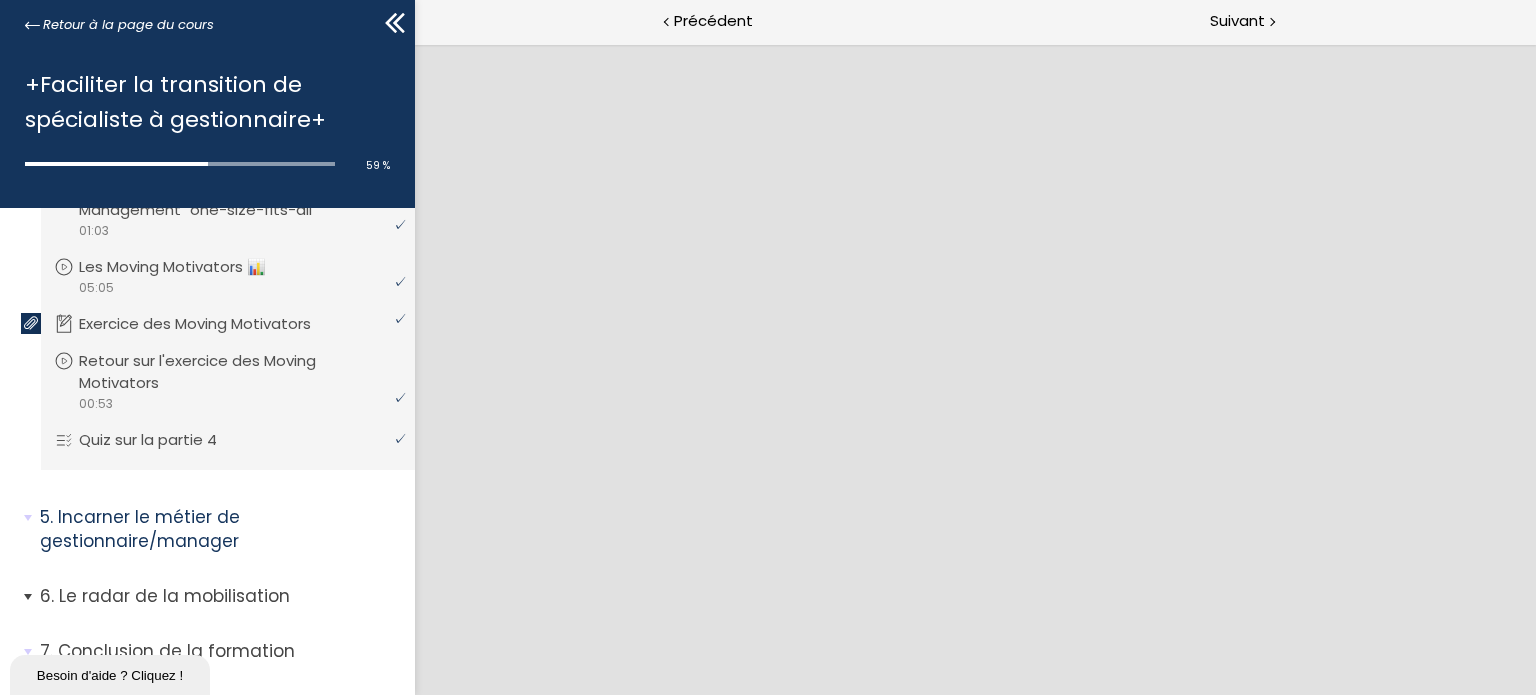 click on "Le radar de la mobilisation" at bounding box center (220, 596) 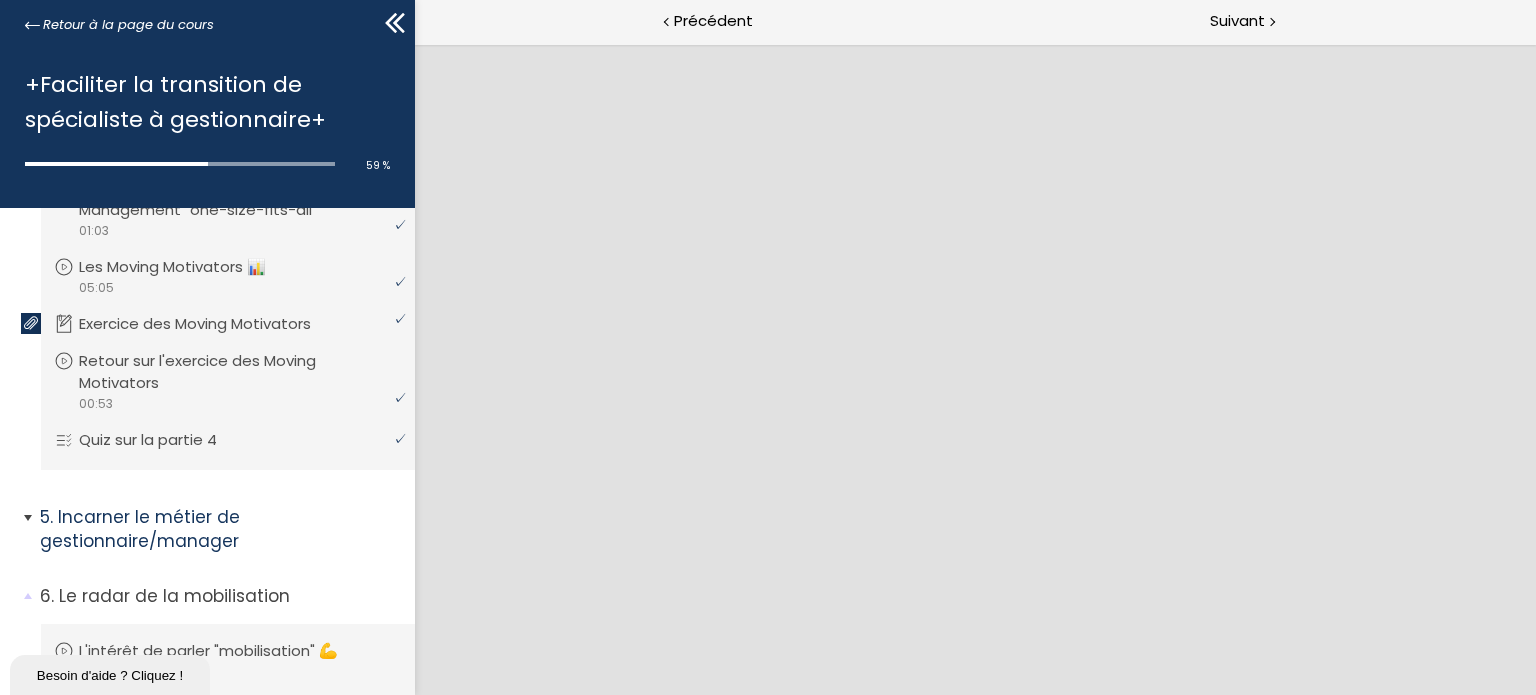 click on "Incarner le métier de gestionnaire/manager" at bounding box center [220, 529] 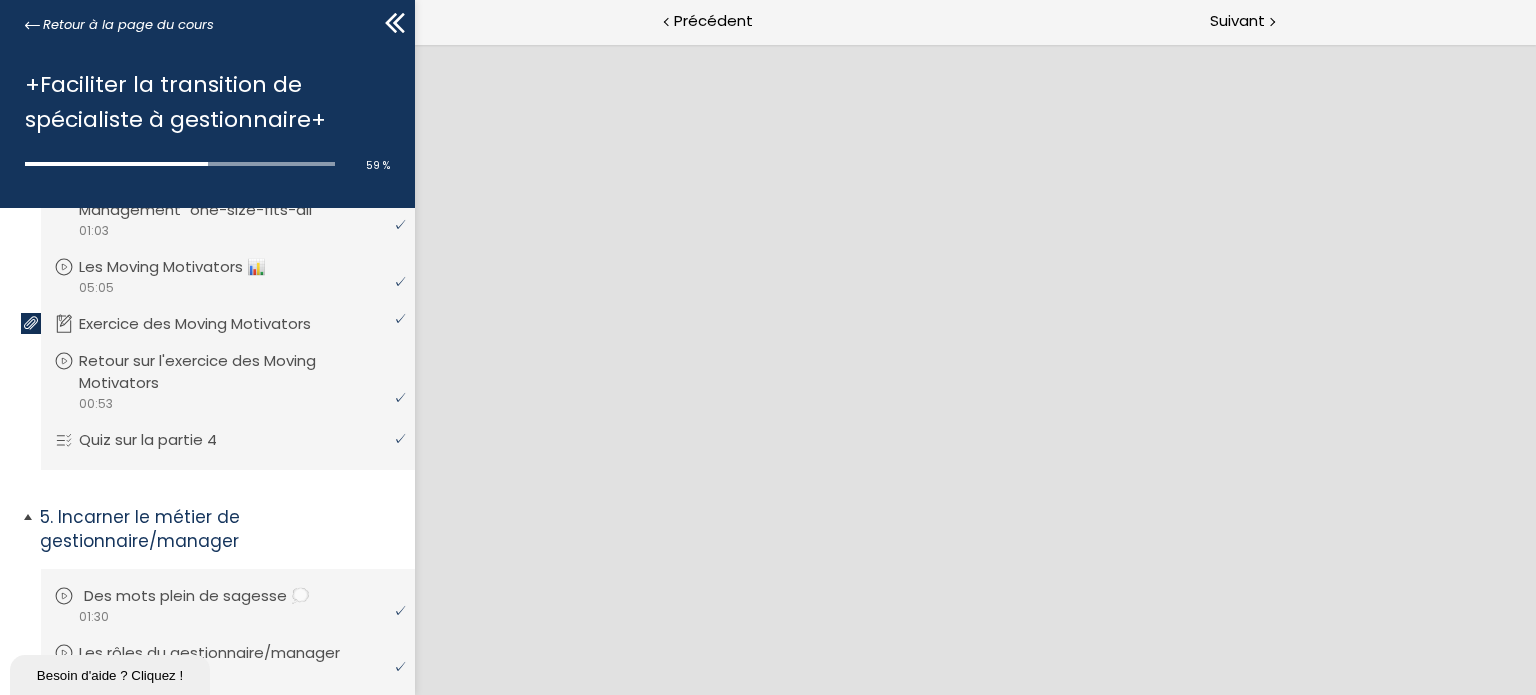 click on "Des mots plein de sagesse 💭" at bounding box center (212, 596) 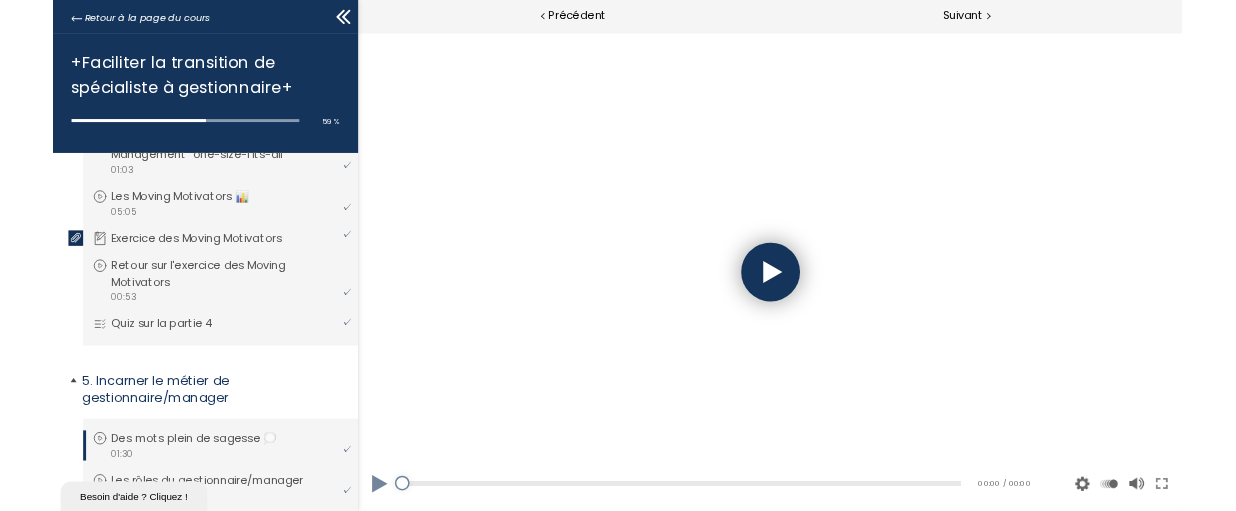 scroll, scrollTop: 0, scrollLeft: 0, axis: both 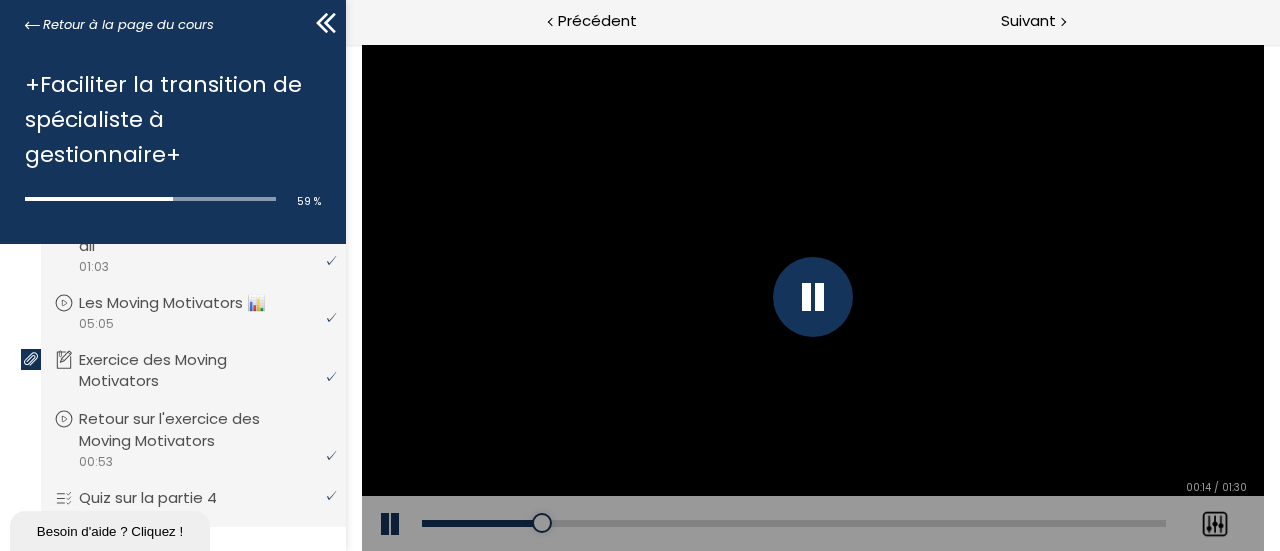 click at bounding box center (812, 297) 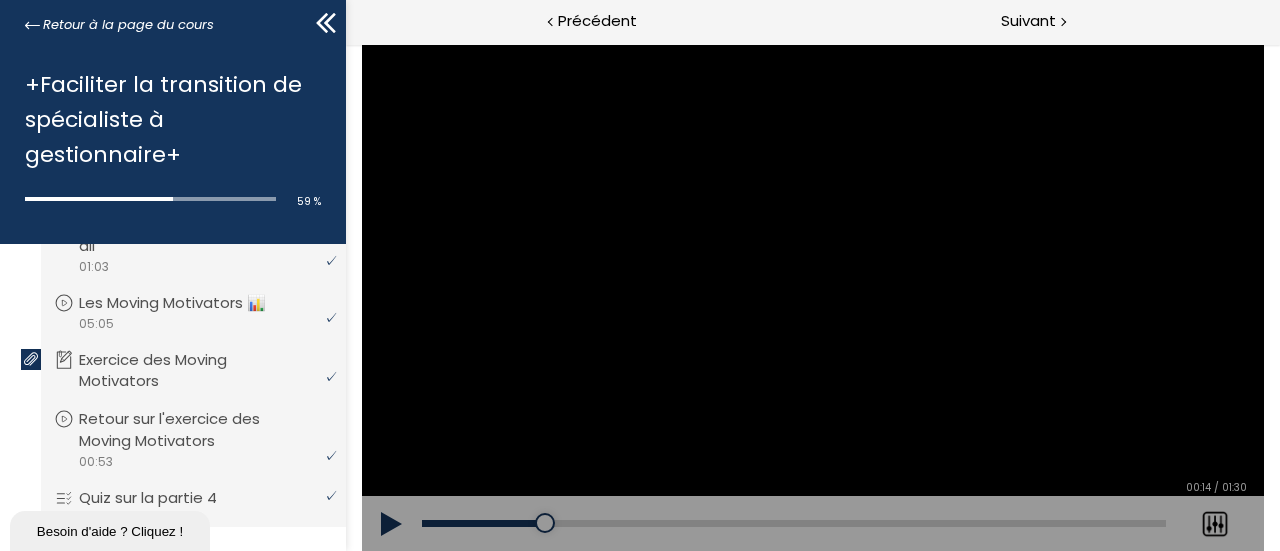 click at bounding box center (811, 297) 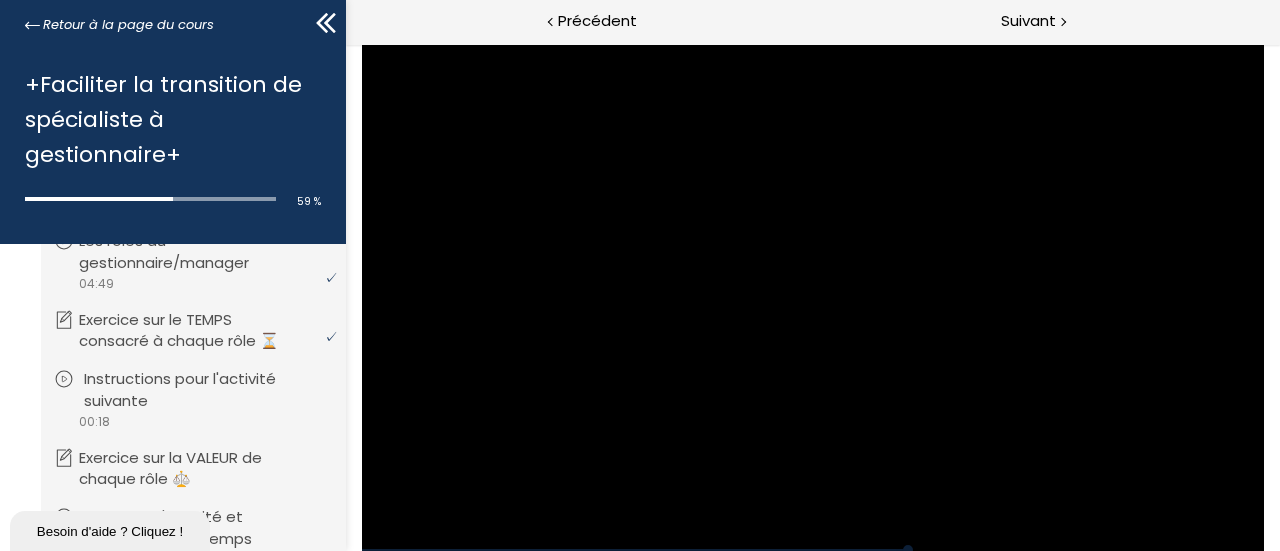 scroll, scrollTop: 1392, scrollLeft: 0, axis: vertical 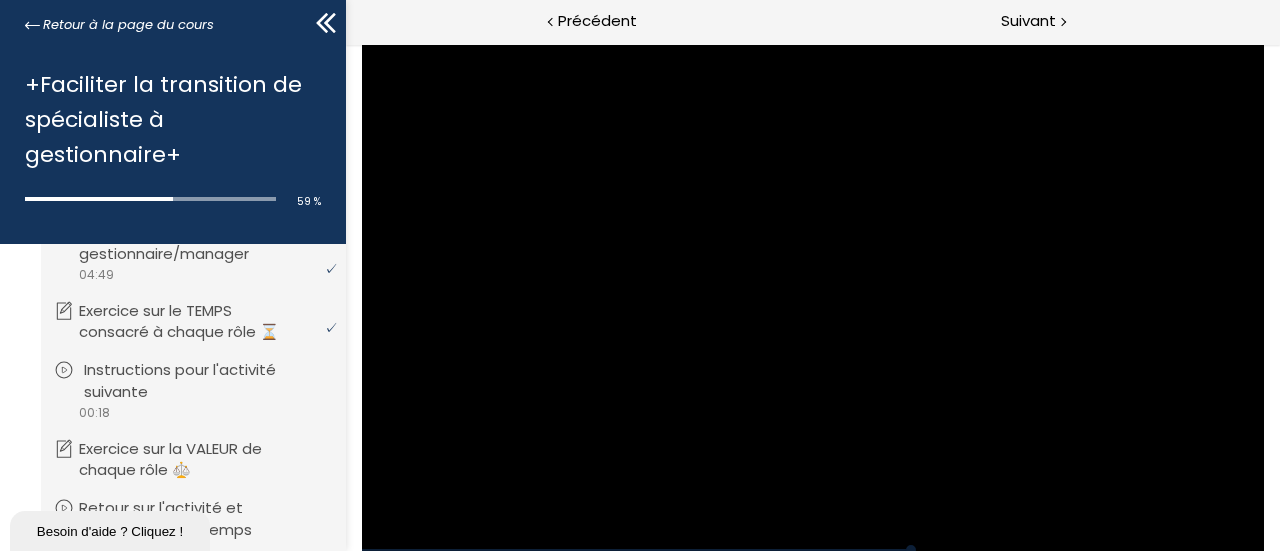 click on "Instructions pour l'activité suivante" at bounding box center [208, 381] 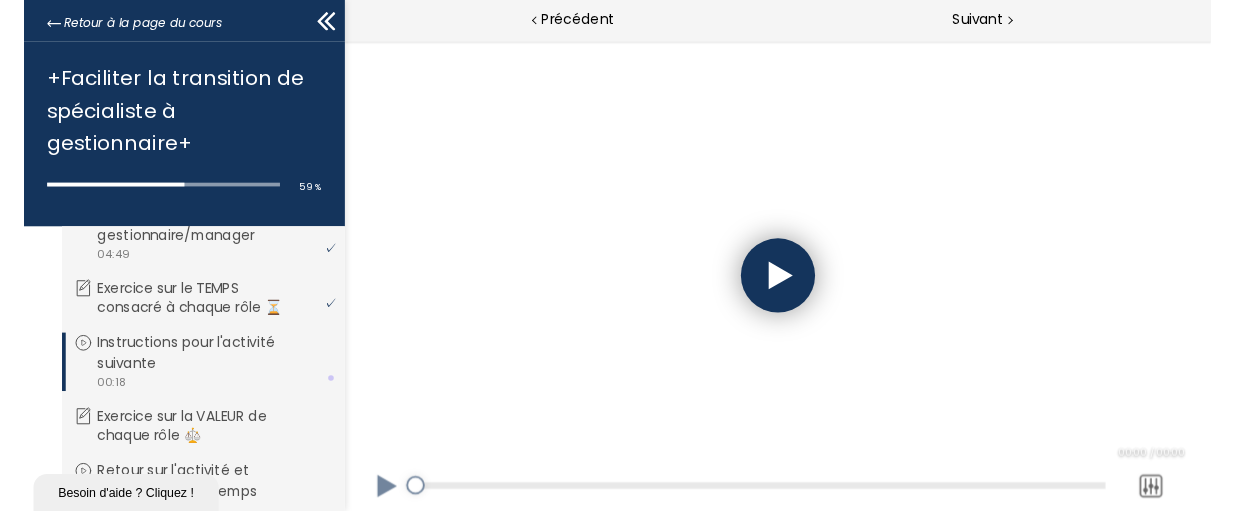 scroll, scrollTop: 0, scrollLeft: 0, axis: both 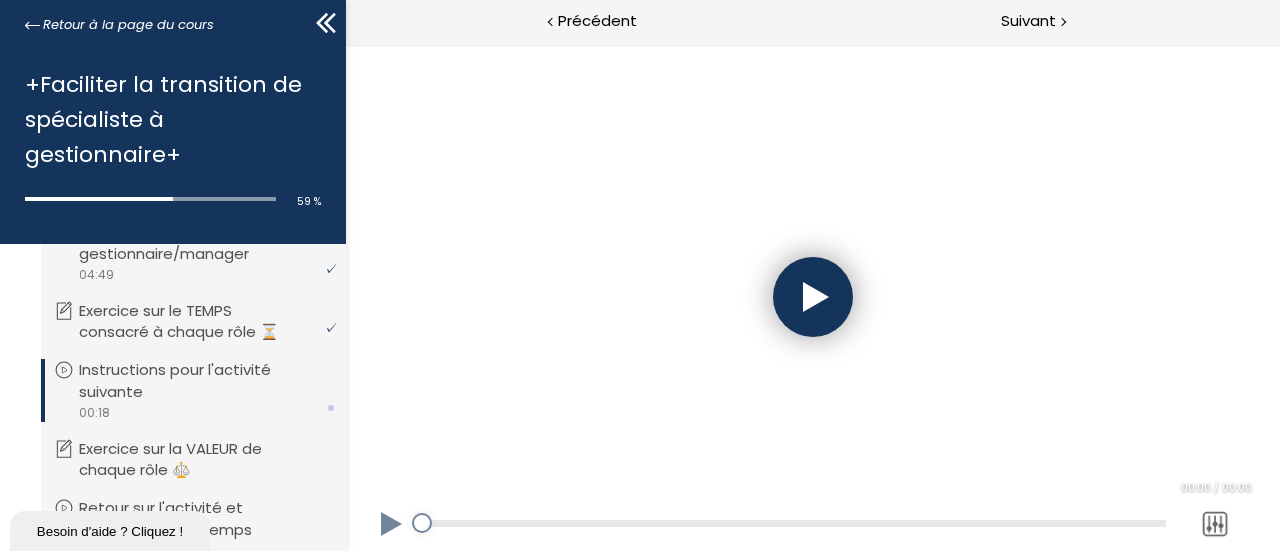 click at bounding box center [812, 297] 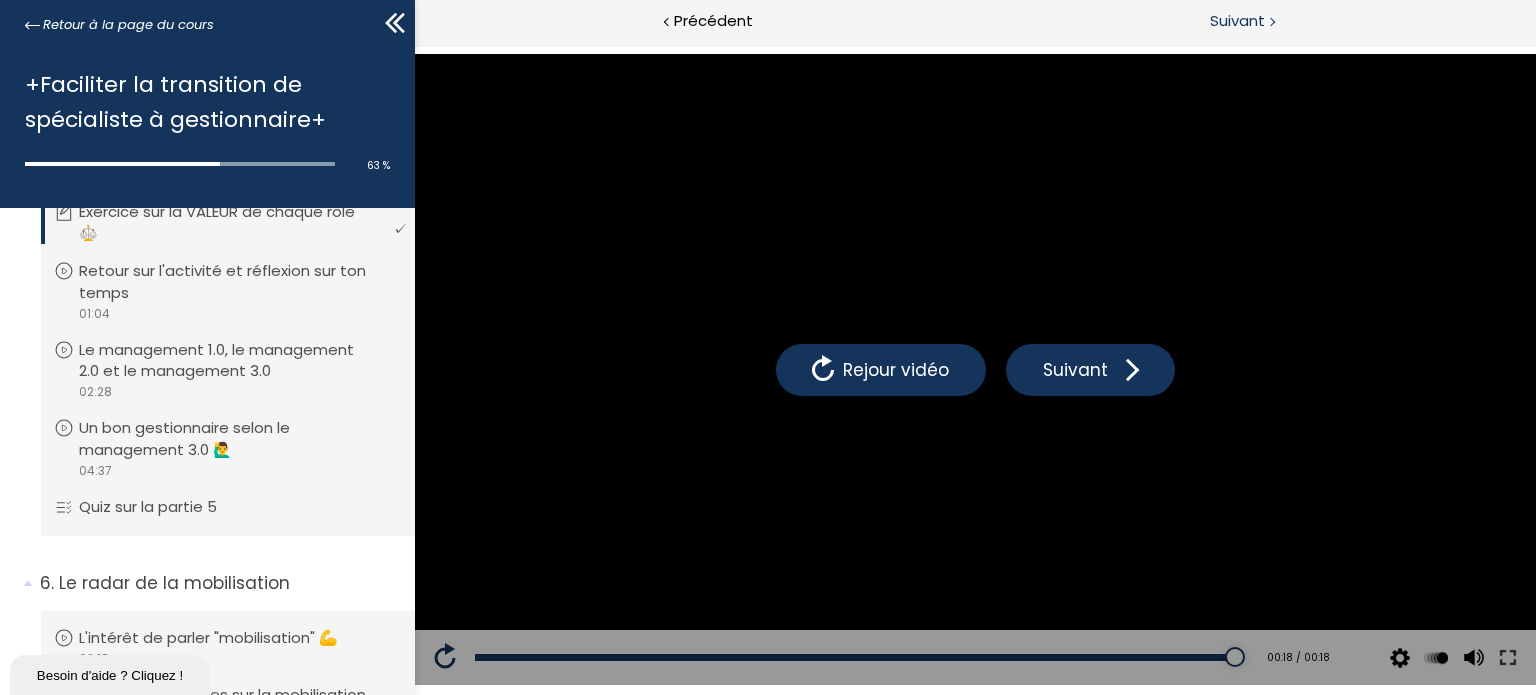 scroll, scrollTop: 1256, scrollLeft: 0, axis: vertical 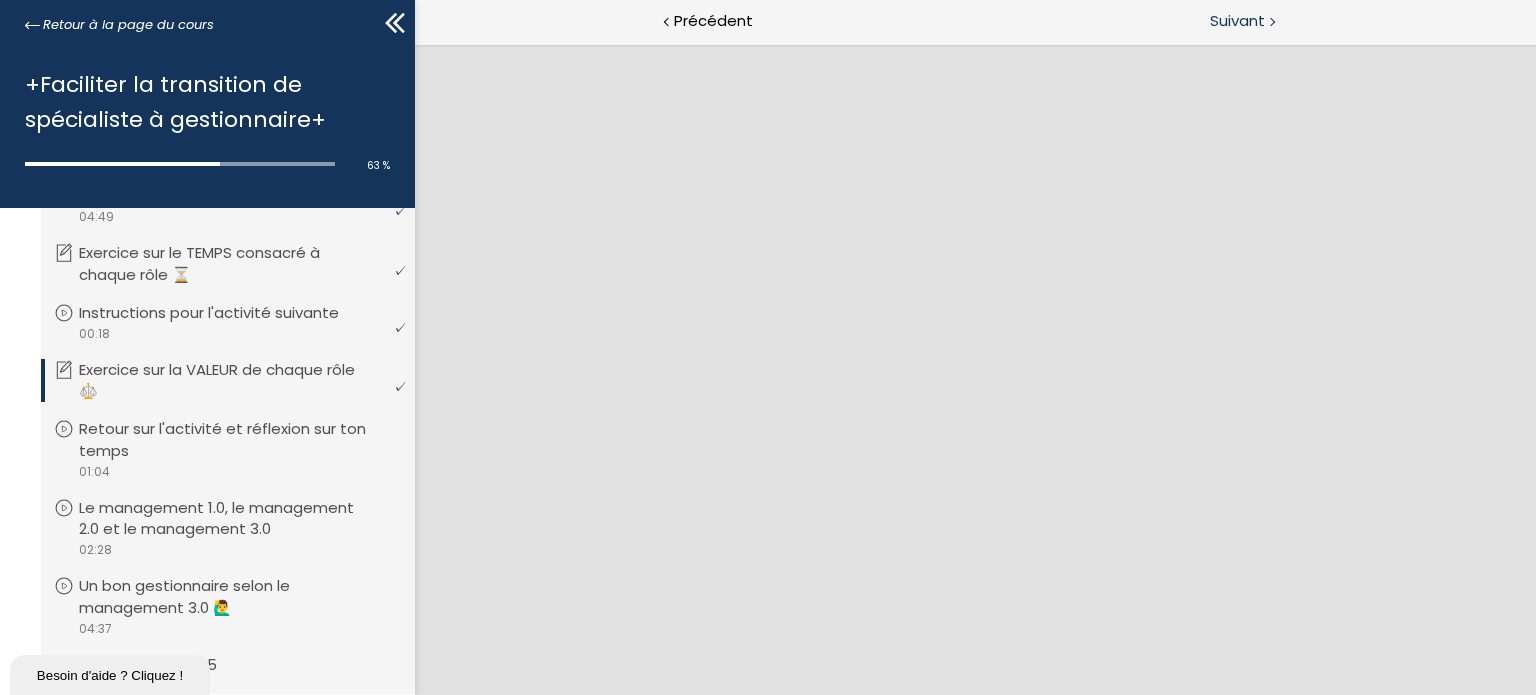 click on "Suivant" at bounding box center (1237, 21) 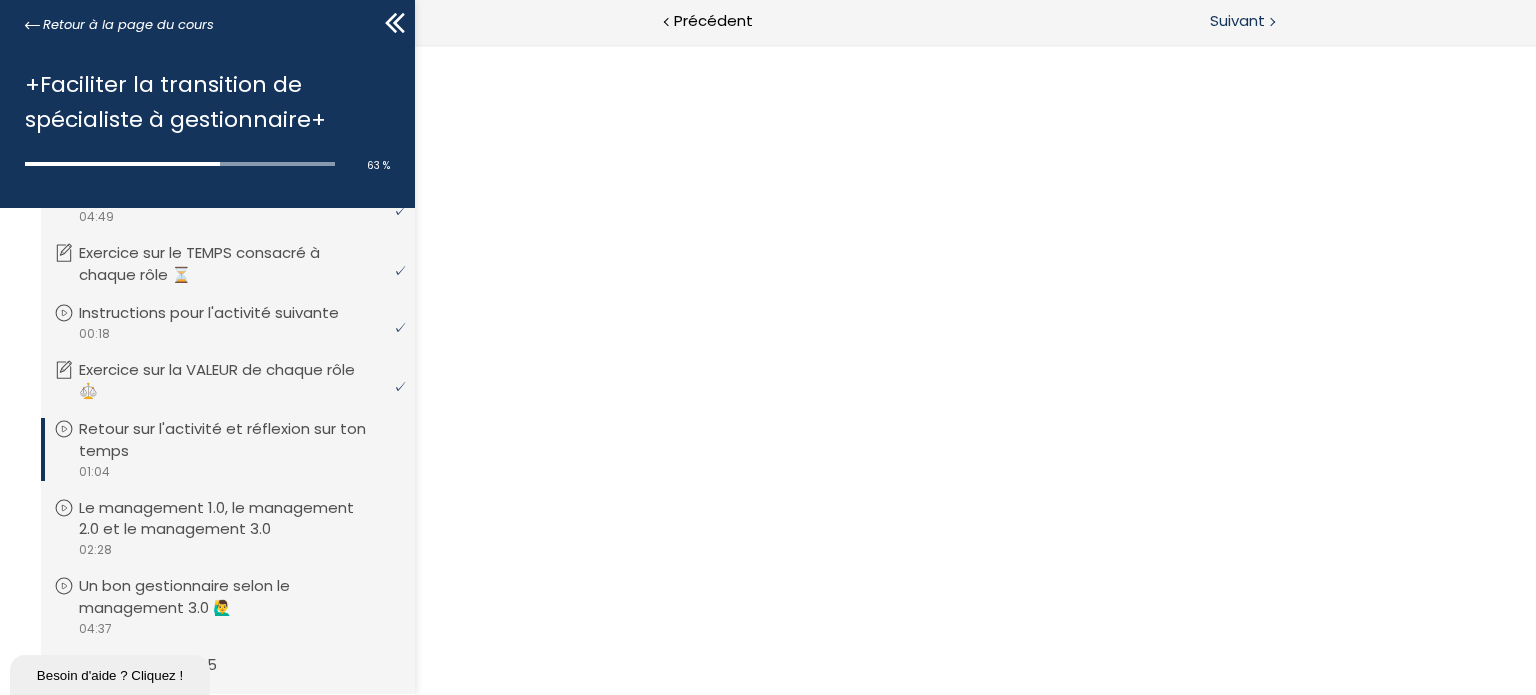 scroll, scrollTop: 0, scrollLeft: 0, axis: both 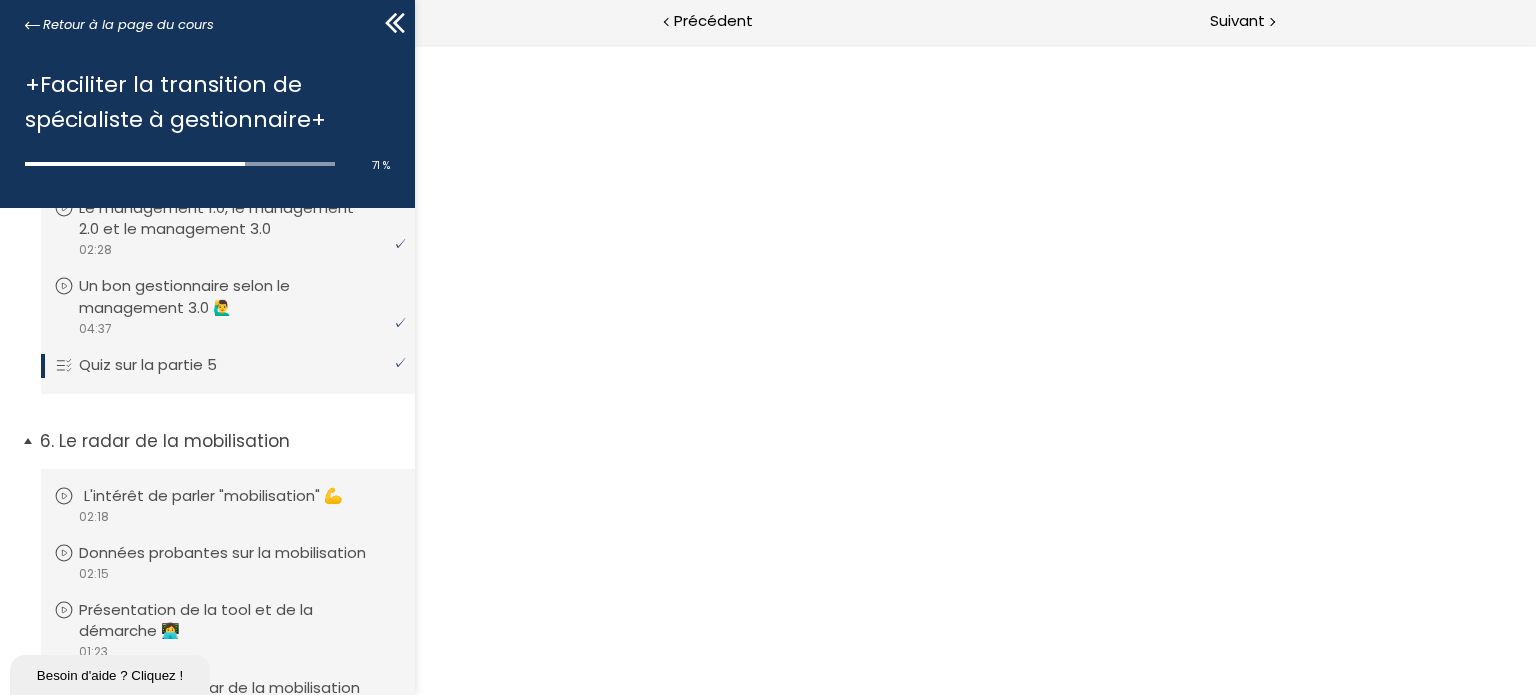 click on "L'intérêt de parler "mobilisation" 💪" at bounding box center (228, 496) 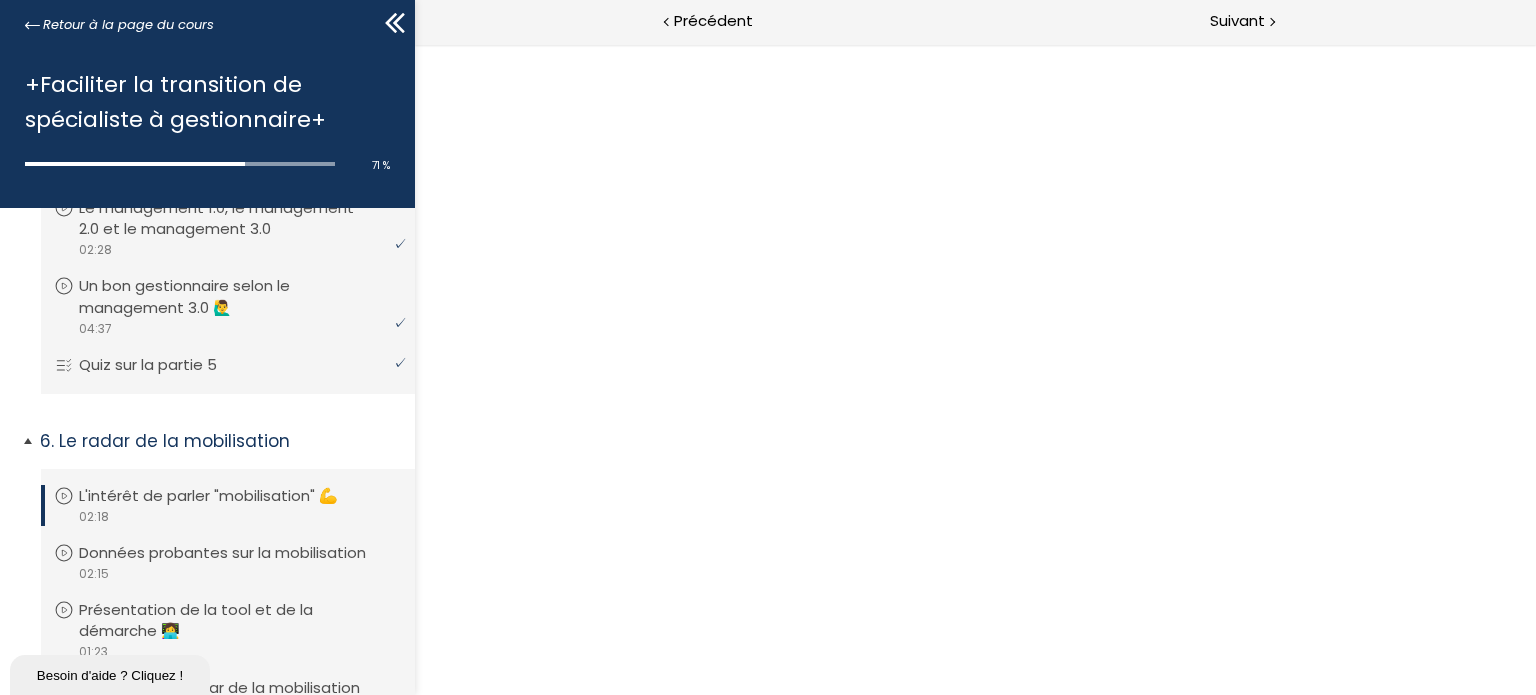 scroll, scrollTop: 0, scrollLeft: 0, axis: both 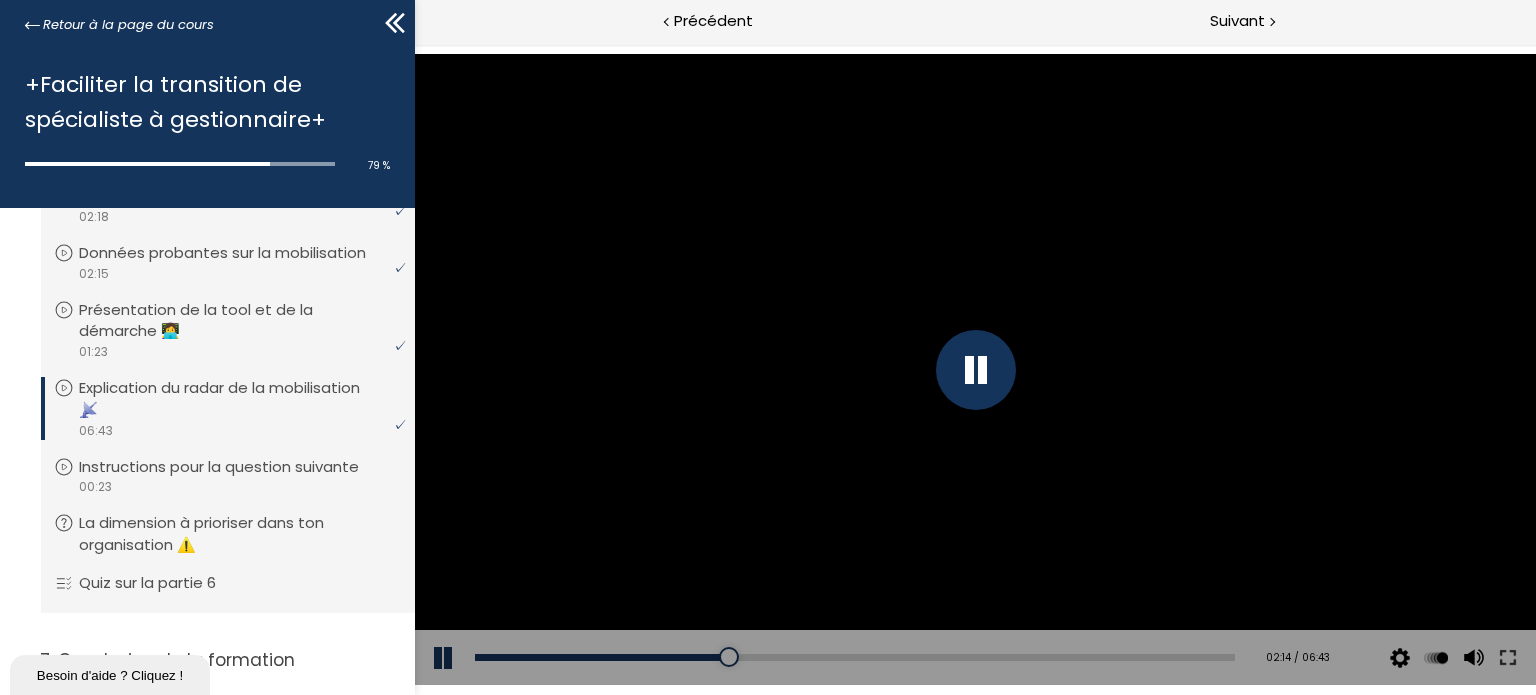 click at bounding box center (975, 370) 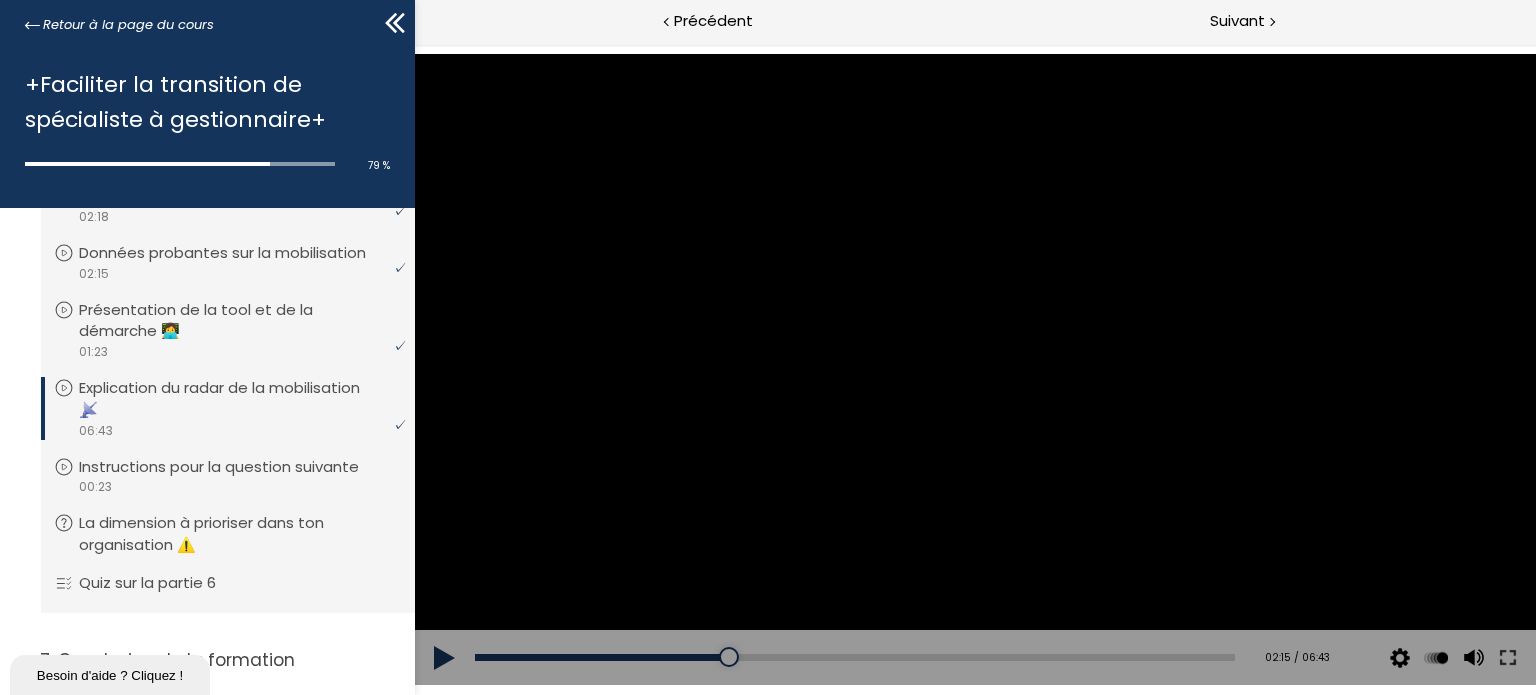 click at bounding box center [974, 369] 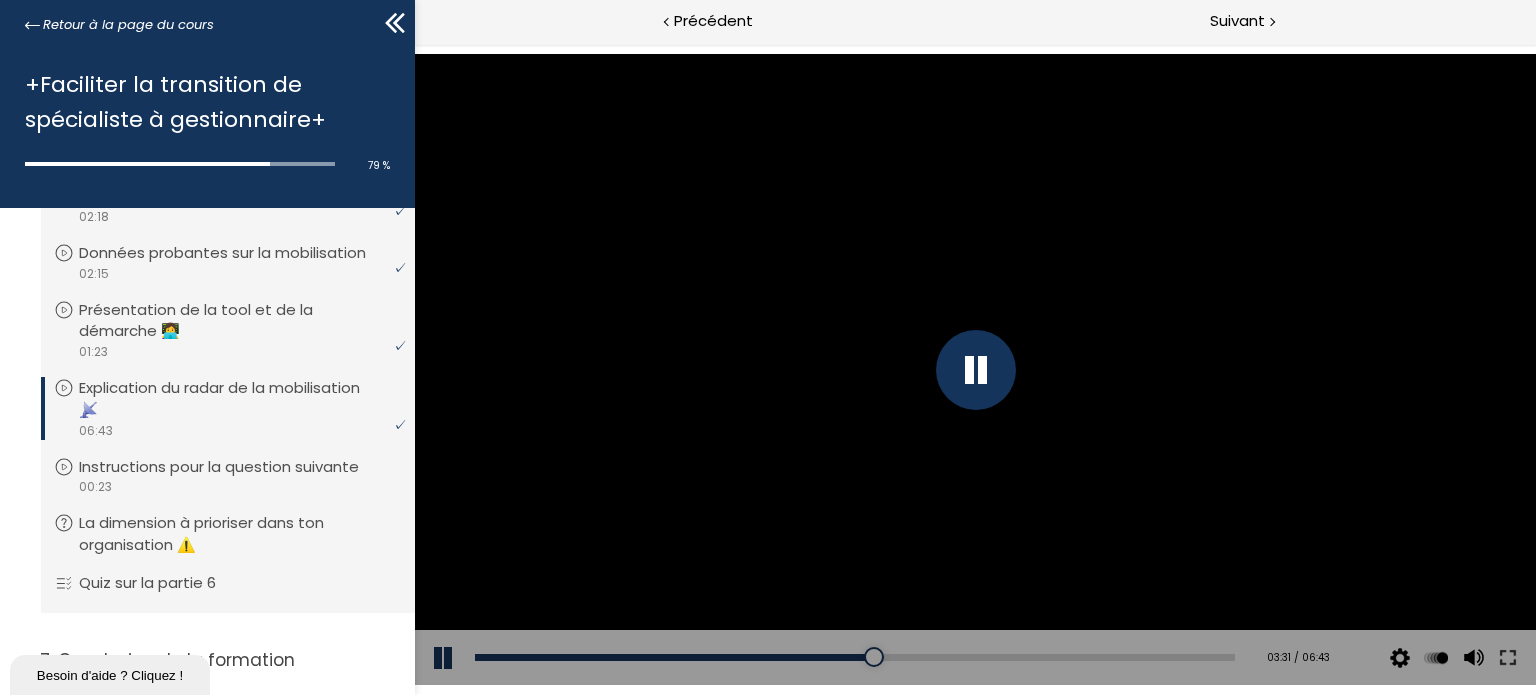 click at bounding box center [975, 370] 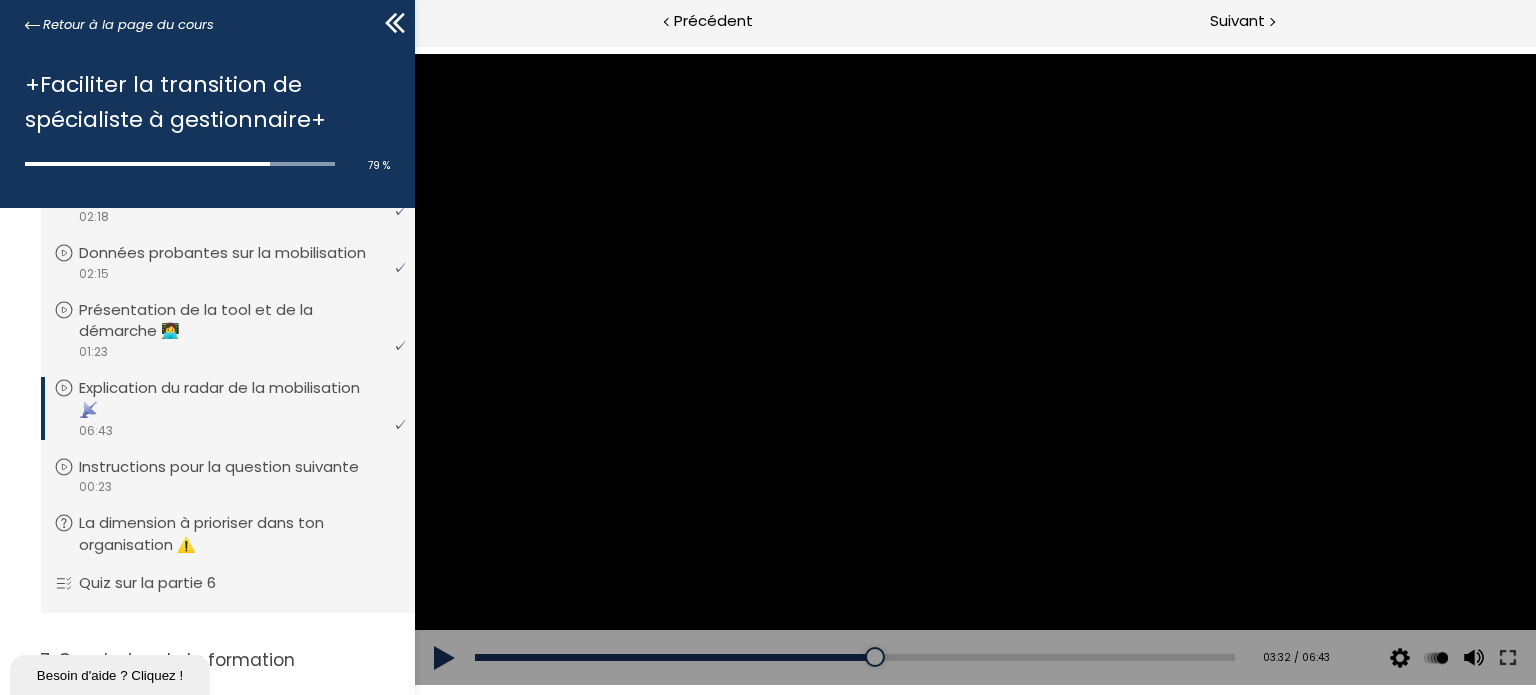 click at bounding box center [974, 369] 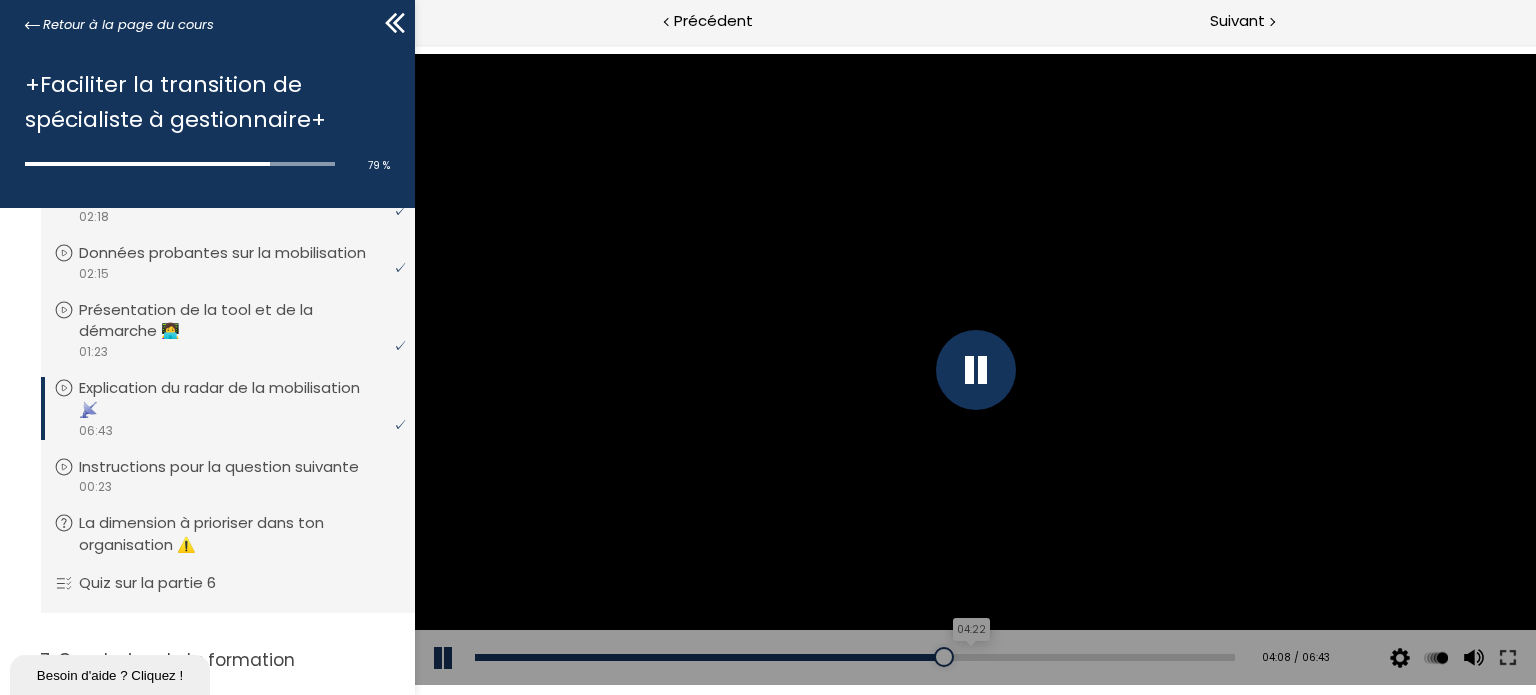 click on "04:22" at bounding box center [854, 657] 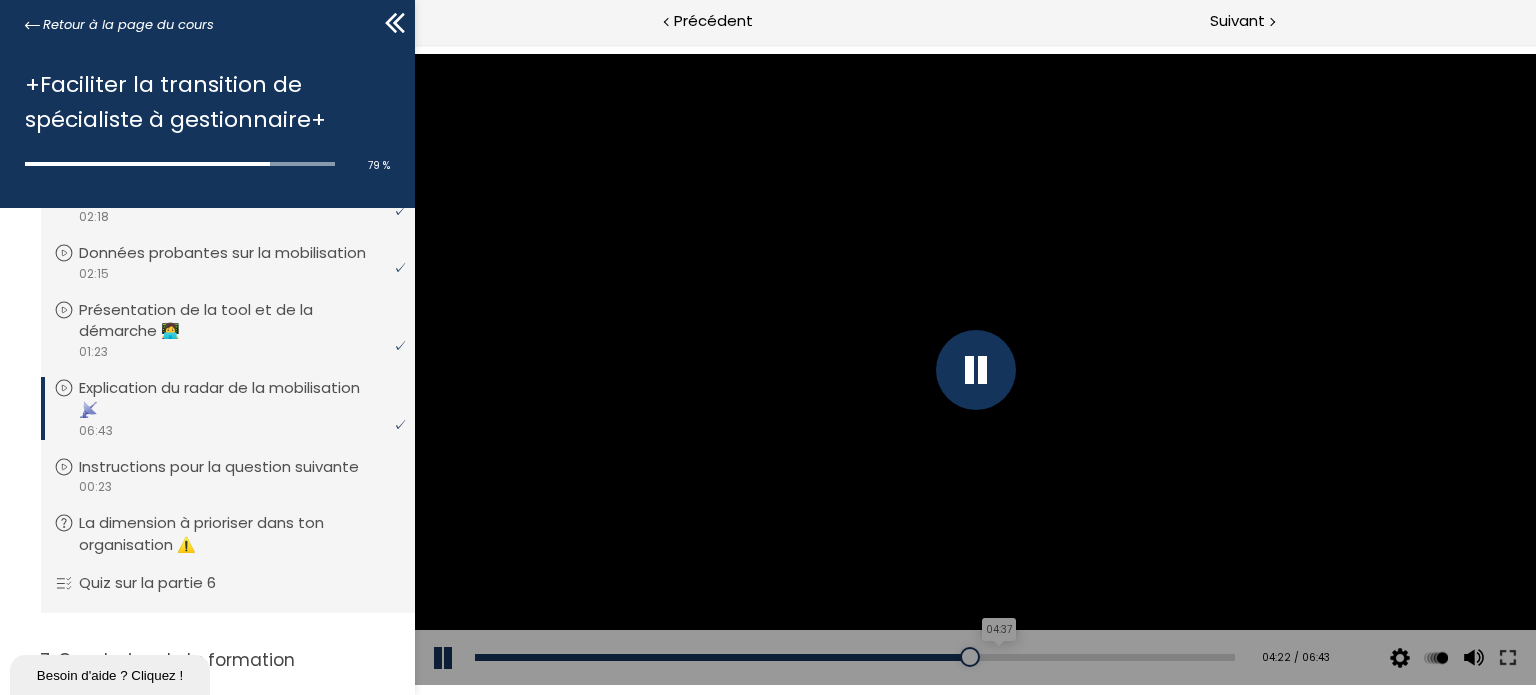 click on "04:37" at bounding box center [854, 657] 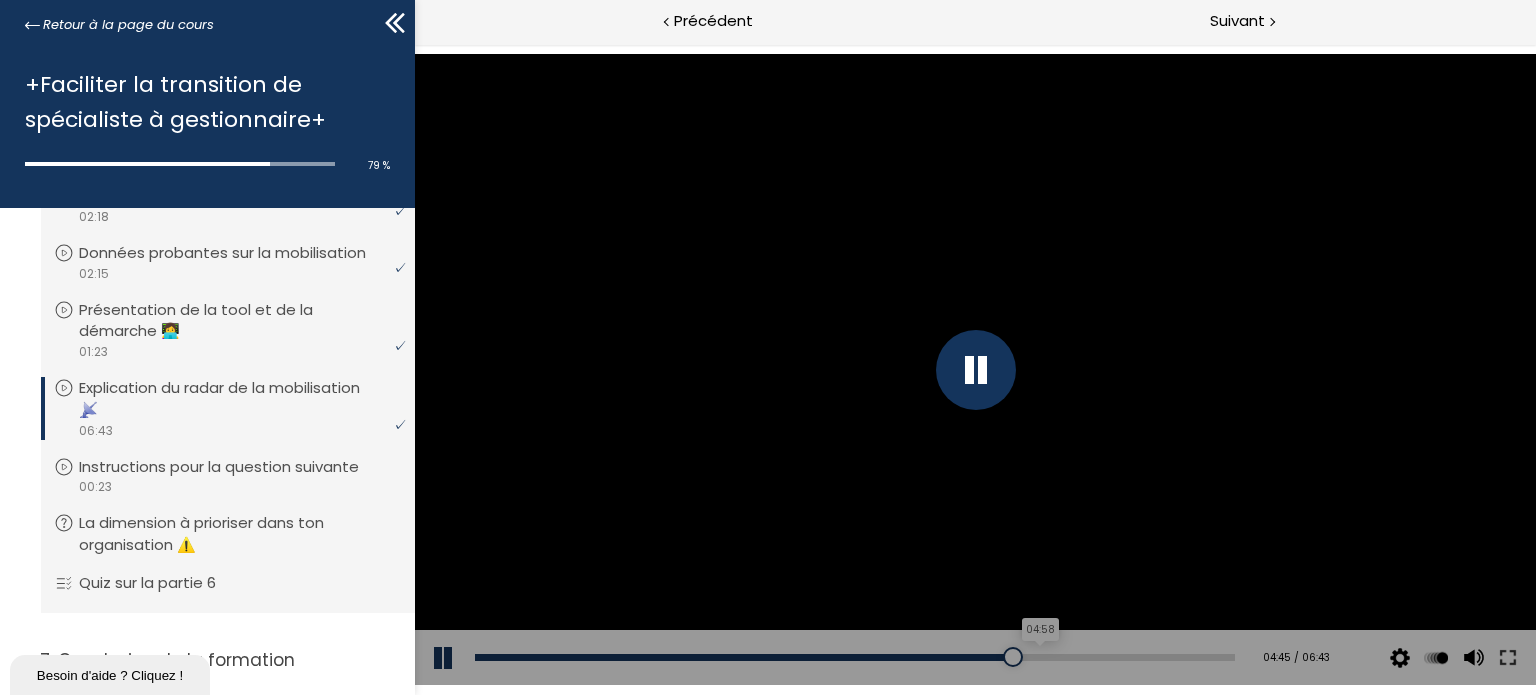 click on "04:58" at bounding box center [854, 657] 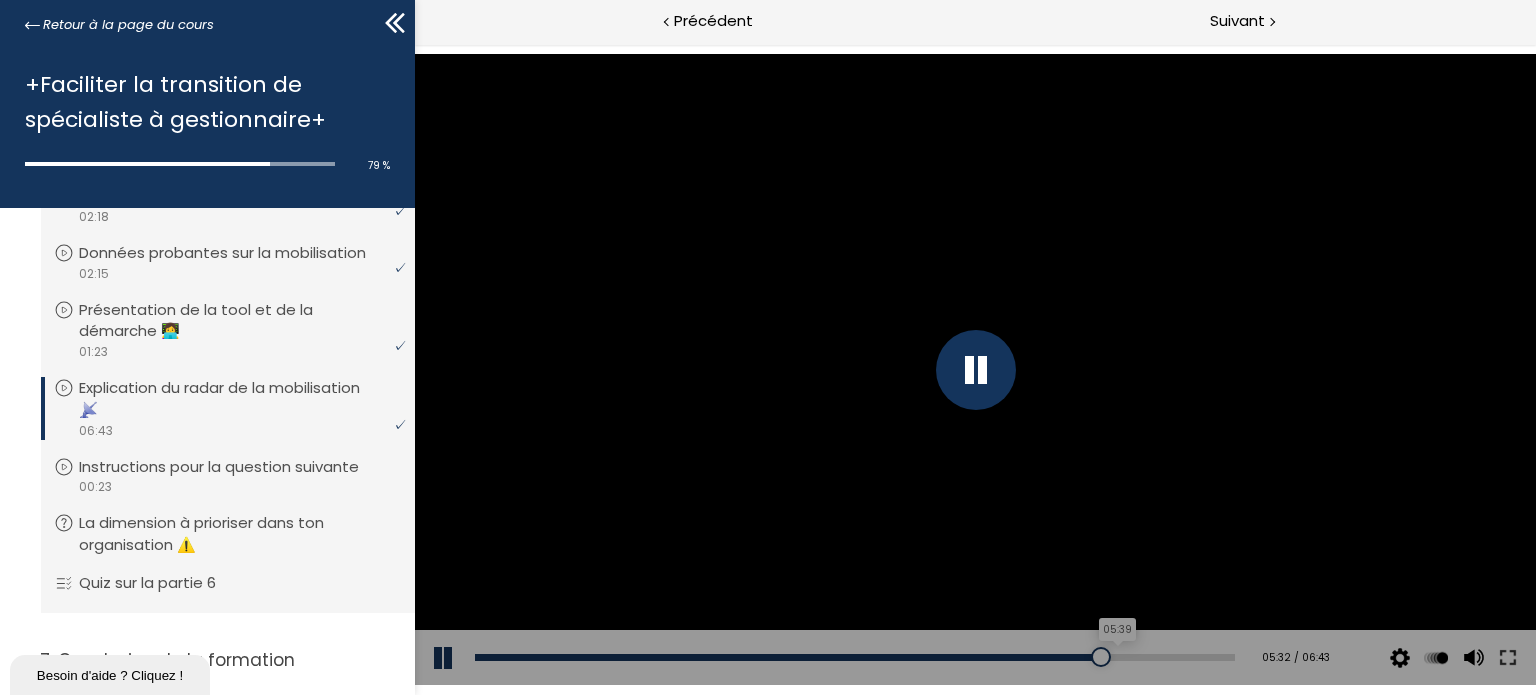 click on "05:39" at bounding box center [854, 657] 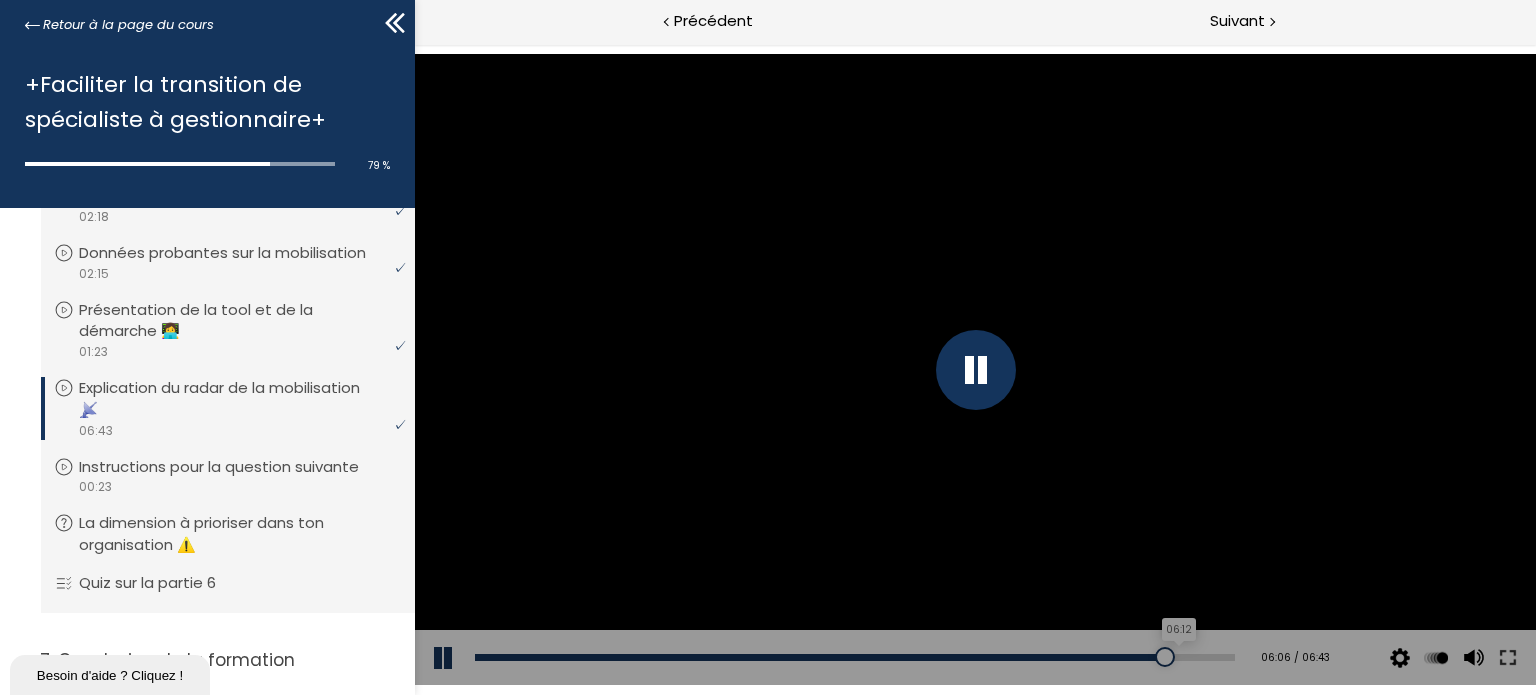 click on "06:12" at bounding box center (854, 657) 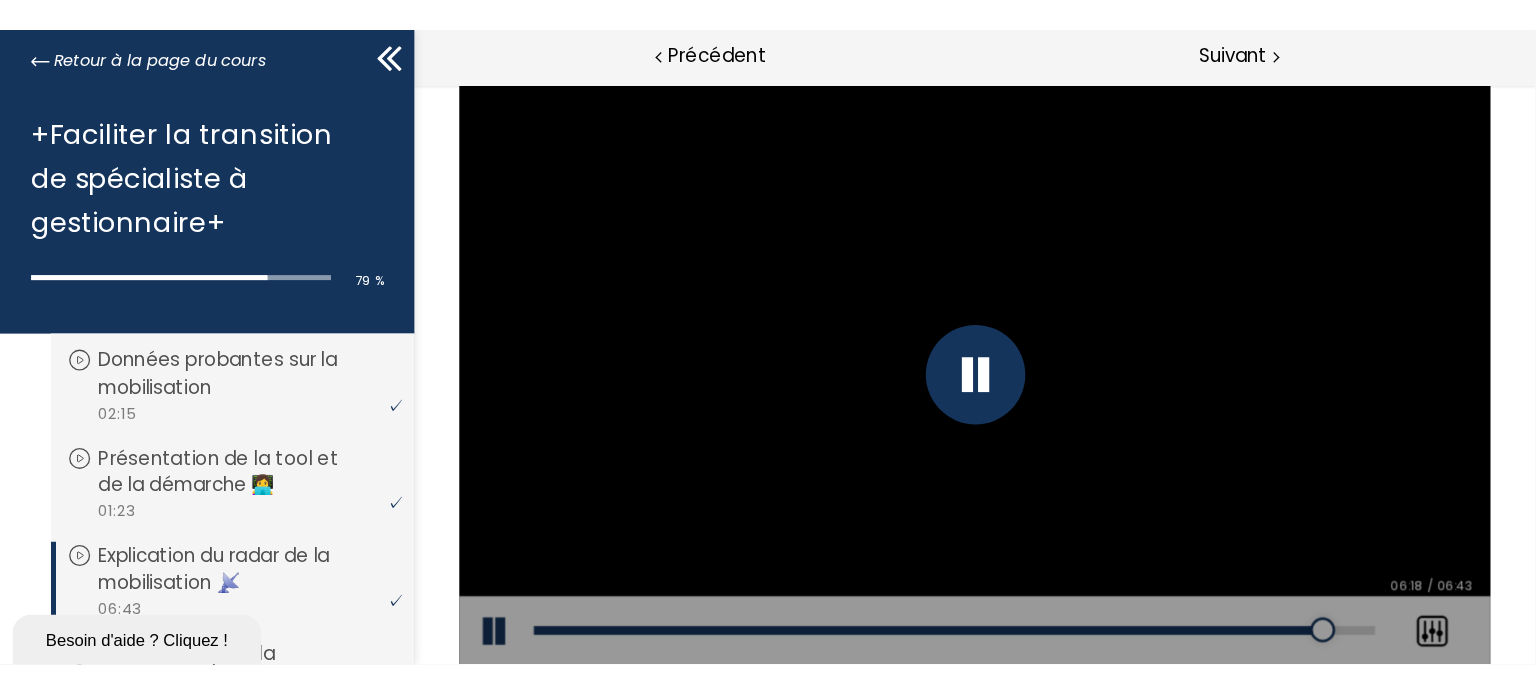 scroll, scrollTop: 1856, scrollLeft: 0, axis: vertical 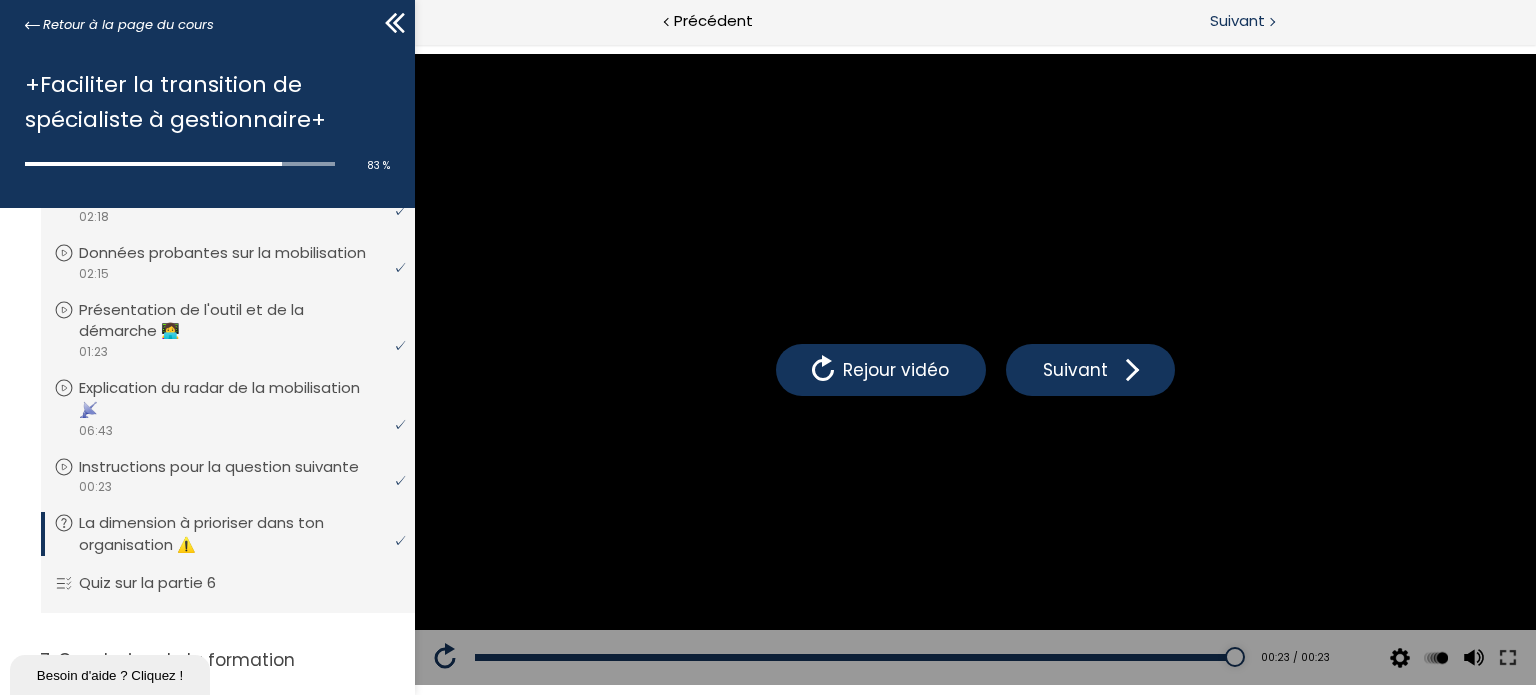 click on "Suivant" at bounding box center (1237, 21) 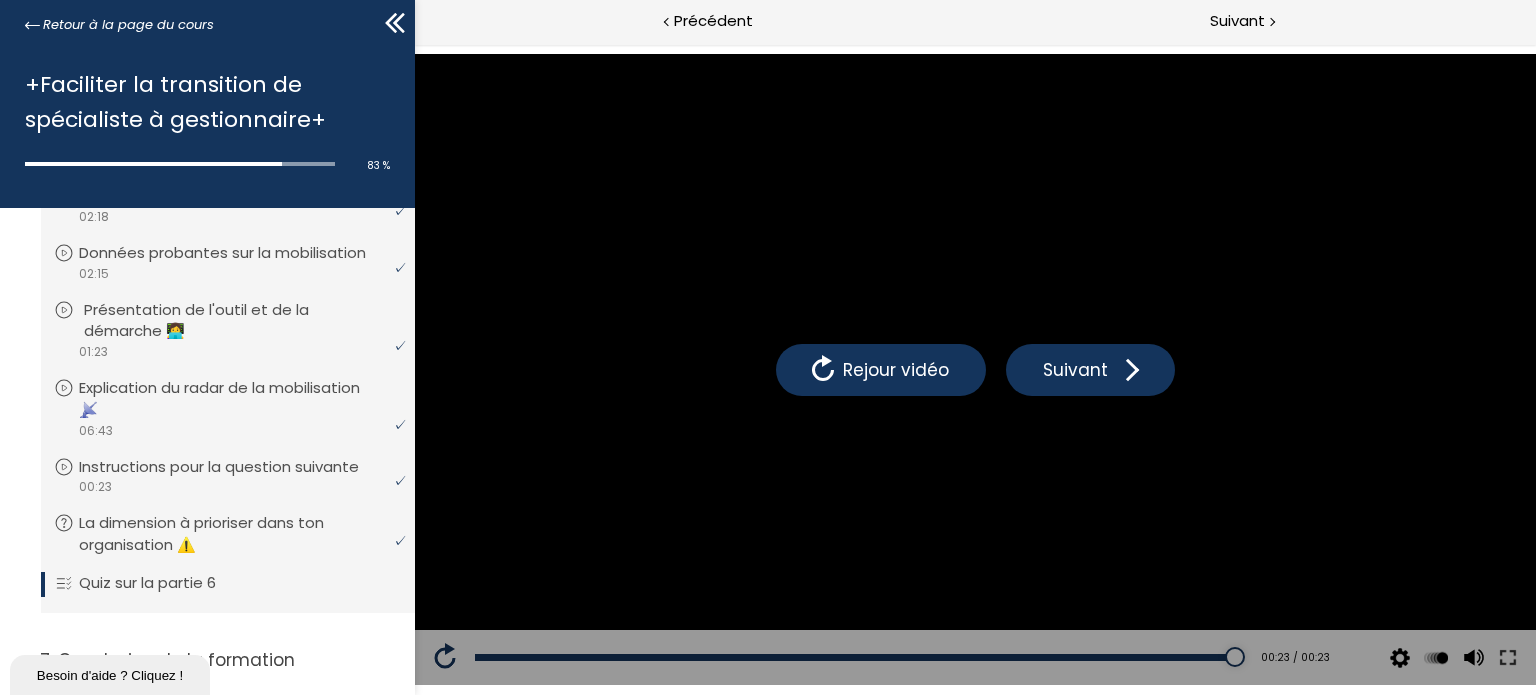 scroll, scrollTop: 1963, scrollLeft: 0, axis: vertical 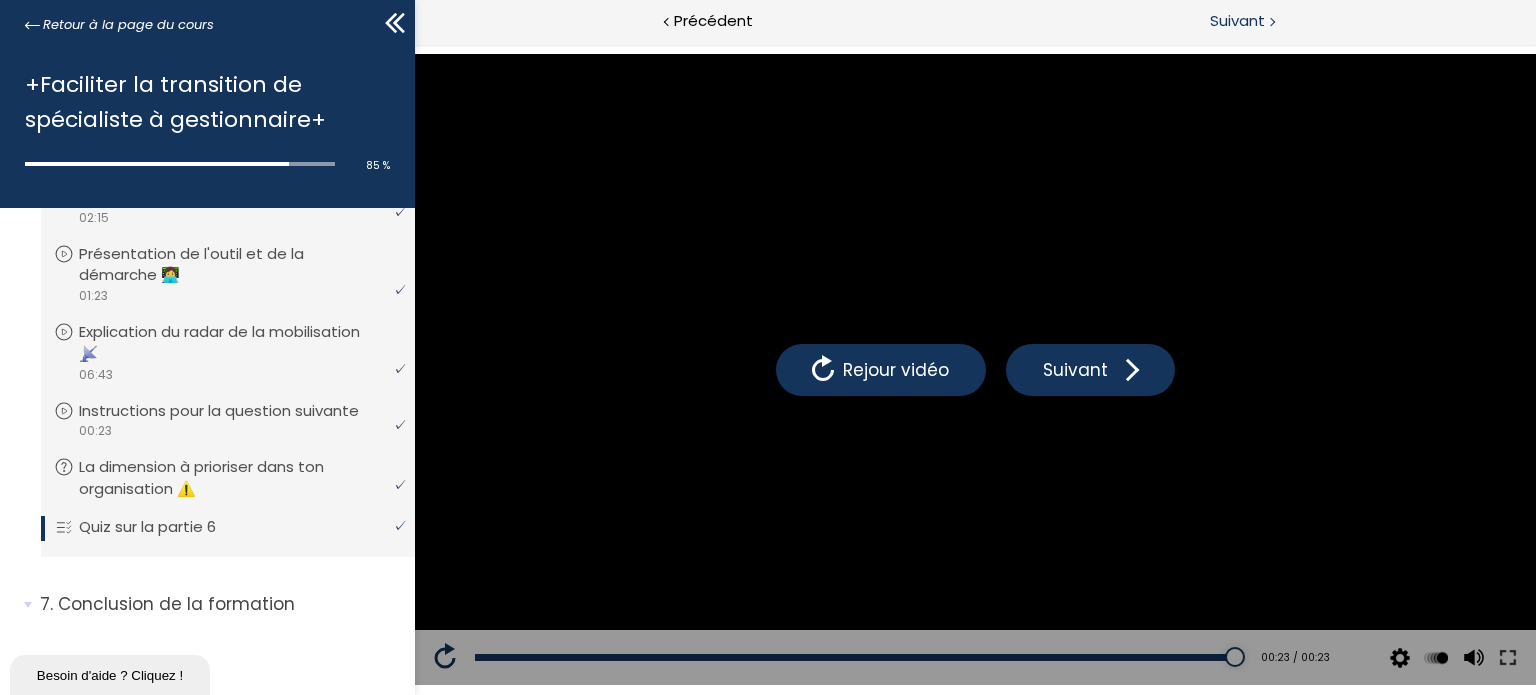click on "Suivant" at bounding box center [1255, 22] 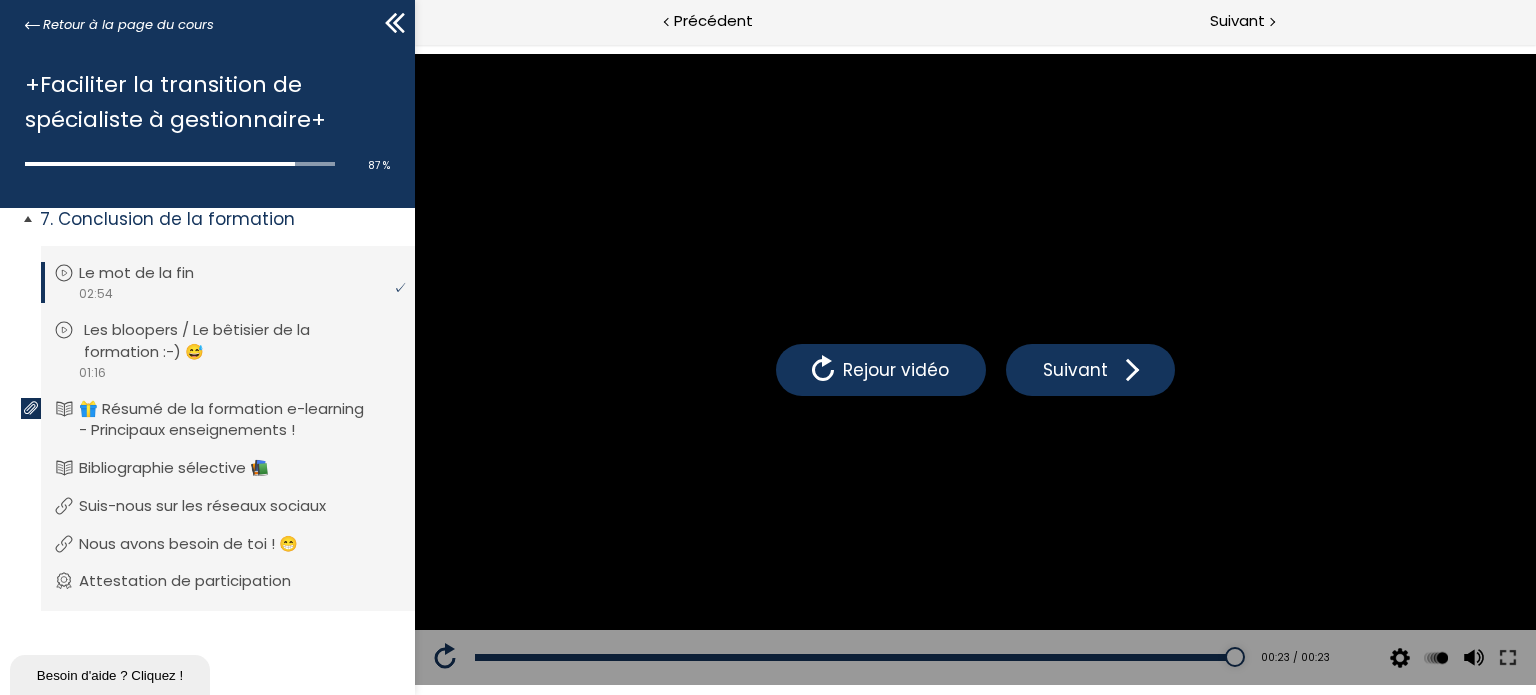 scroll, scrollTop: 2363, scrollLeft: 0, axis: vertical 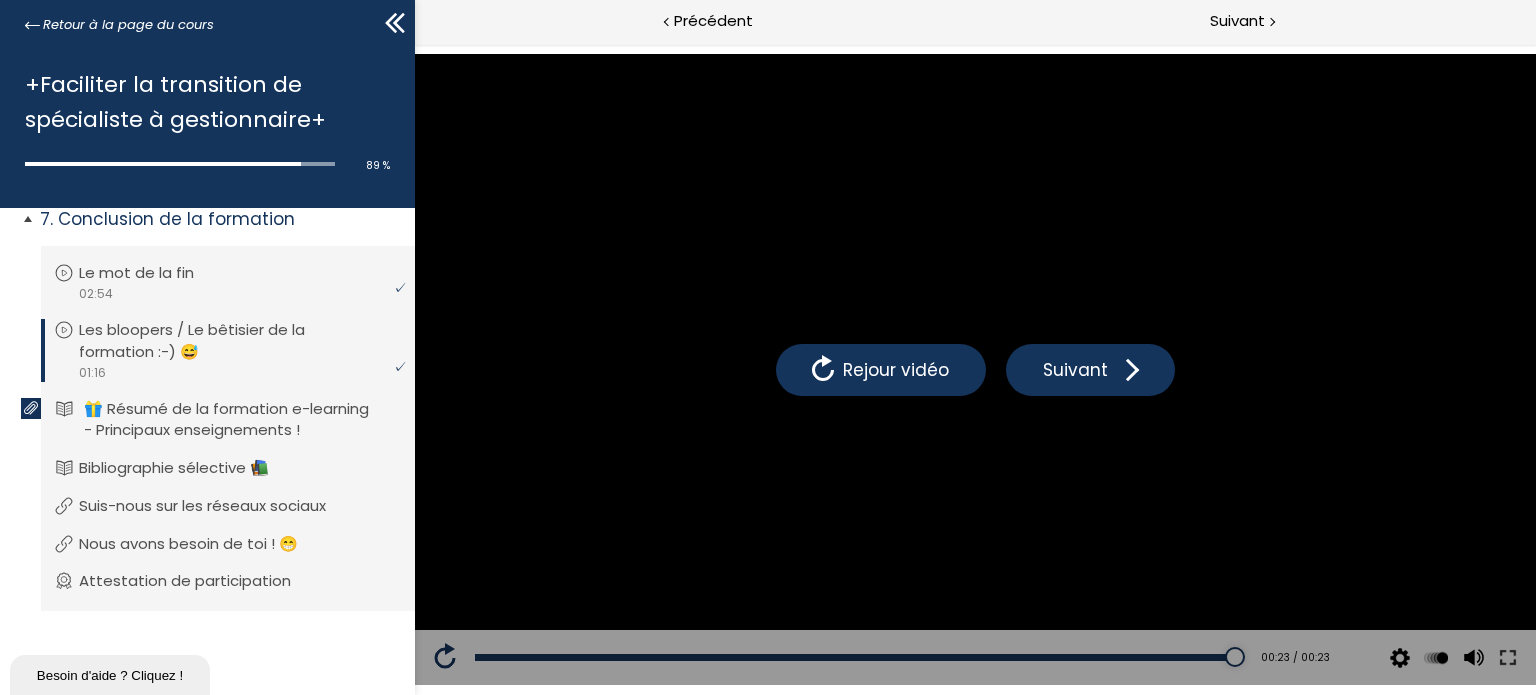 click on "🎁 Résumé de la formation e-learning - Principaux enseignements !" at bounding box center [243, 420] 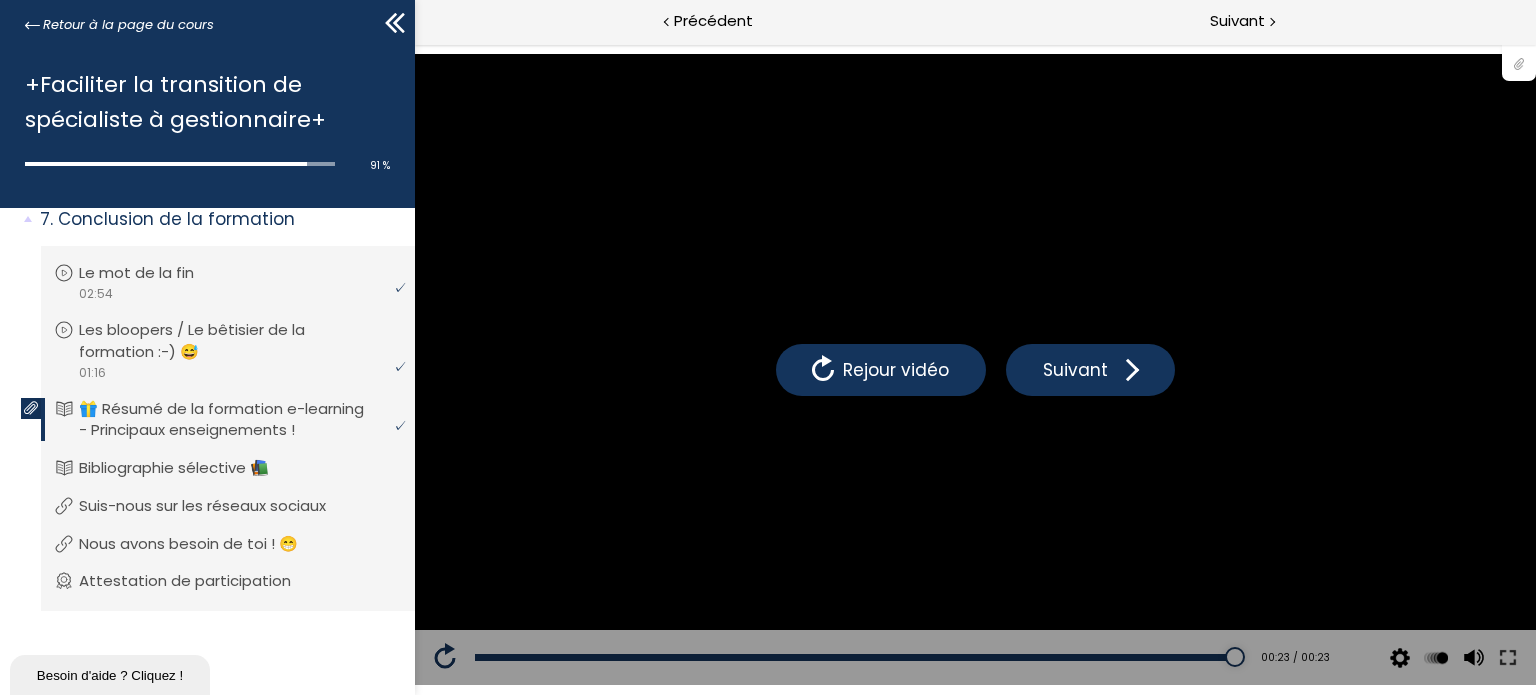 click at bounding box center [1519, 62] 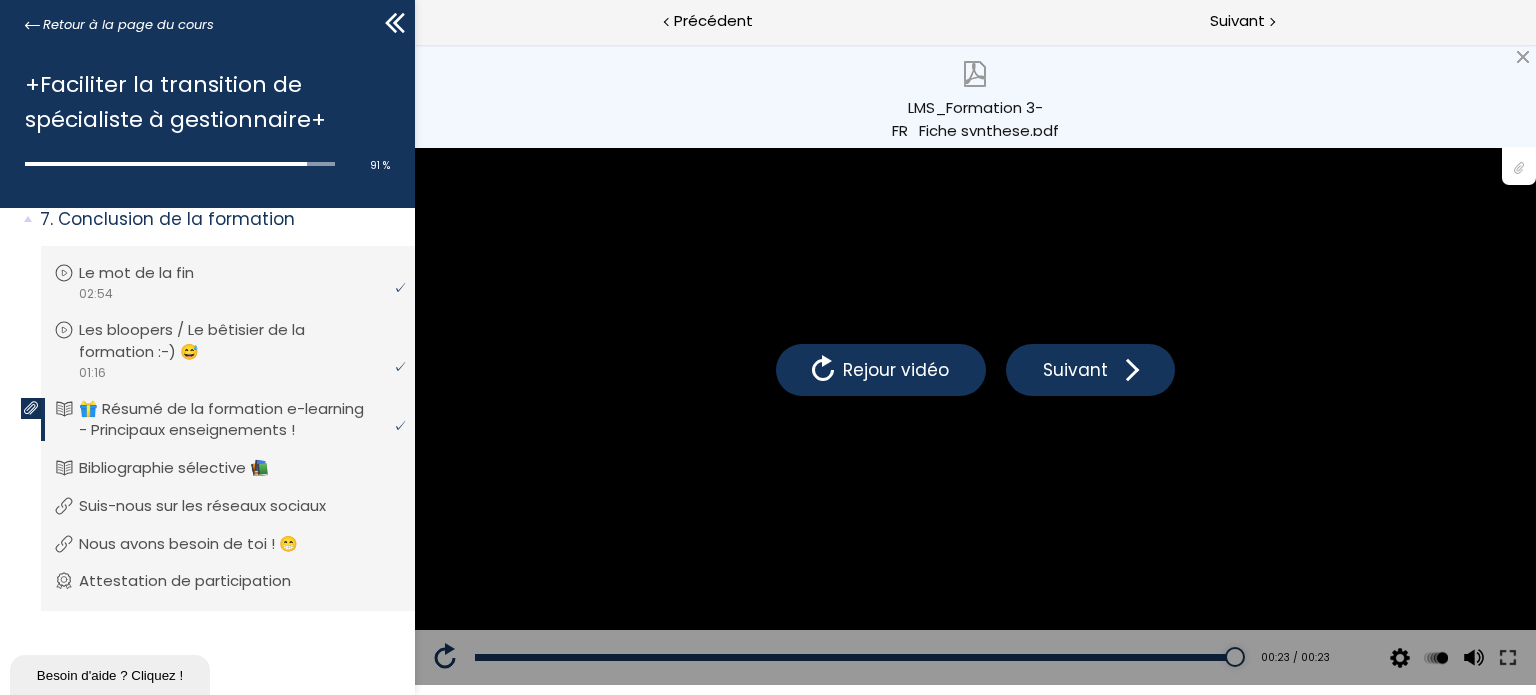 click on "LMS_Formation 3-FR_Fiche synthese.pdf" at bounding box center (975, 116) 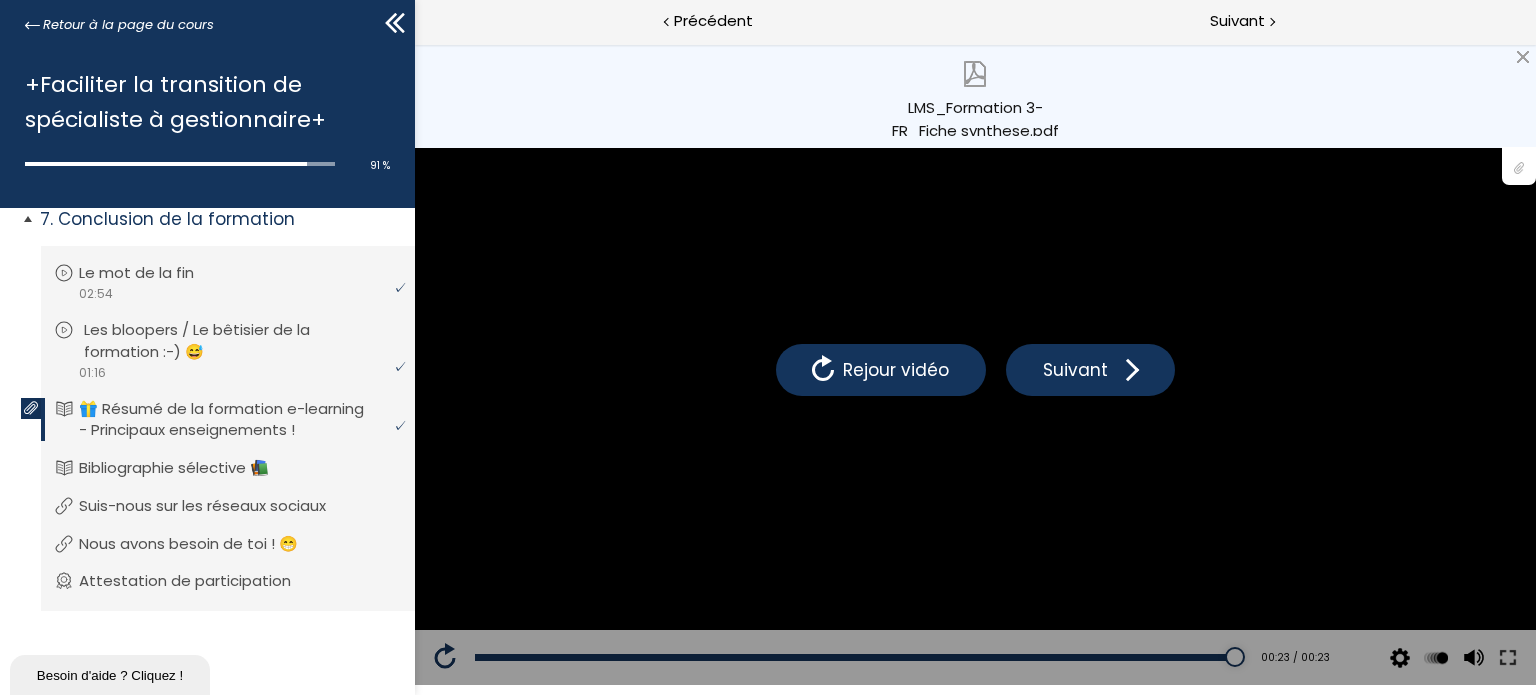 scroll, scrollTop: 2370, scrollLeft: 0, axis: vertical 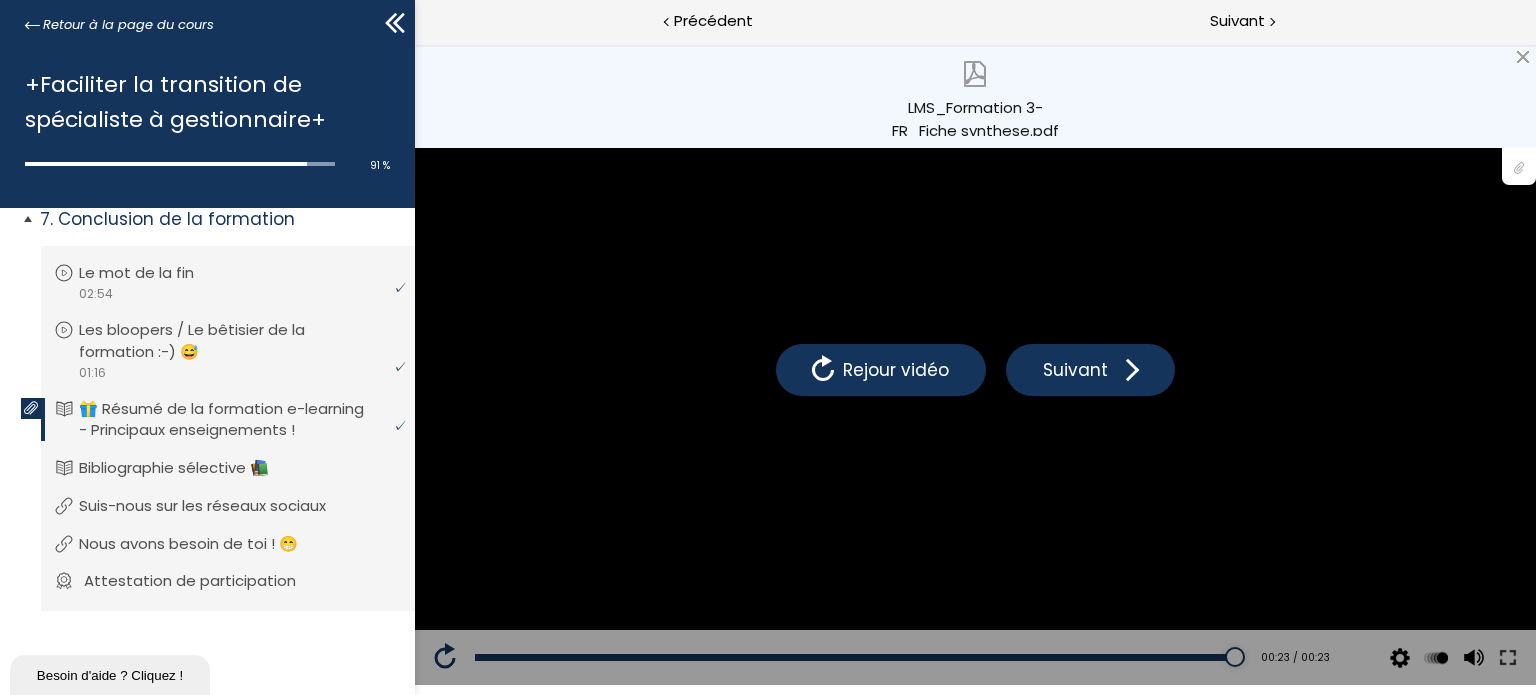 click on "Attestation de participation" at bounding box center [205, 581] 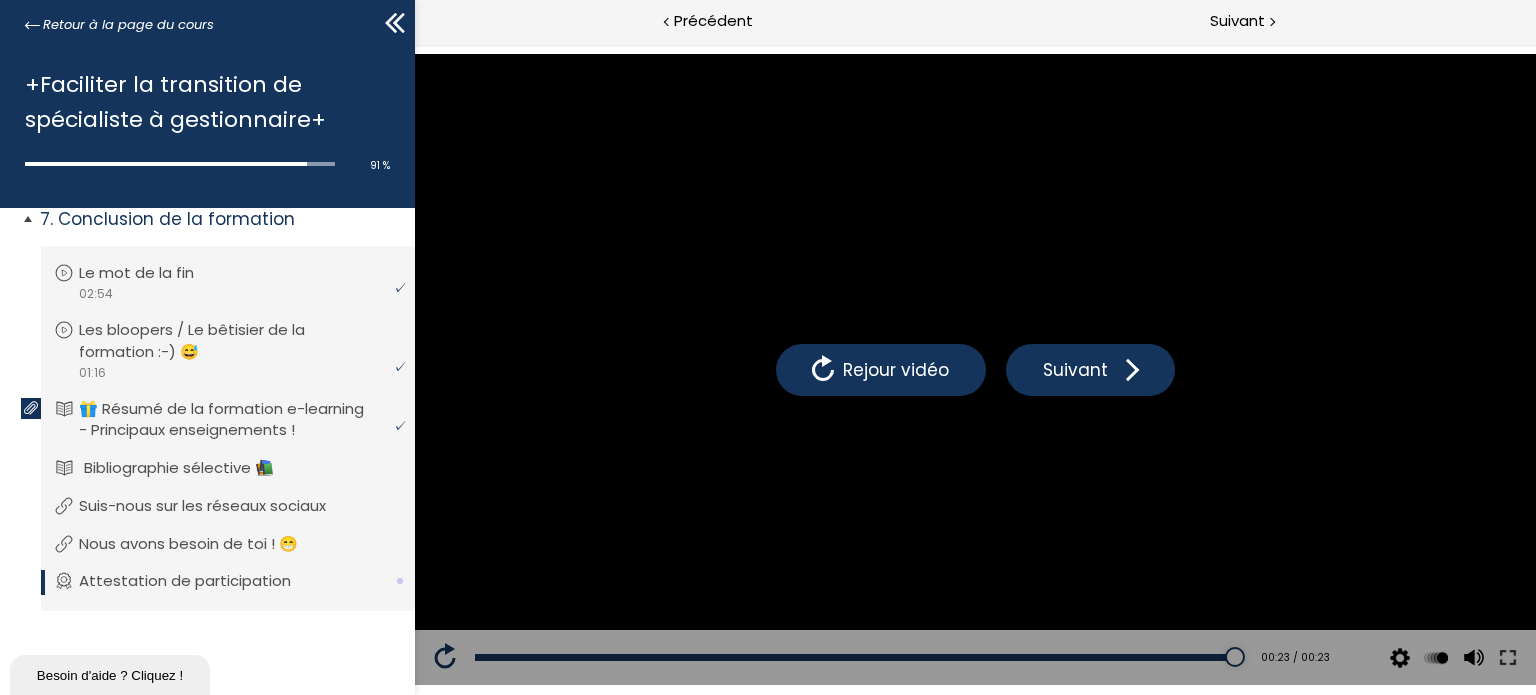 click on "Bibliographie sélective 📚" at bounding box center (194, 468) 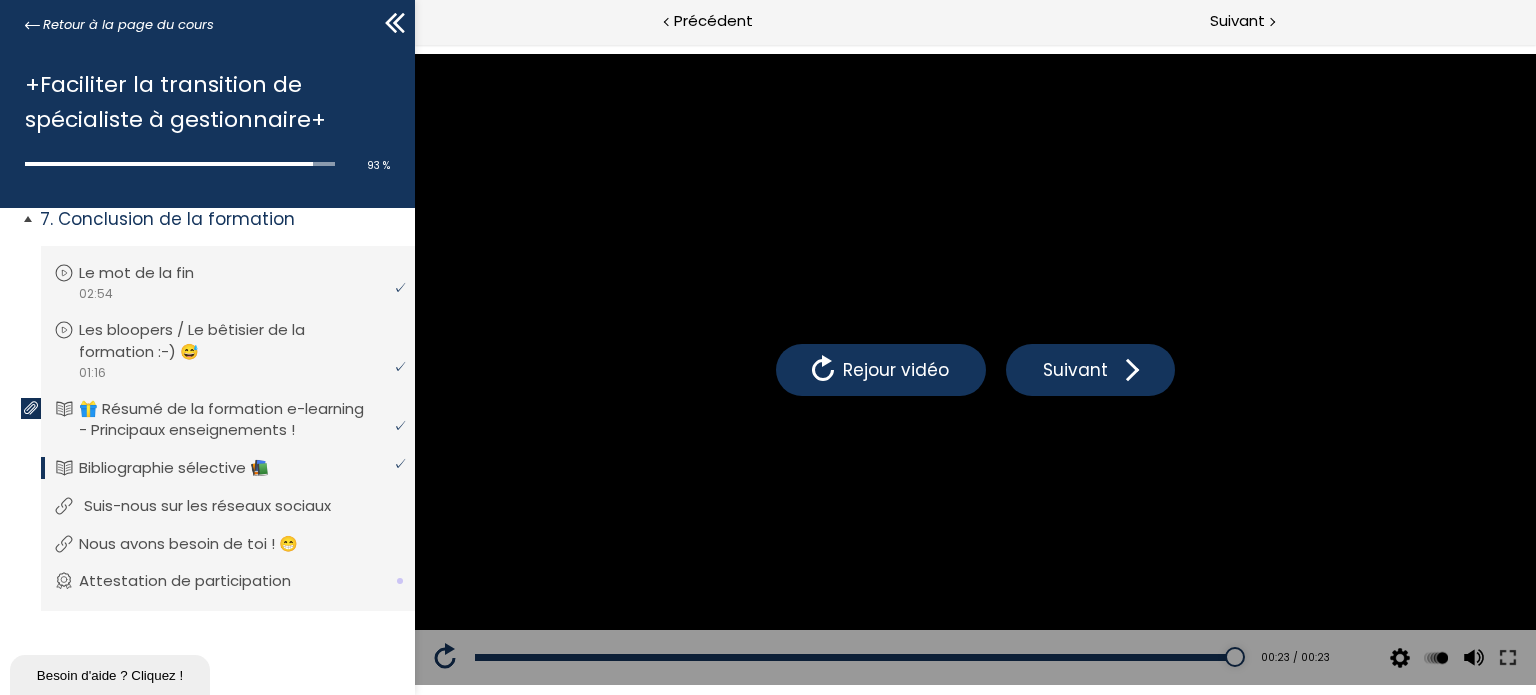 click on "Suis-nous sur les réseaux sociaux" at bounding box center [222, 506] 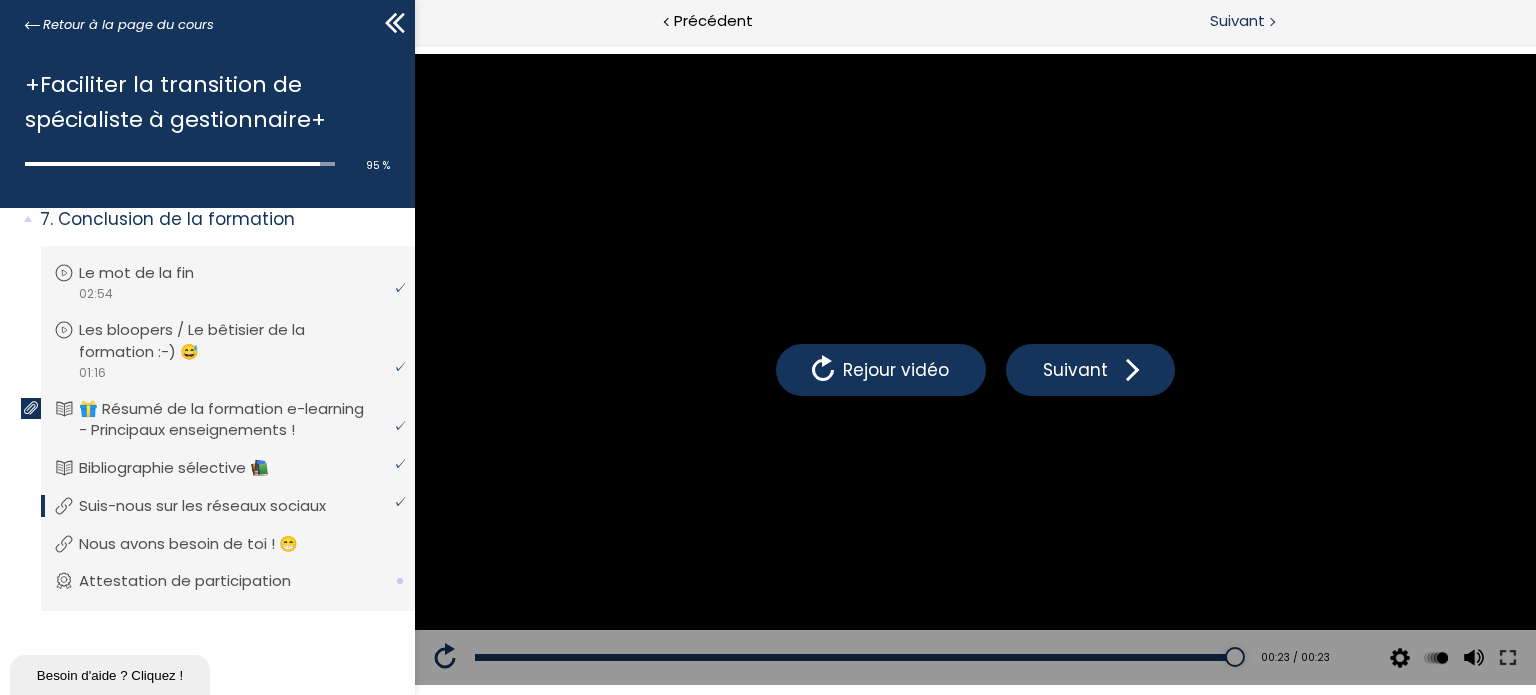 click on "Suivant" at bounding box center [1237, 21] 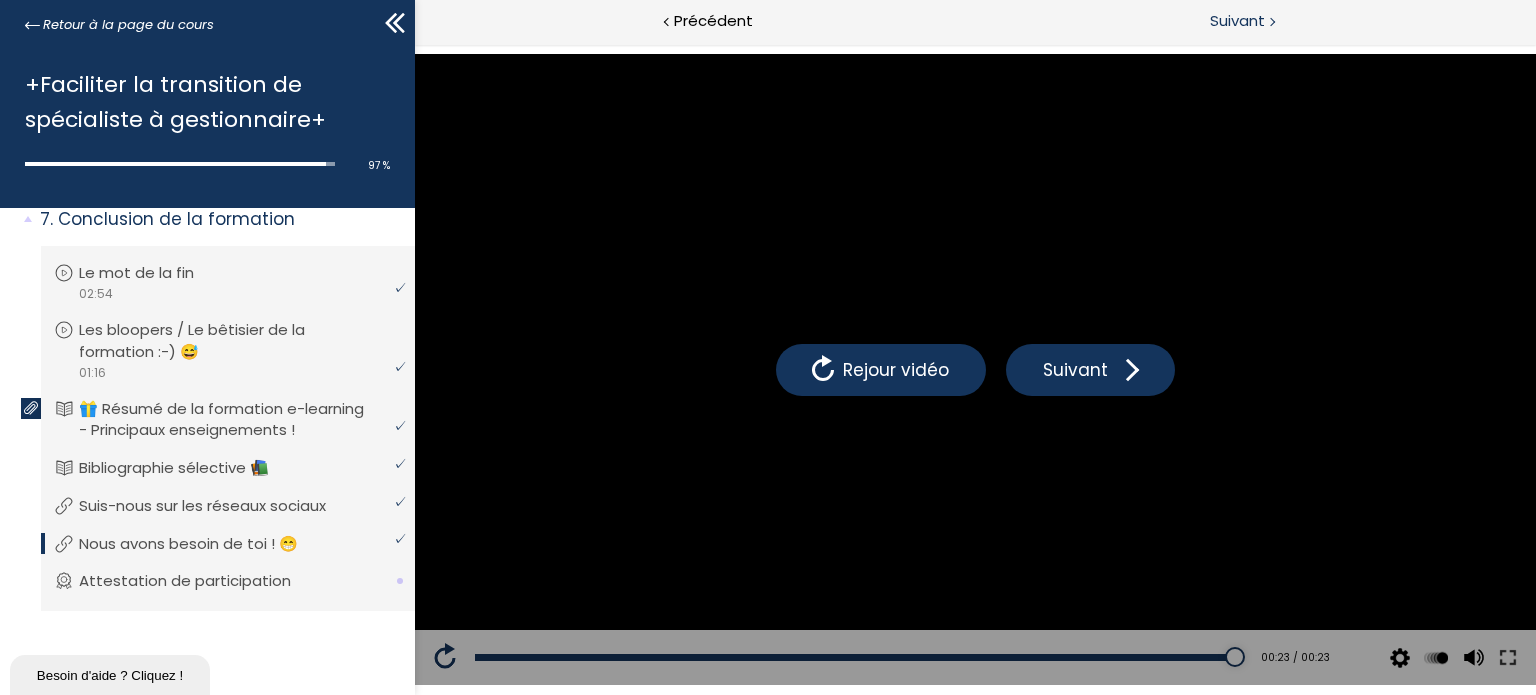 click on "Suivant" at bounding box center [1237, 21] 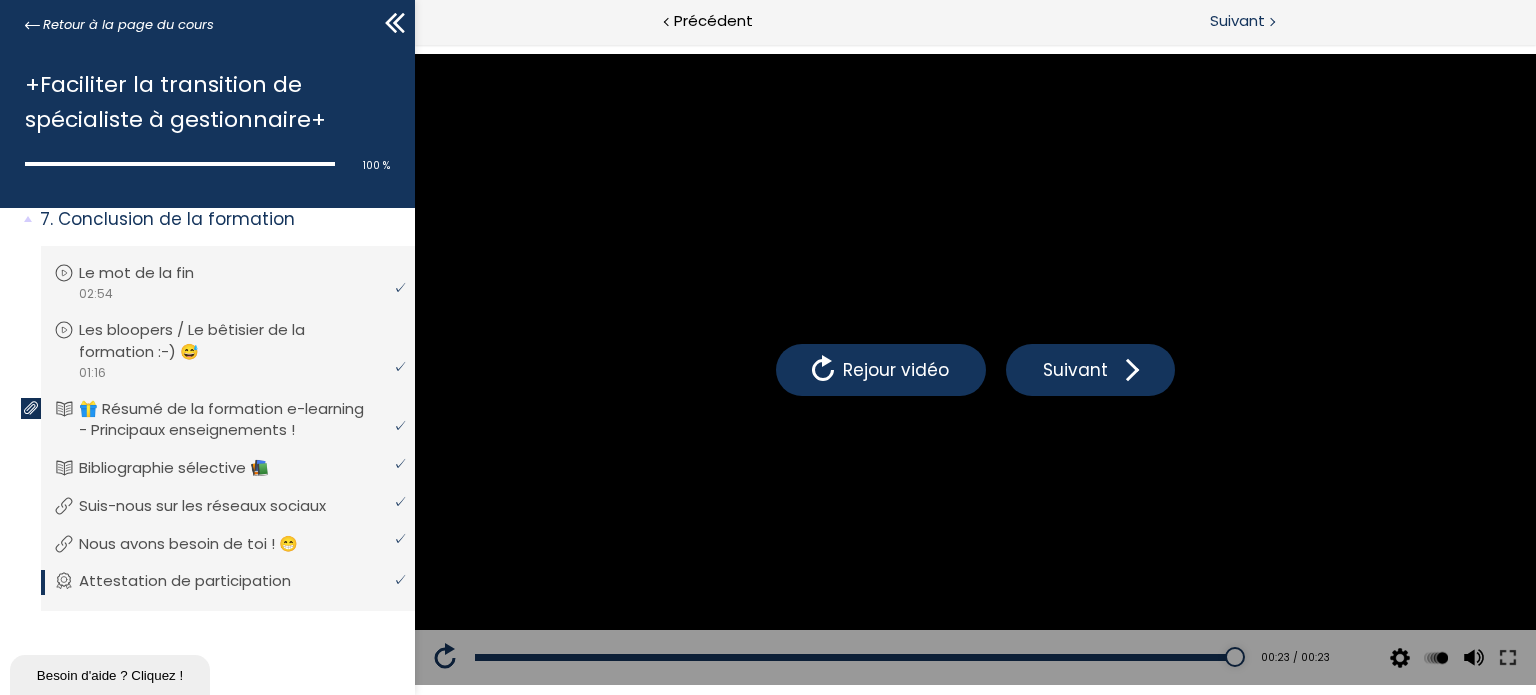 click on "Suivant" at bounding box center (1237, 21) 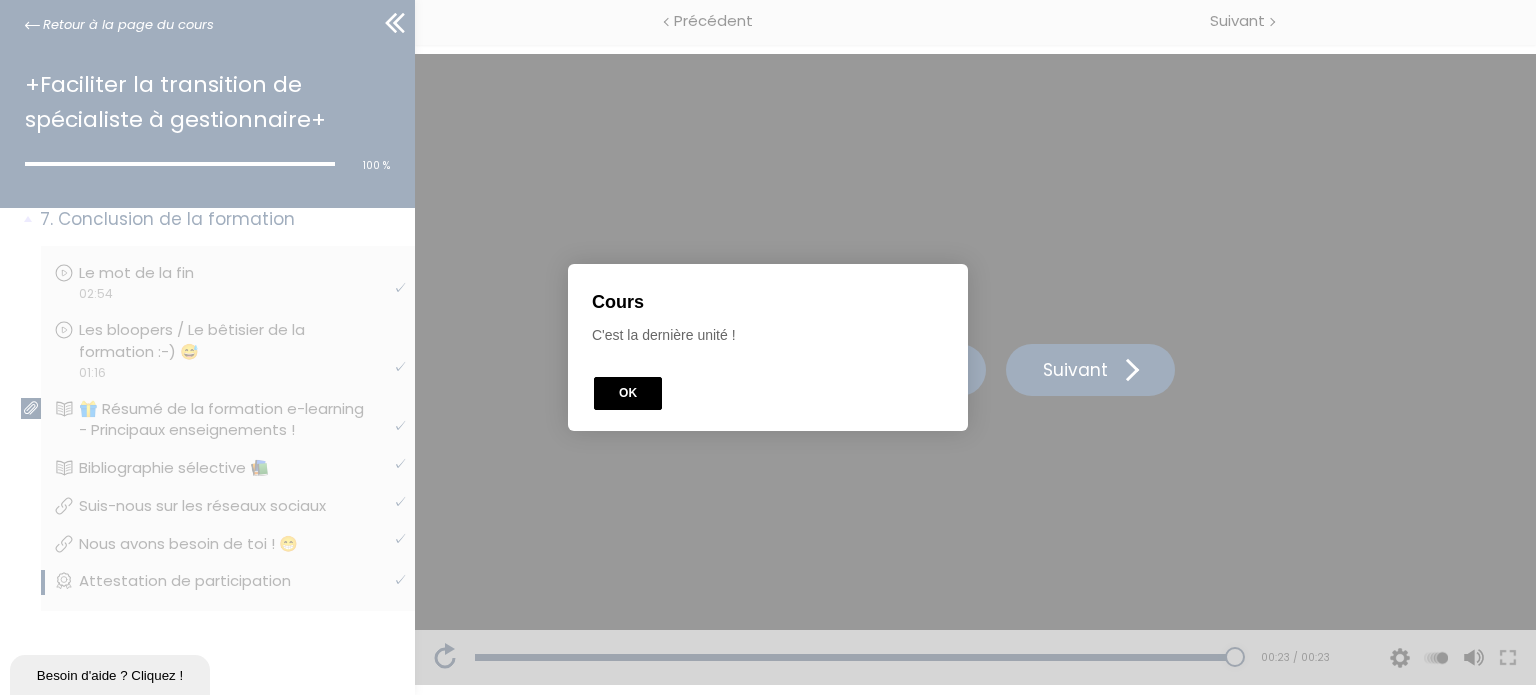 click on "OK" at bounding box center (628, 393) 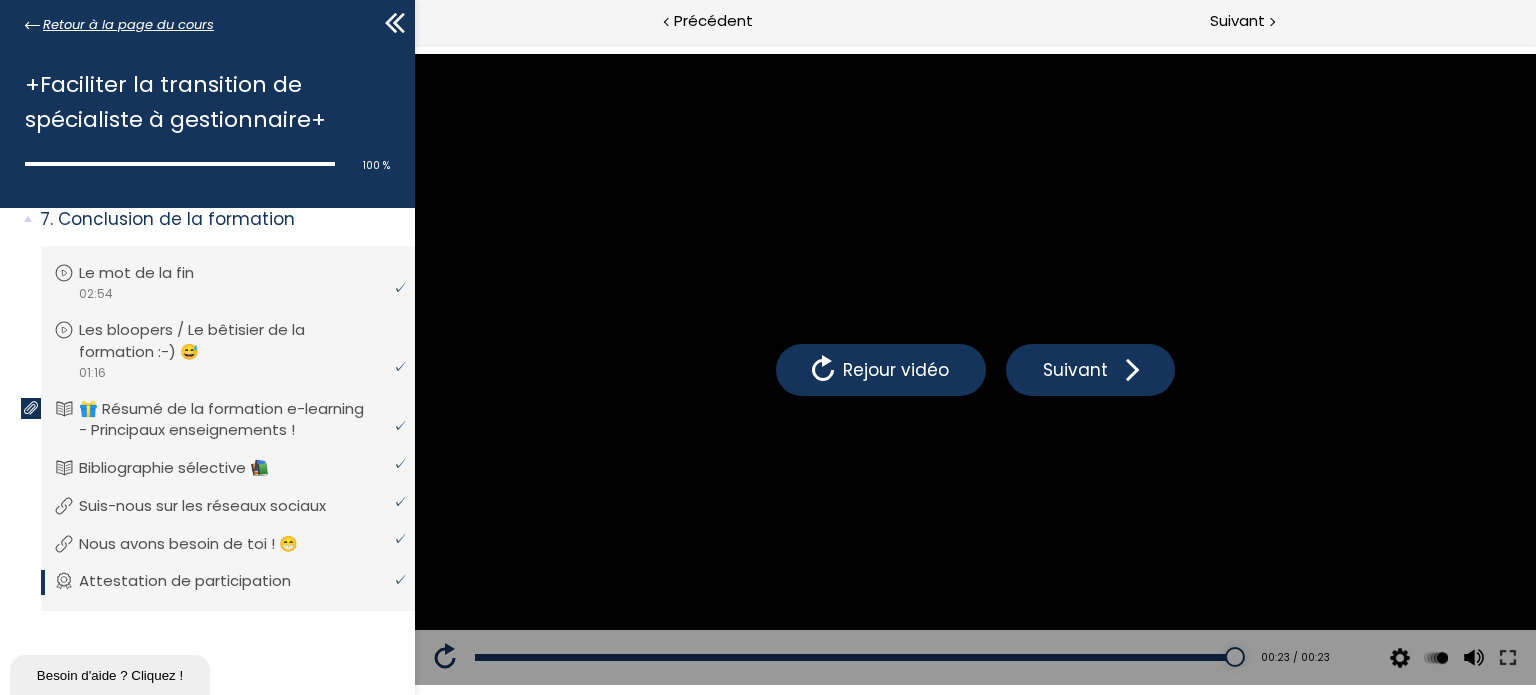 click on "Retour à la page du cours" at bounding box center (128, 25) 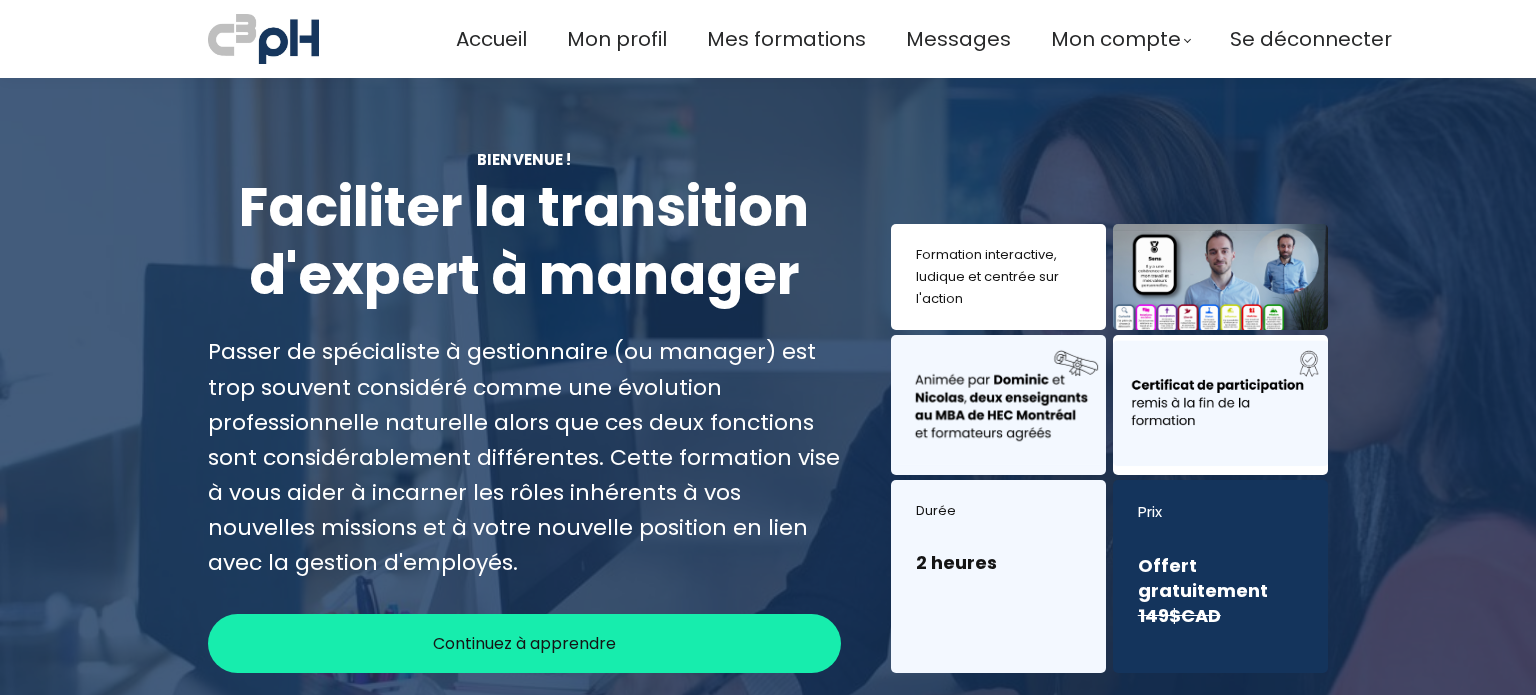 scroll, scrollTop: 0, scrollLeft: 0, axis: both 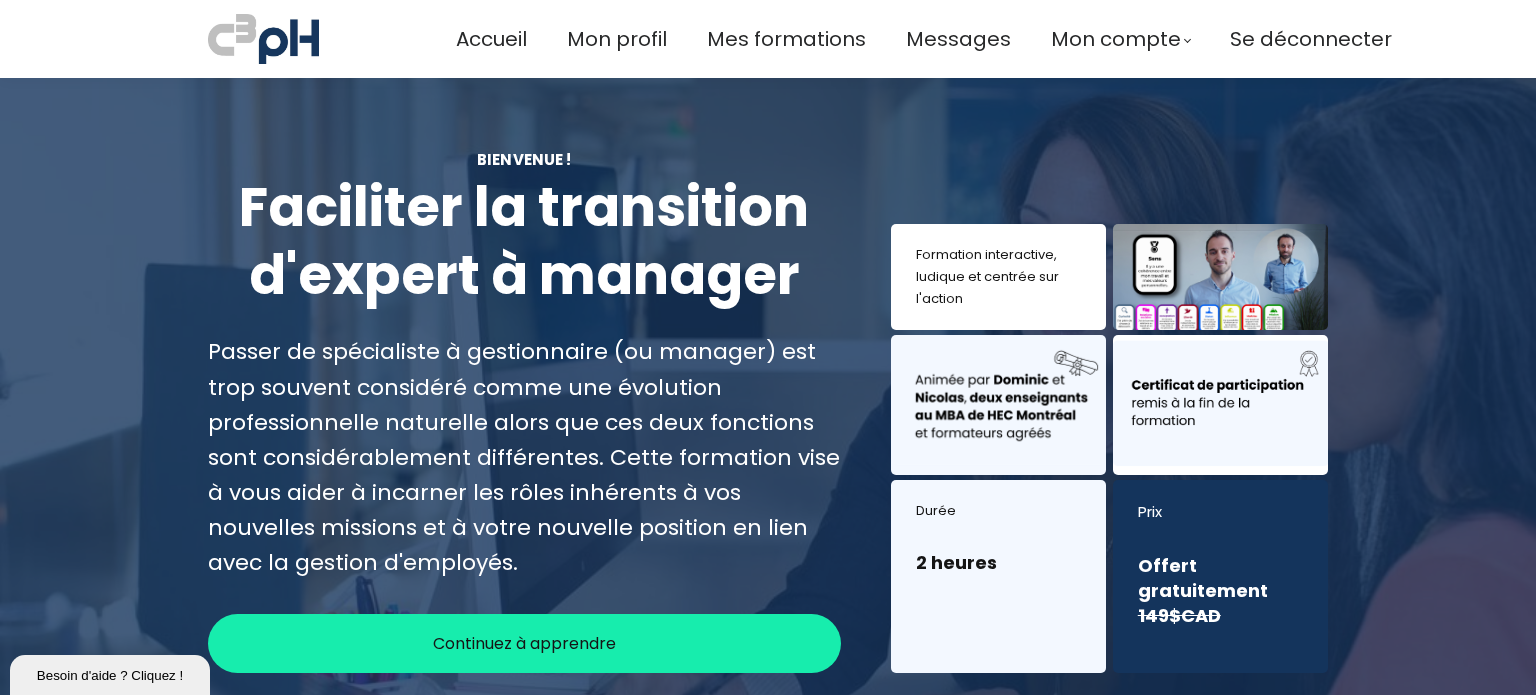 click on "Continuez à apprendre" at bounding box center [524, 643] 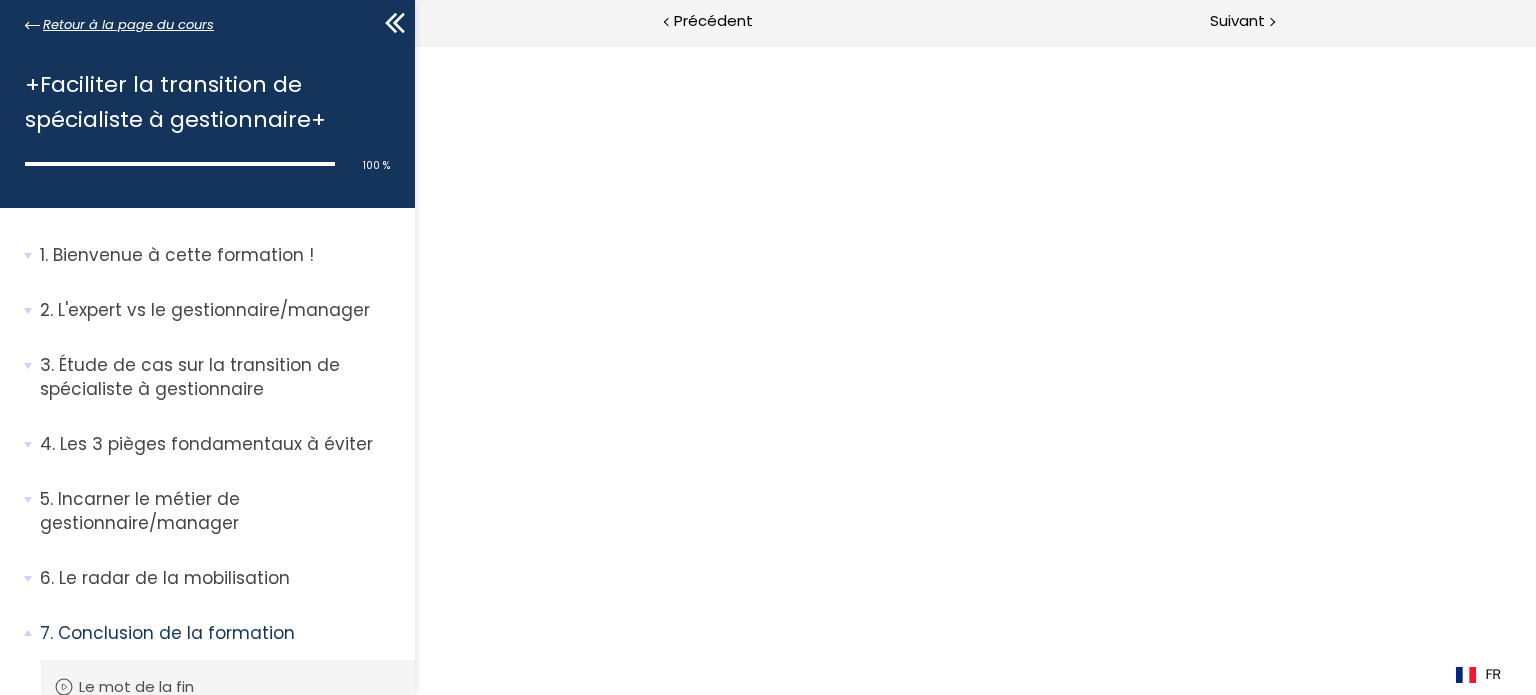 click 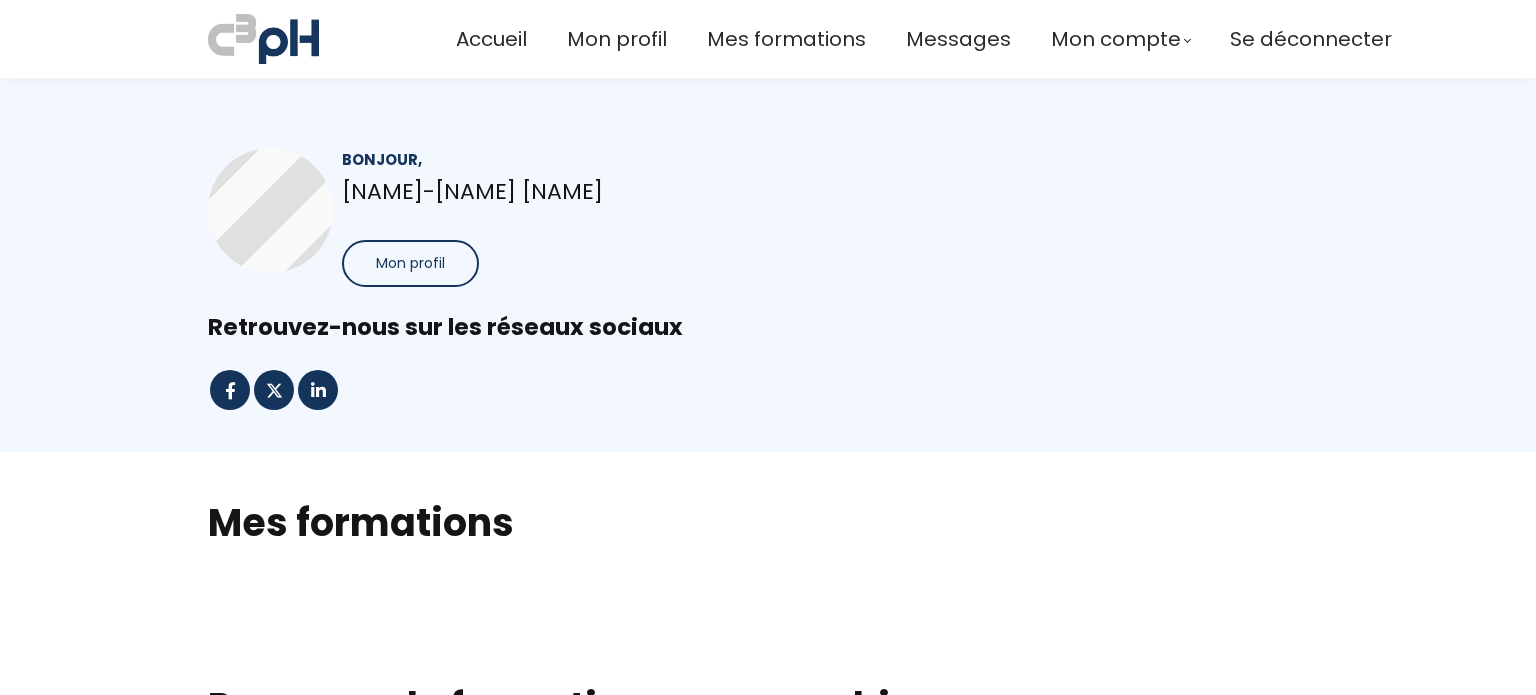 scroll, scrollTop: 0, scrollLeft: 0, axis: both 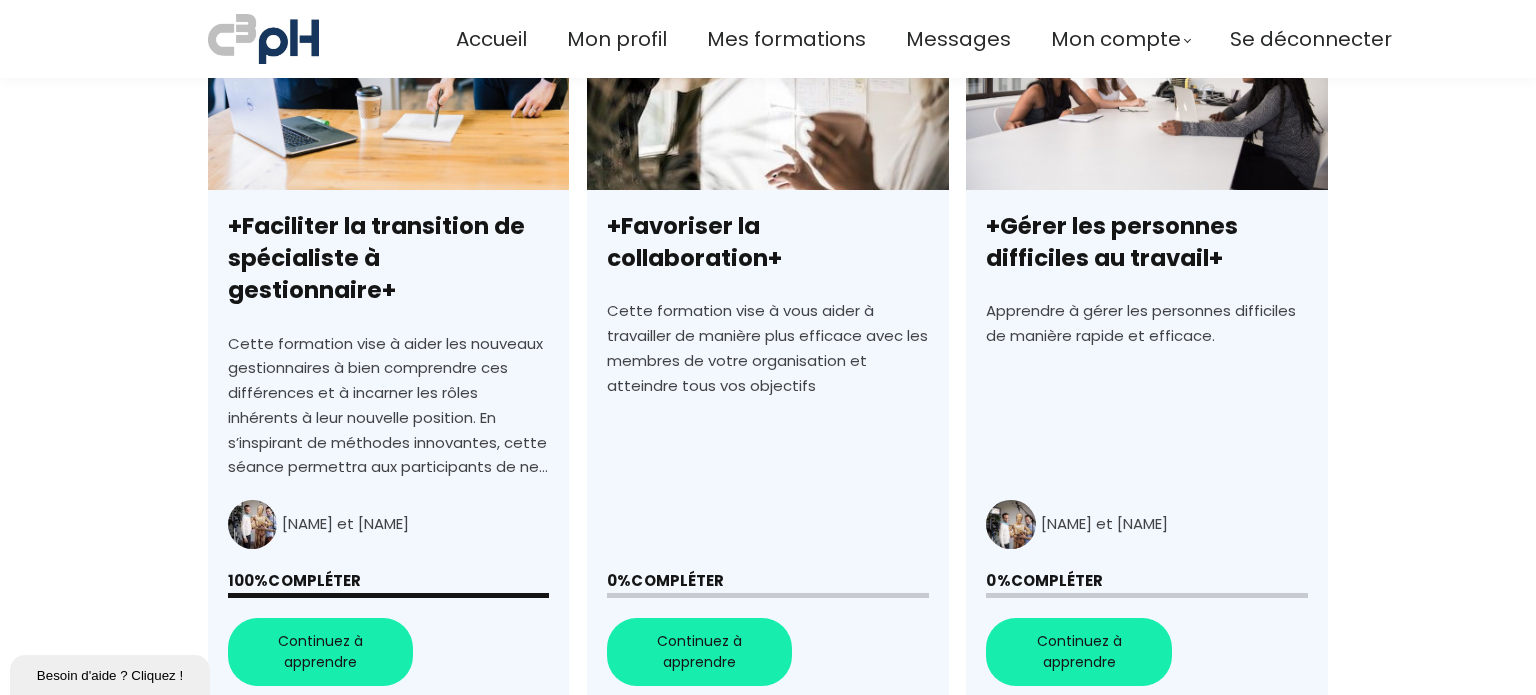 click on "+Favoriser la collaboration+" at bounding box center (767, 346) 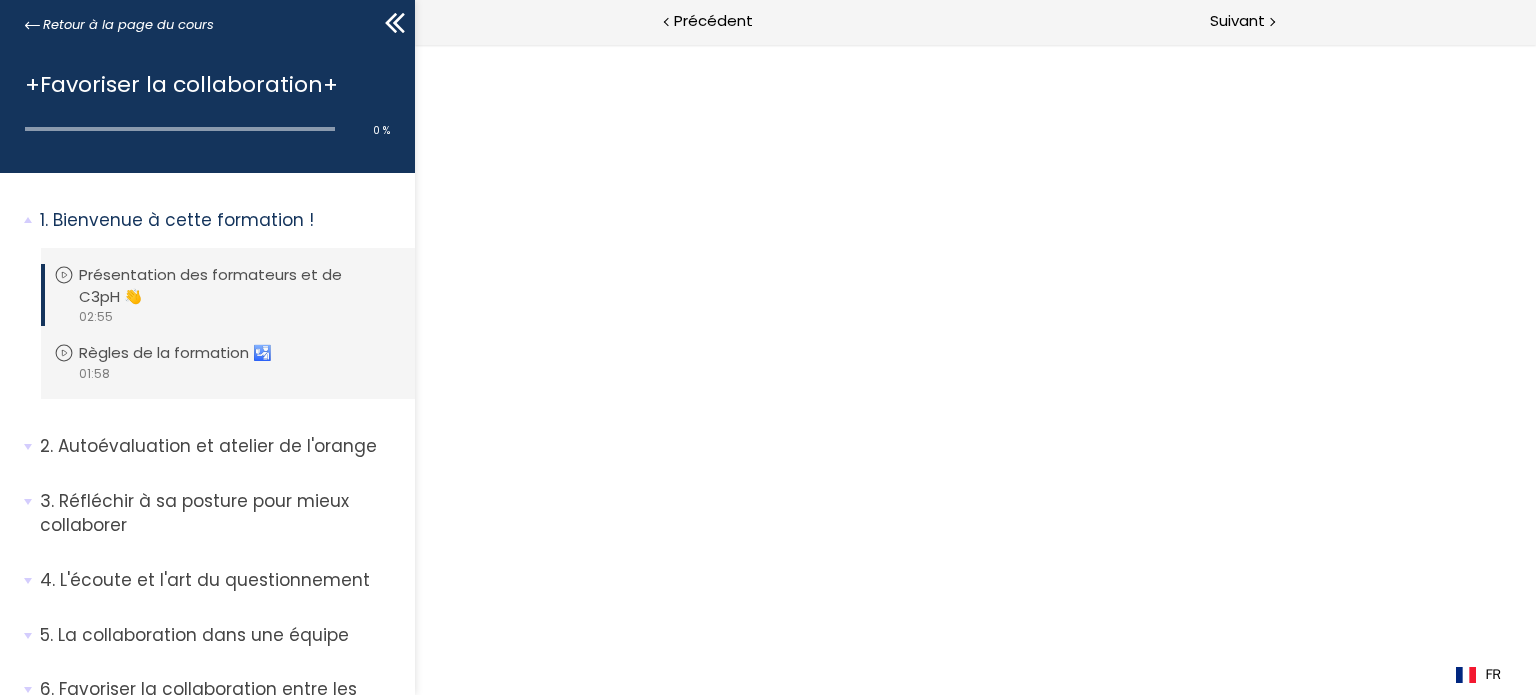 scroll, scrollTop: 0, scrollLeft: 0, axis: both 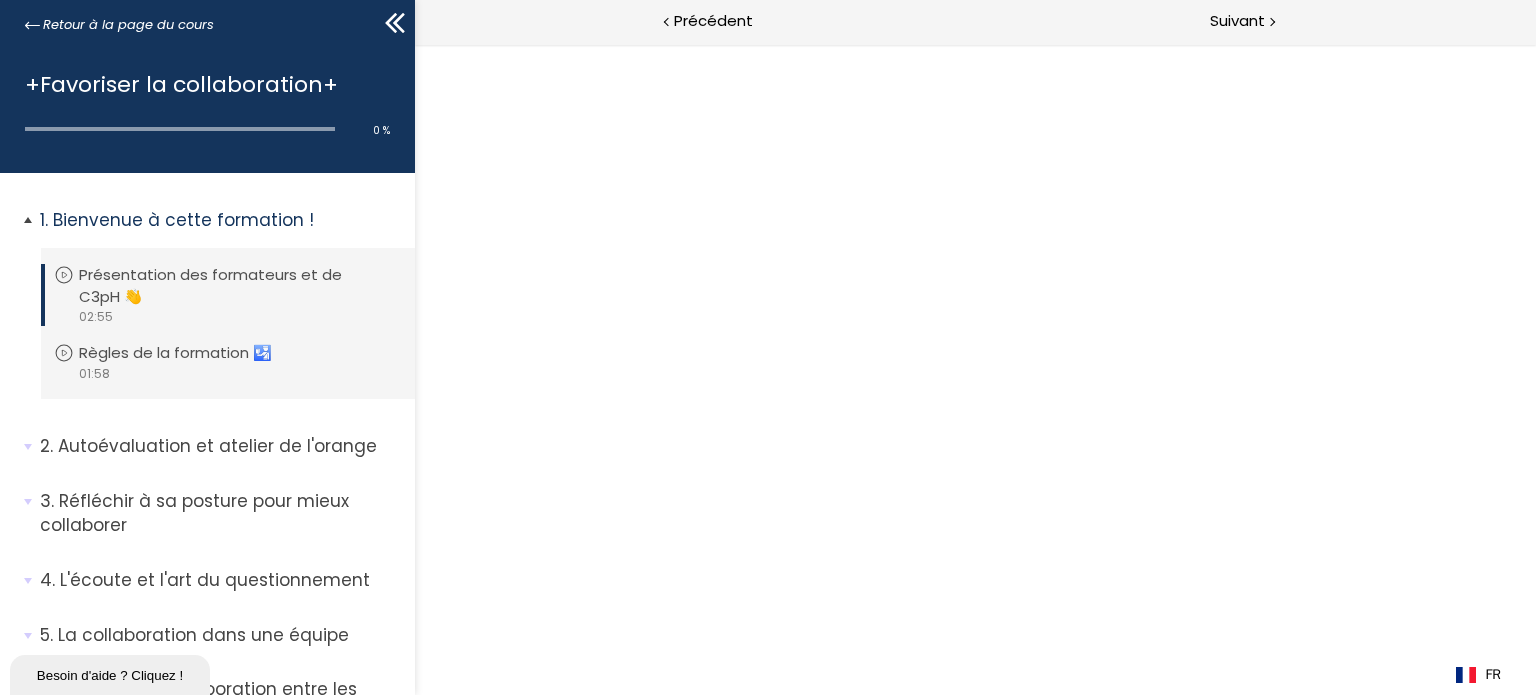 click 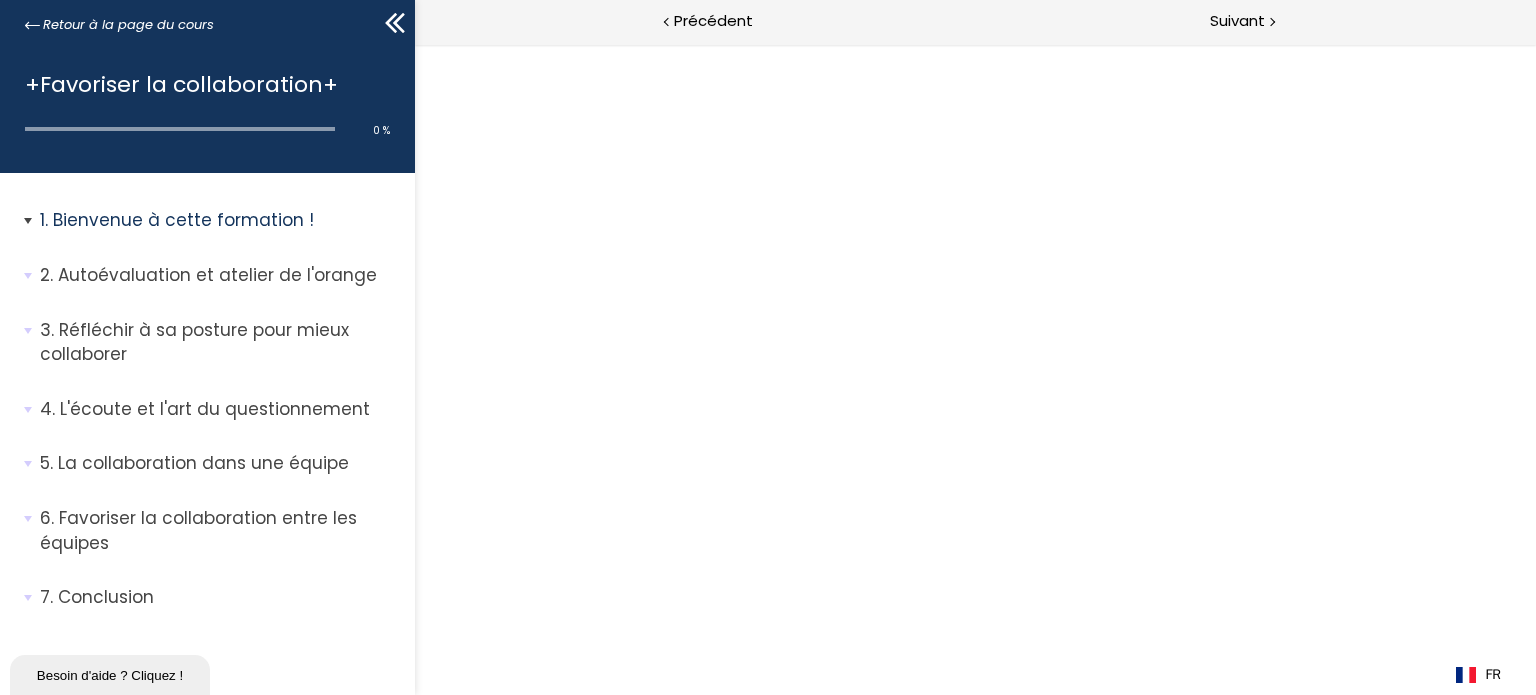 click on "Bienvenue à cette formation !" at bounding box center (220, 220) 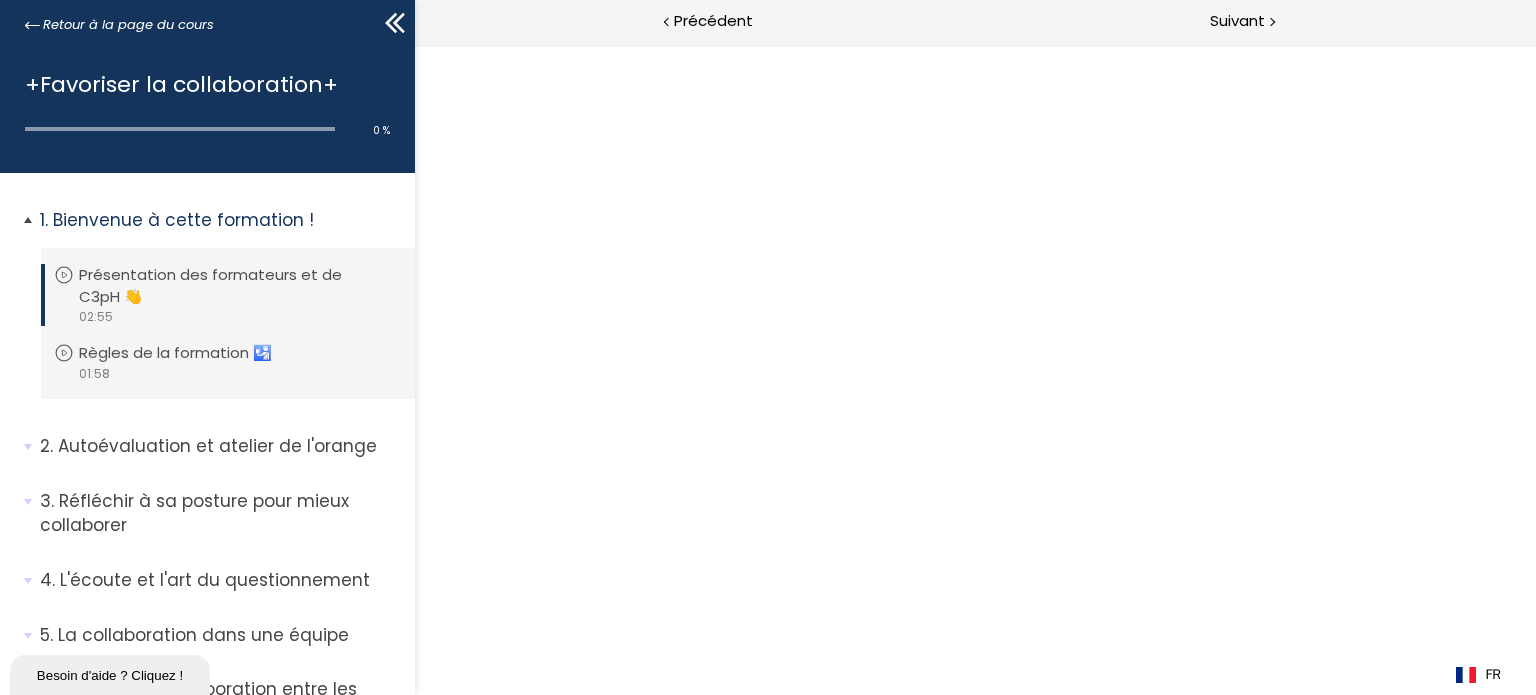 click 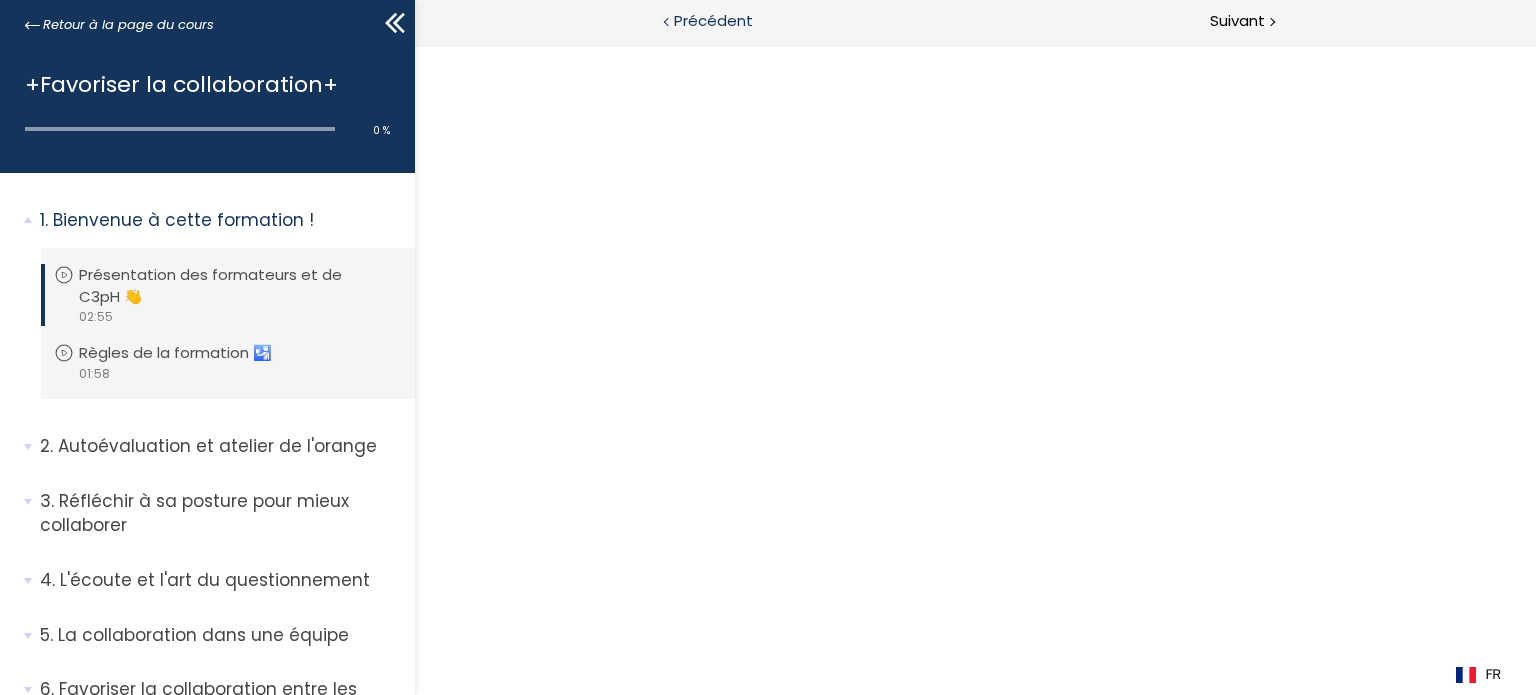 scroll, scrollTop: 0, scrollLeft: 0, axis: both 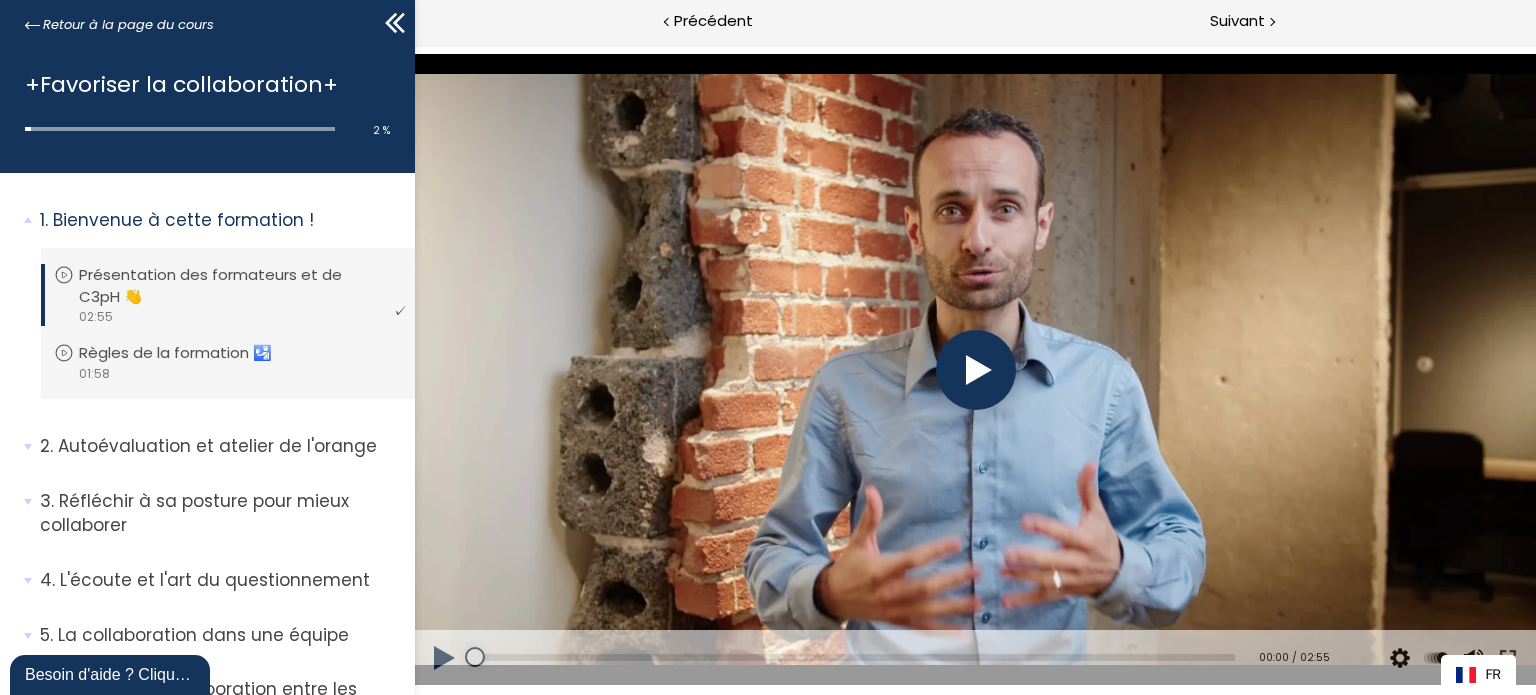 click at bounding box center (975, 370) 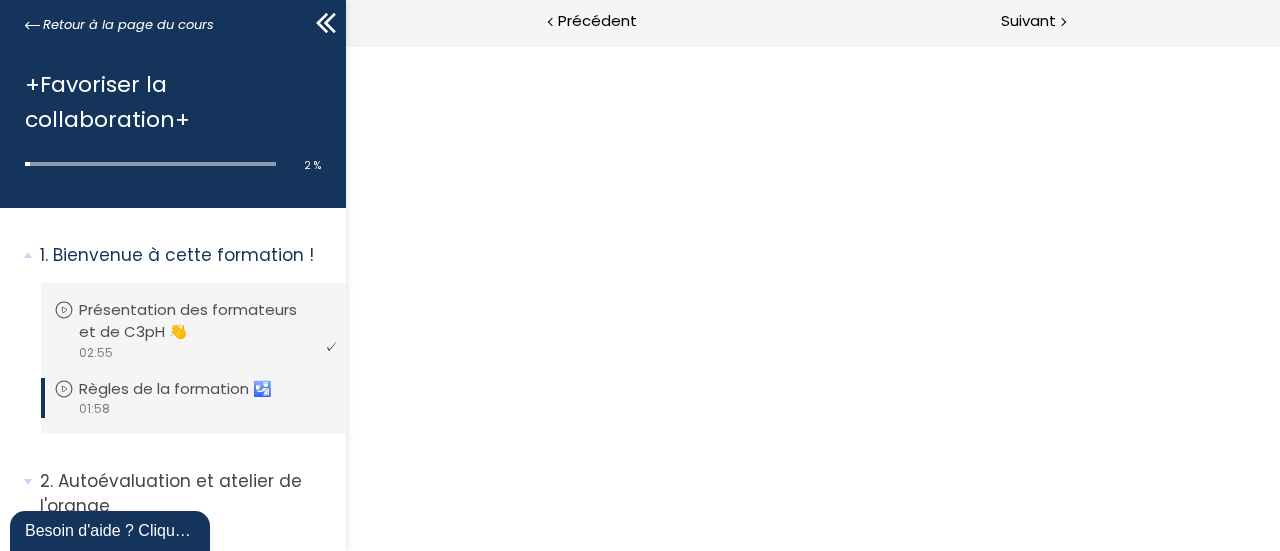 scroll, scrollTop: 0, scrollLeft: 0, axis: both 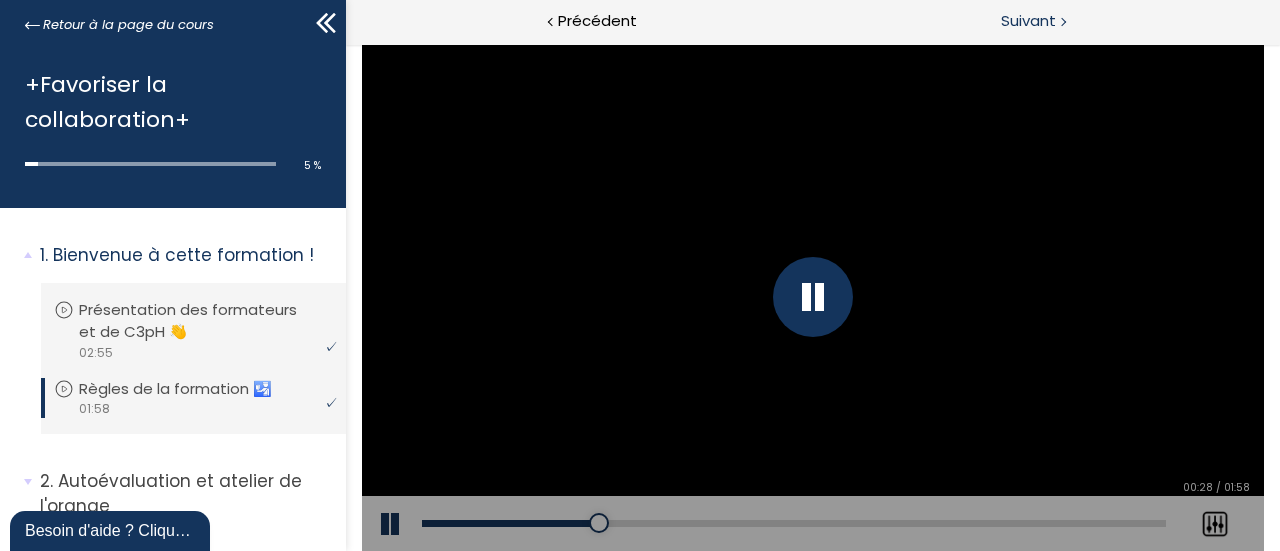 click on "Suivant" at bounding box center (1028, 21) 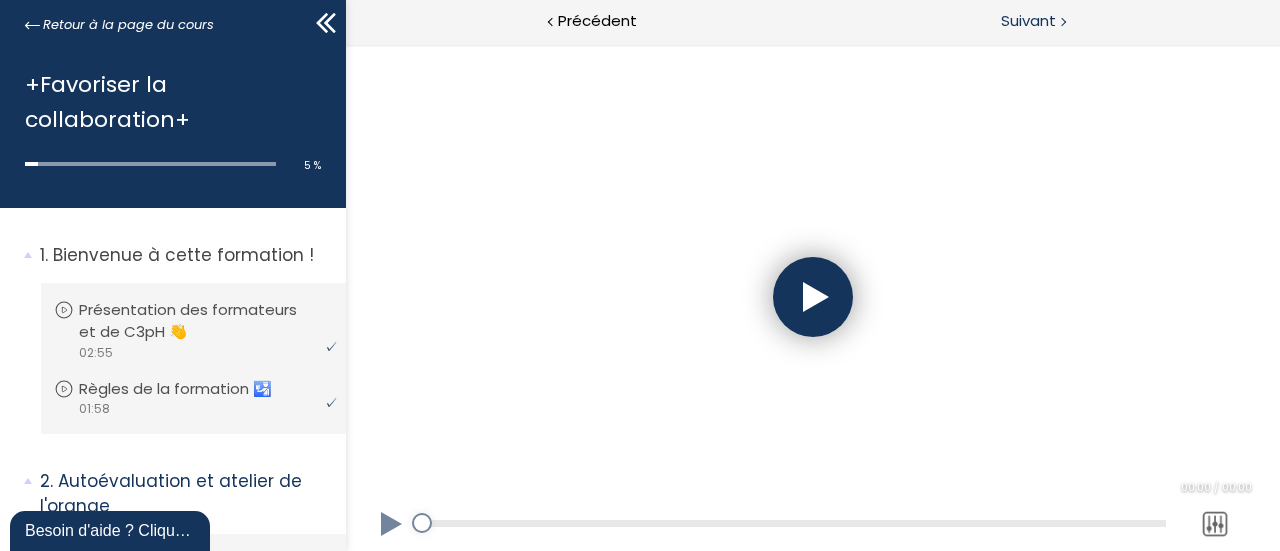 scroll, scrollTop: 0, scrollLeft: 0, axis: both 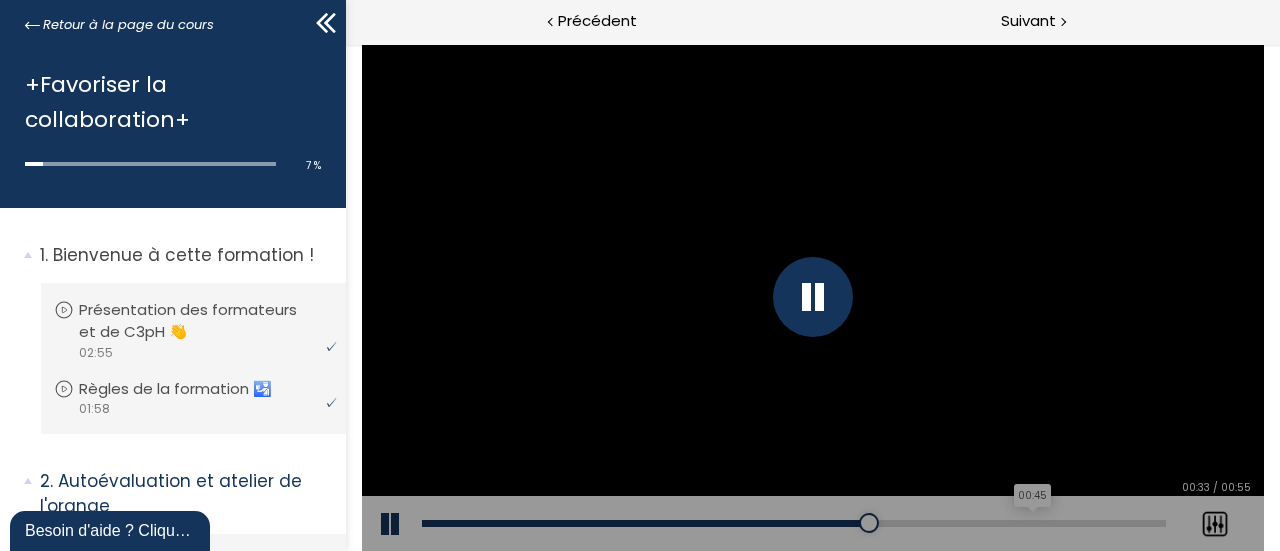 click on "00:45" at bounding box center (793, 523) 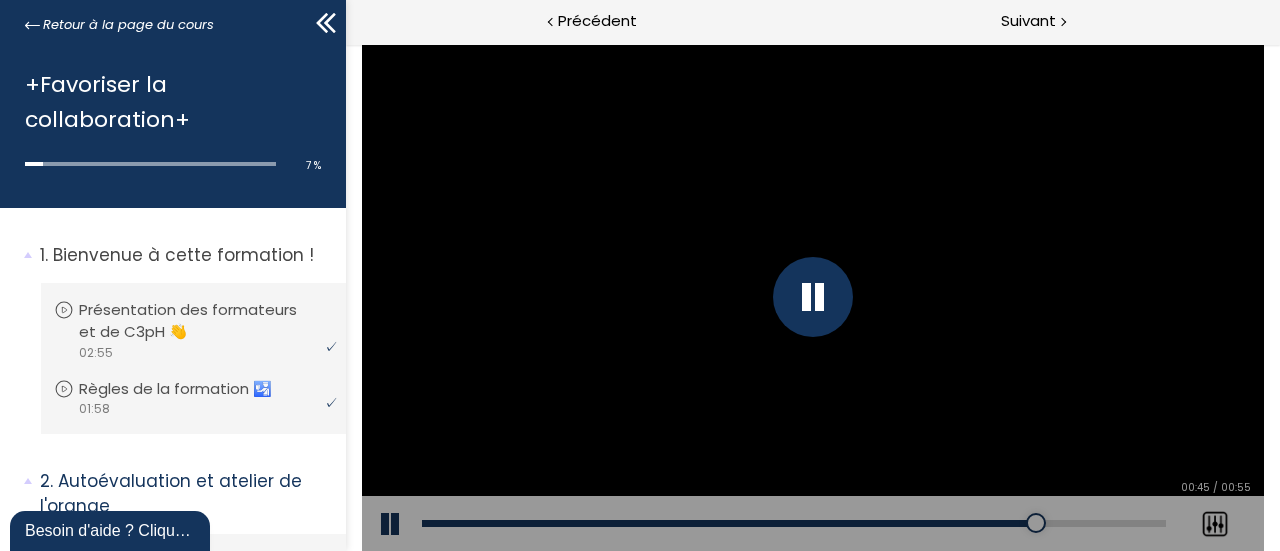 click on "Add chapter
00:49" at bounding box center [793, 524] 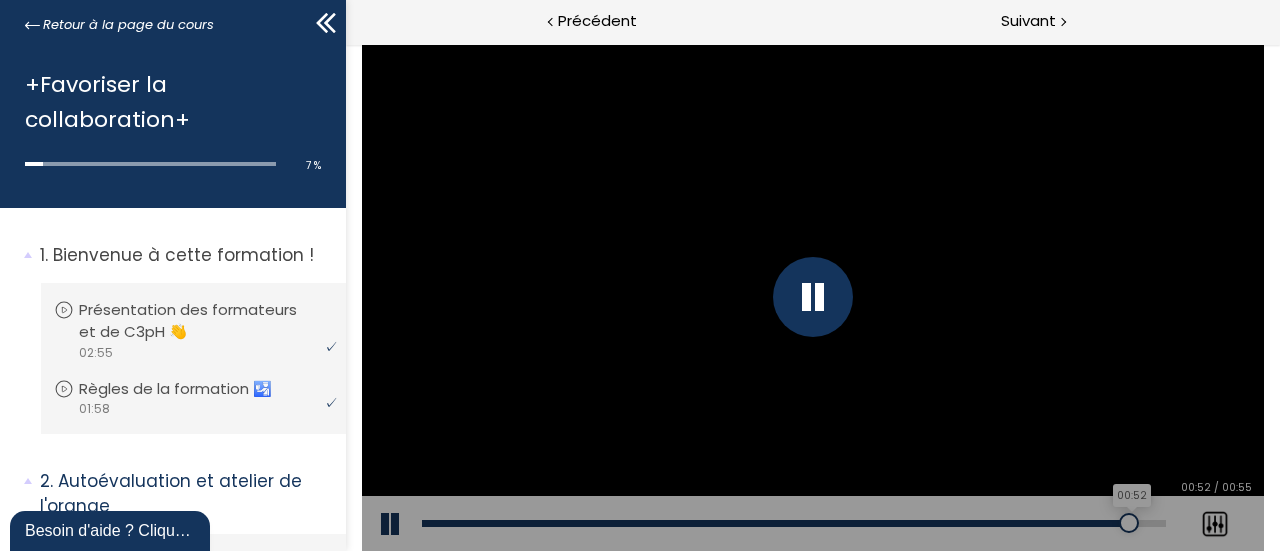 click on "00:52" at bounding box center [793, 523] 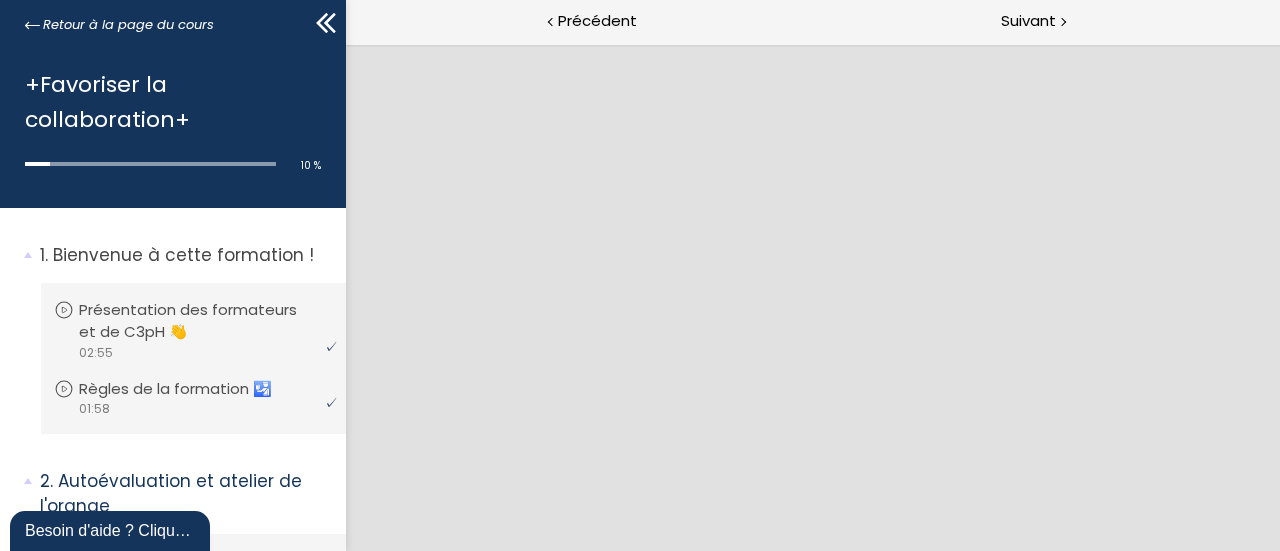 scroll, scrollTop: 0, scrollLeft: 0, axis: both 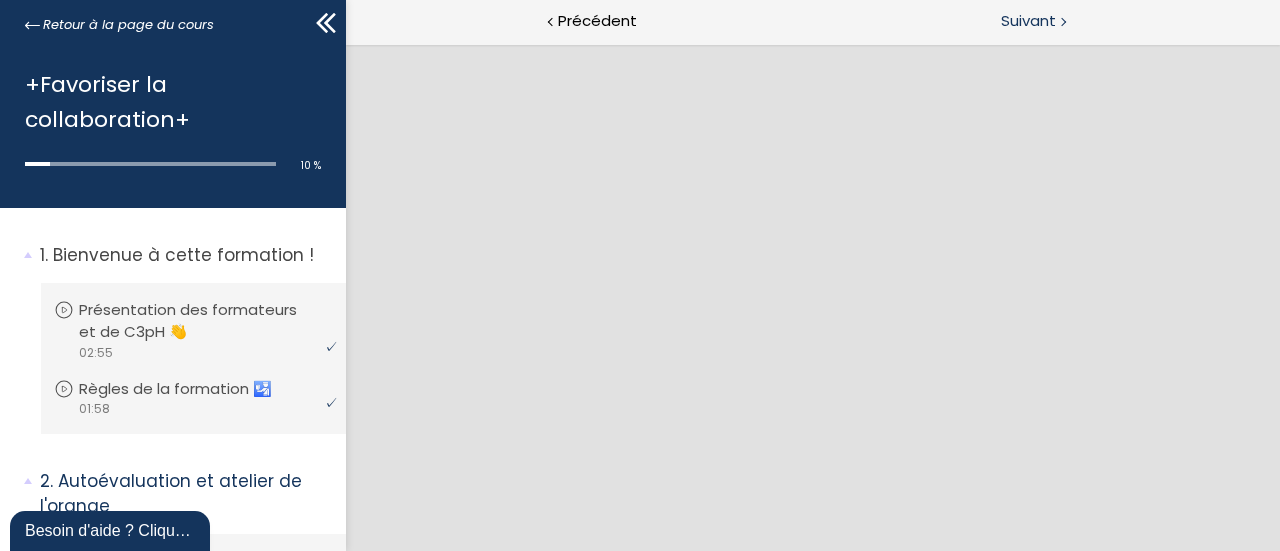 click on "Suivant" at bounding box center [1028, 21] 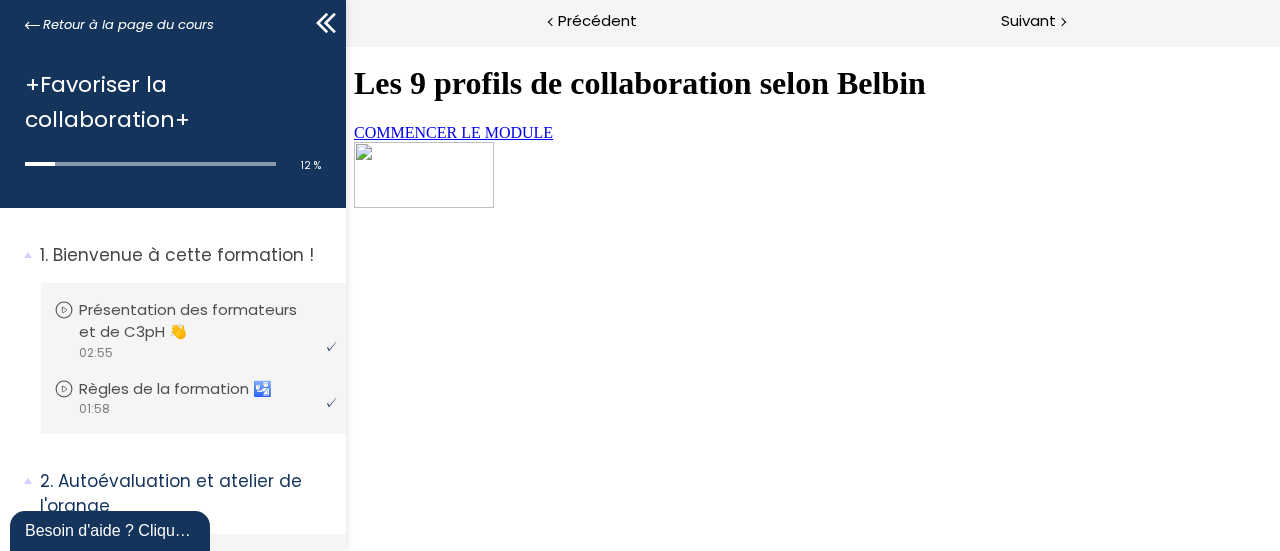 scroll, scrollTop: 0, scrollLeft: 0, axis: both 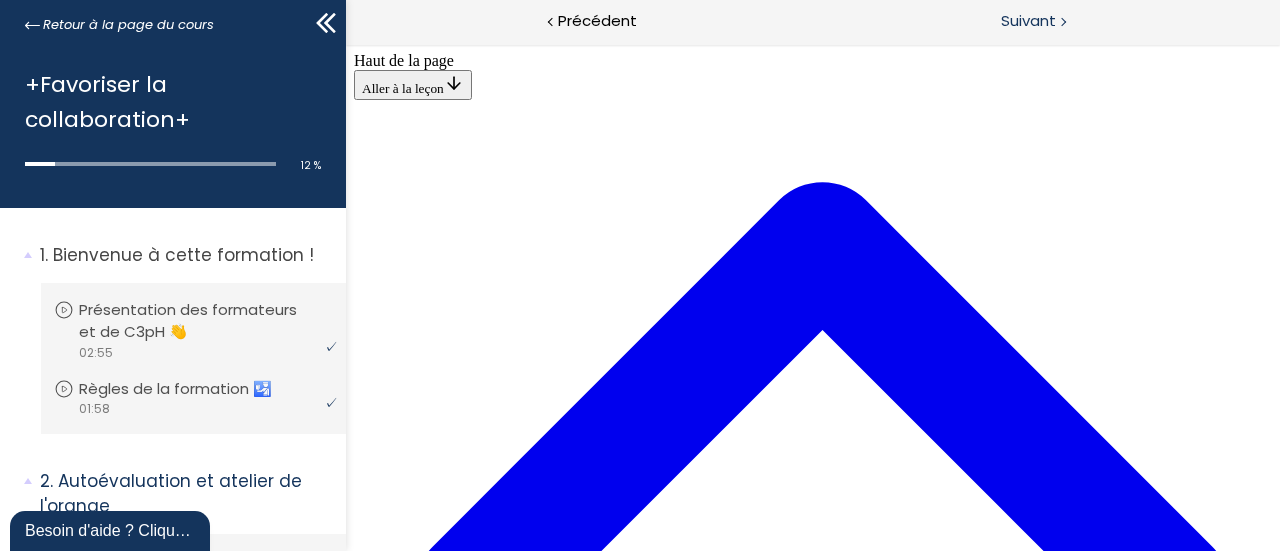 click on "Suivant" at bounding box center [1028, 21] 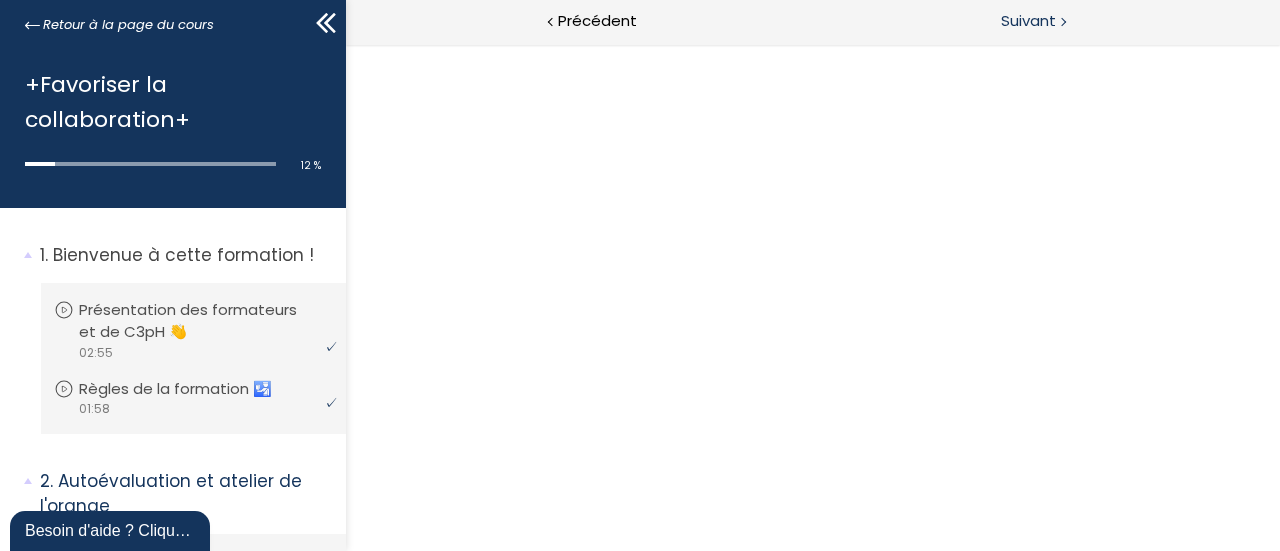 scroll, scrollTop: 0, scrollLeft: 0, axis: both 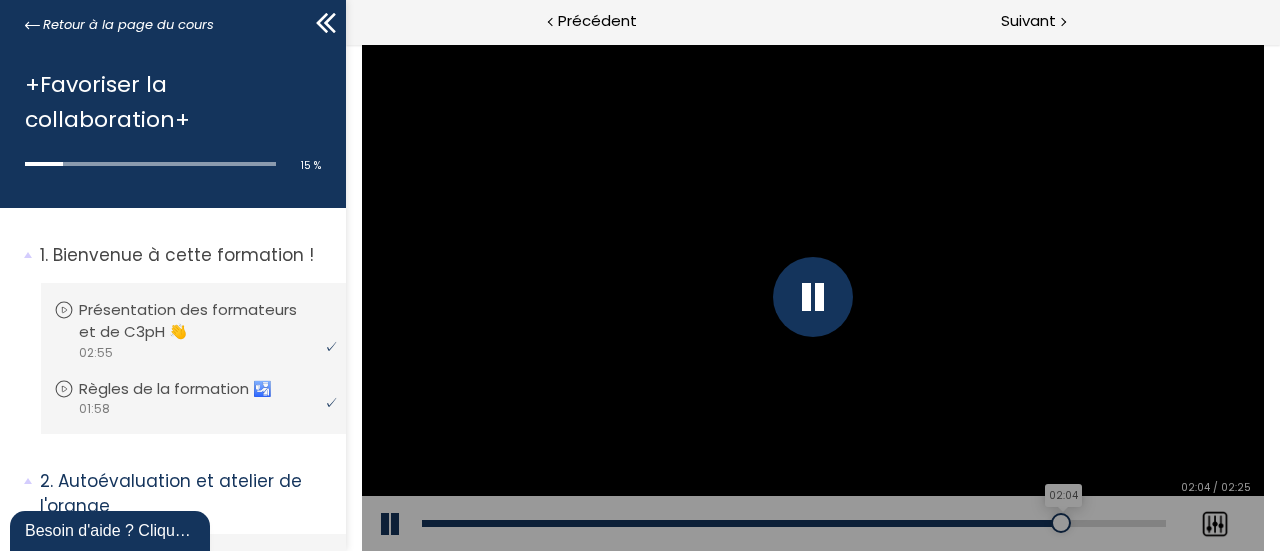 click on "02:04" at bounding box center (793, 523) 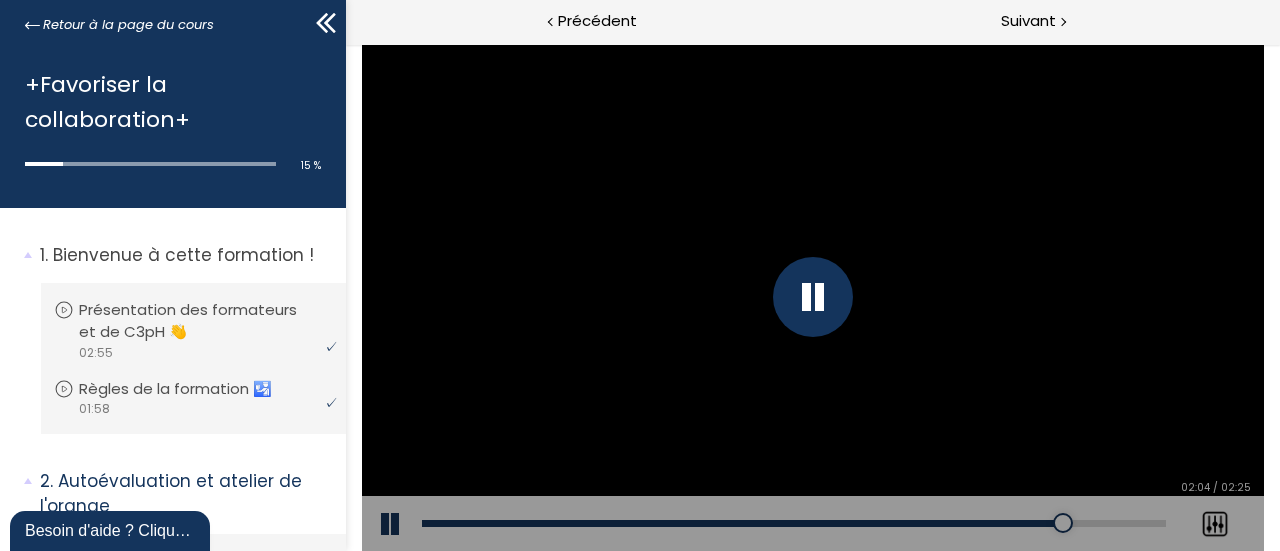 click on "Add chapter
02:13" at bounding box center [793, 524] 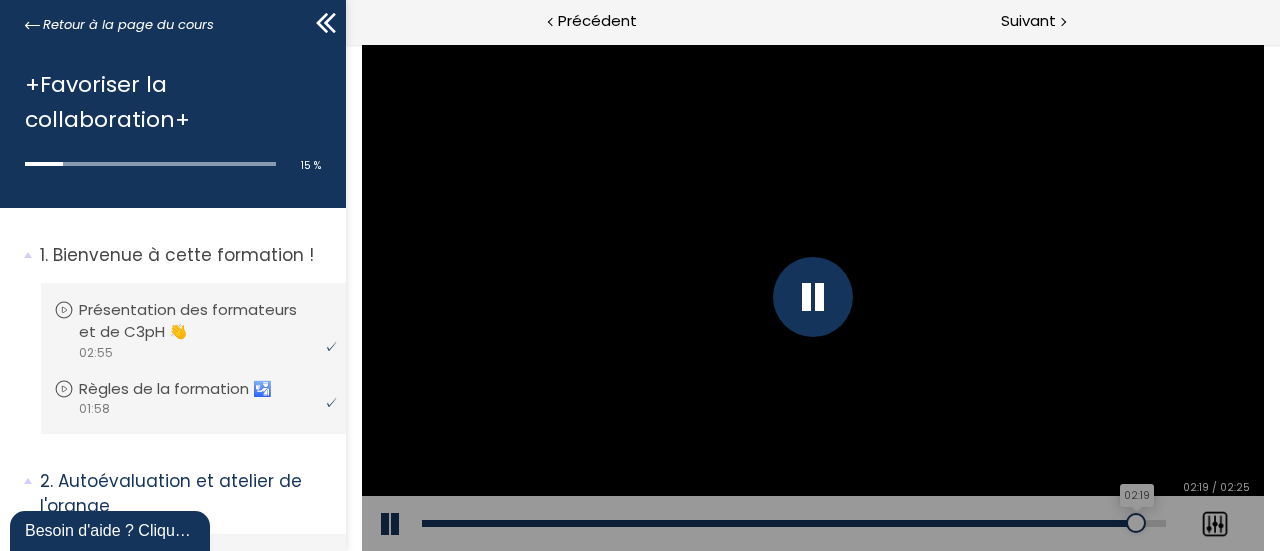 click on "02:19" at bounding box center (793, 523) 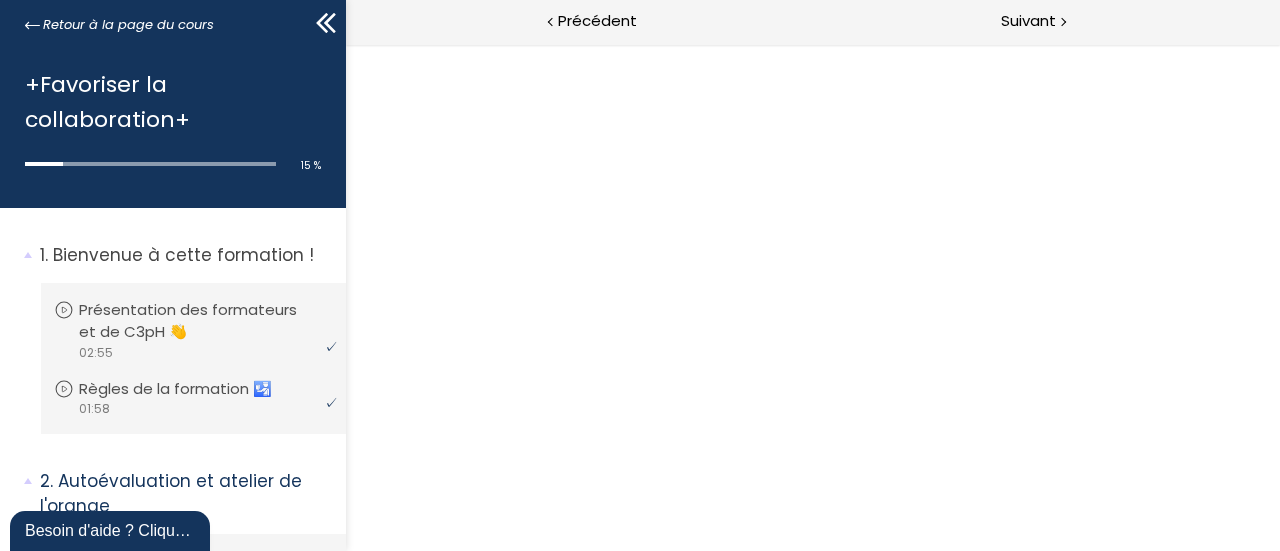 scroll, scrollTop: 0, scrollLeft: 0, axis: both 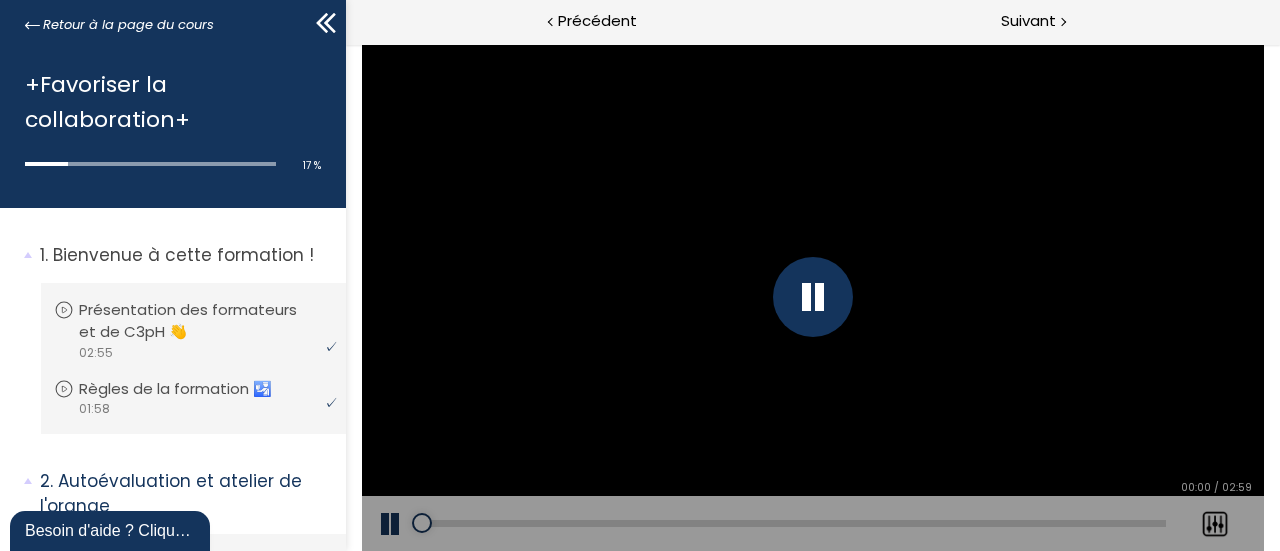 click at bounding box center (812, 297) 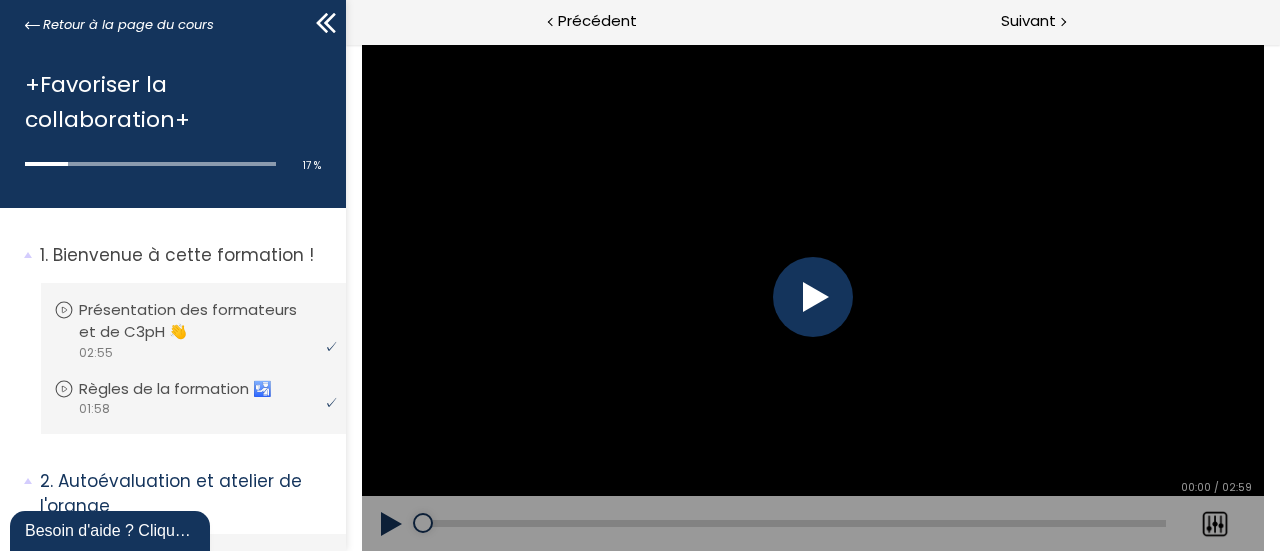click at bounding box center (812, 297) 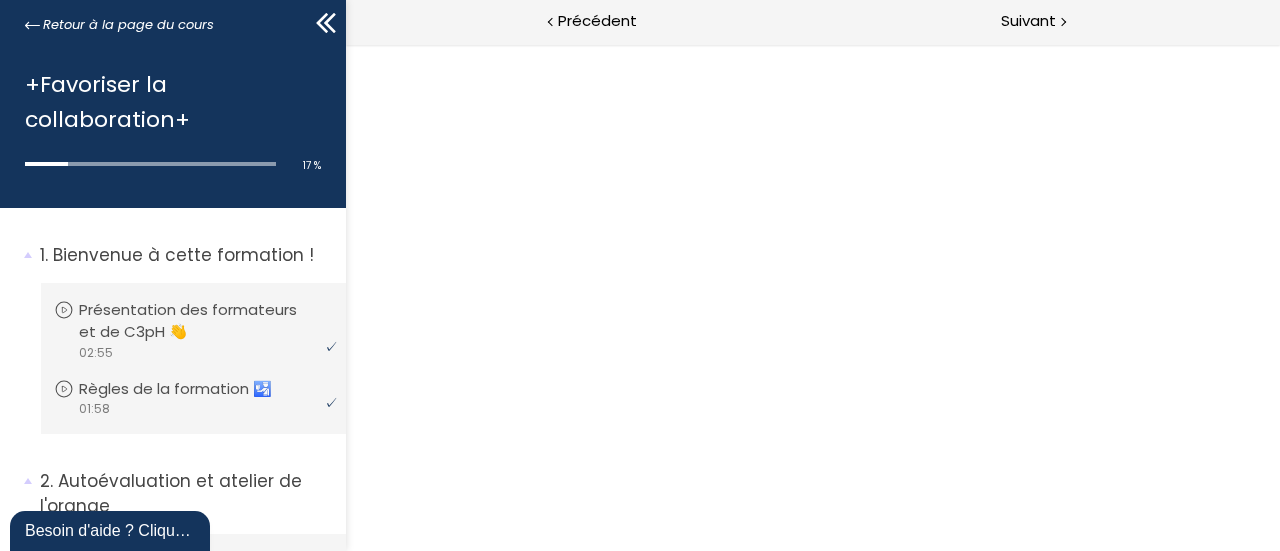 scroll, scrollTop: 0, scrollLeft: 0, axis: both 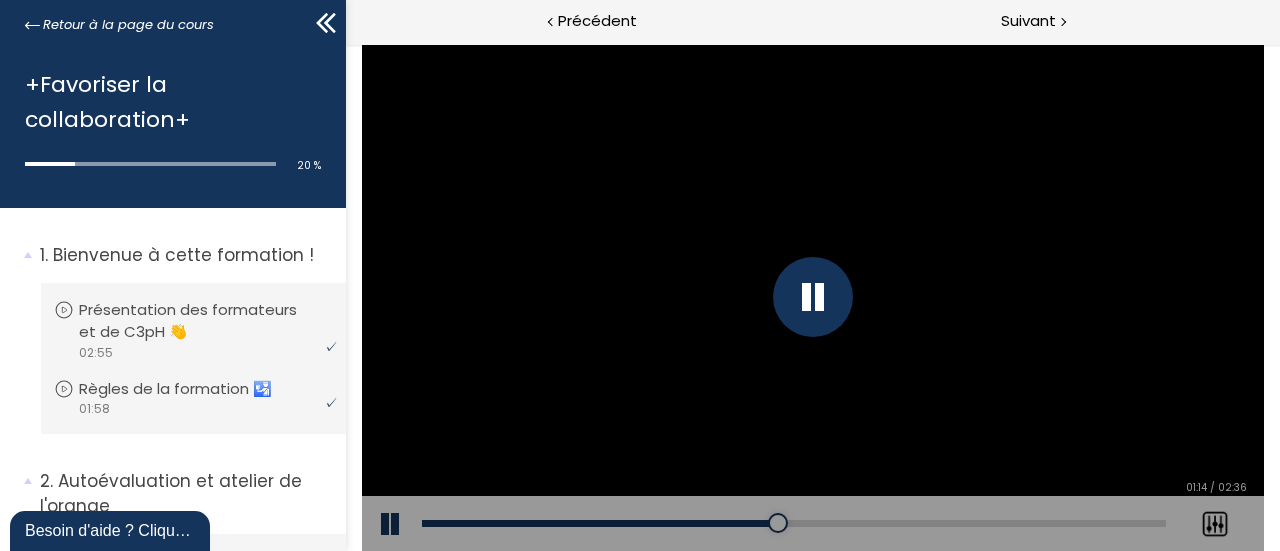 click at bounding box center [812, 297] 